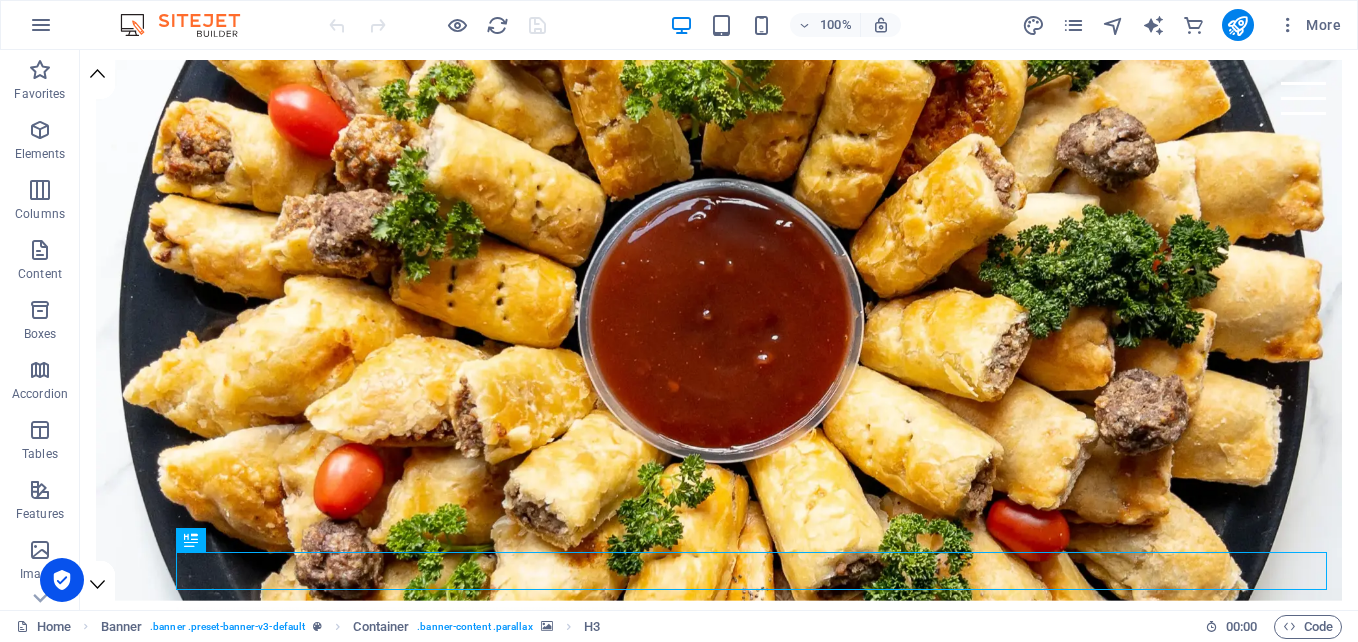 scroll, scrollTop: 0, scrollLeft: 0, axis: both 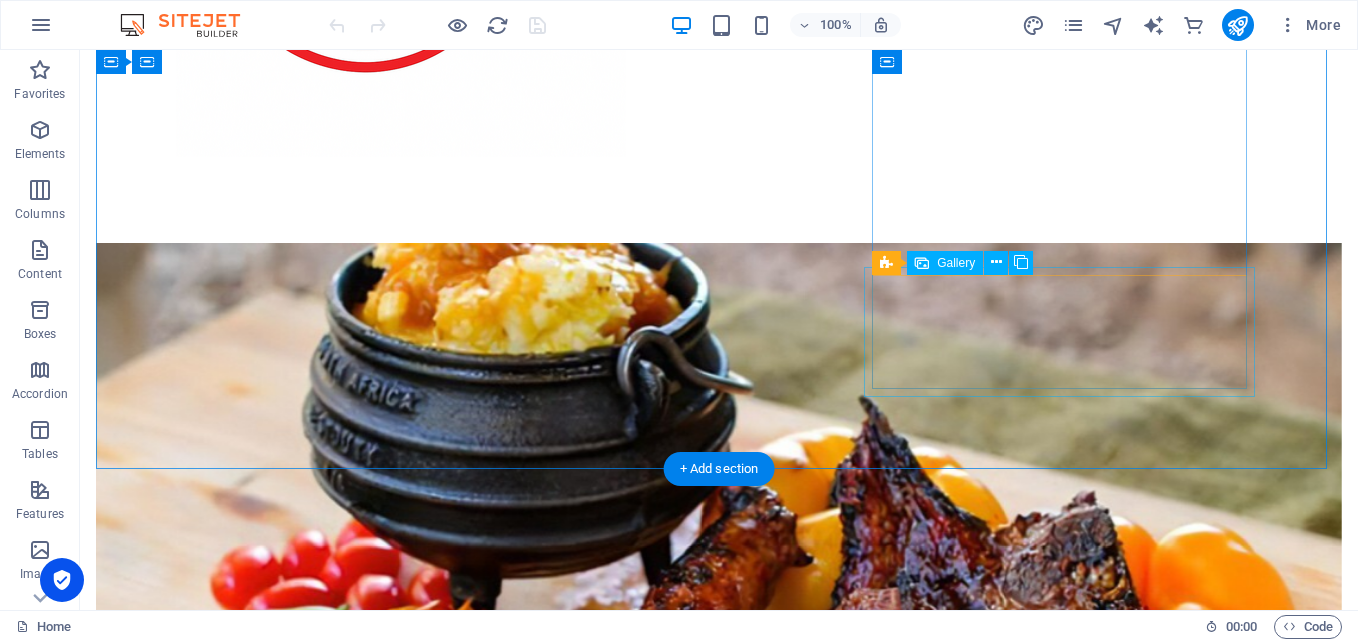 click at bounding box center [351, 1598] 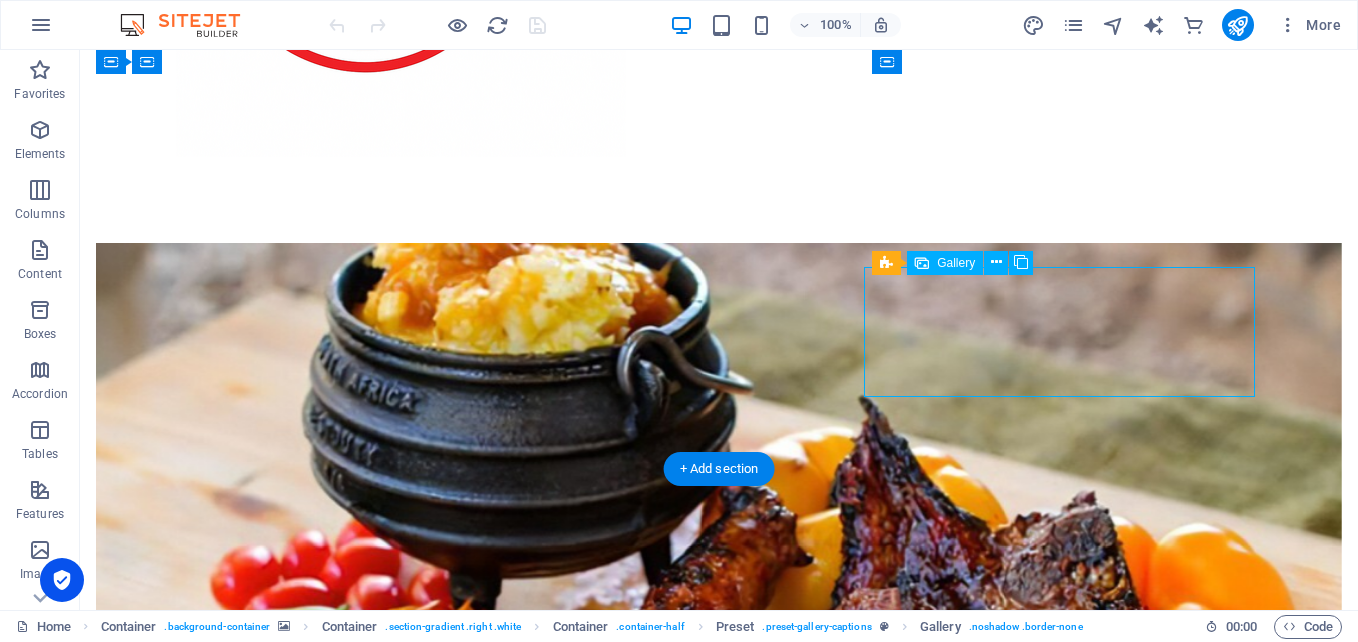 click at bounding box center (719, 1598) 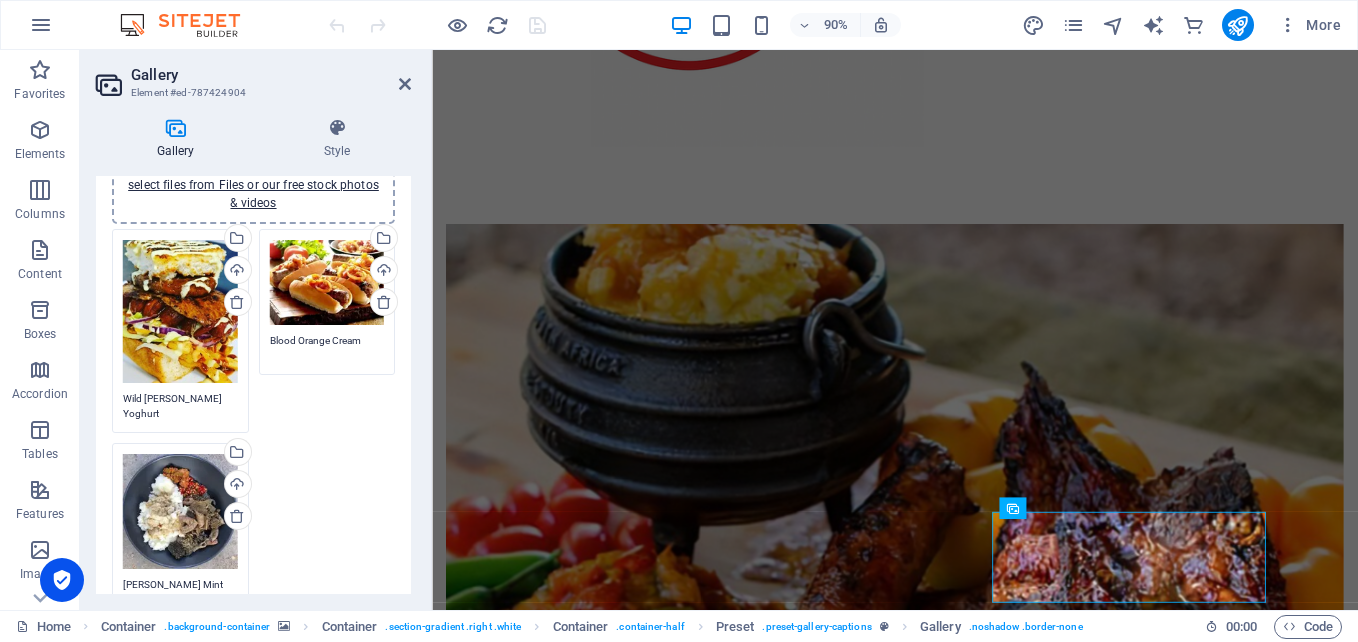 scroll, scrollTop: 100, scrollLeft: 0, axis: vertical 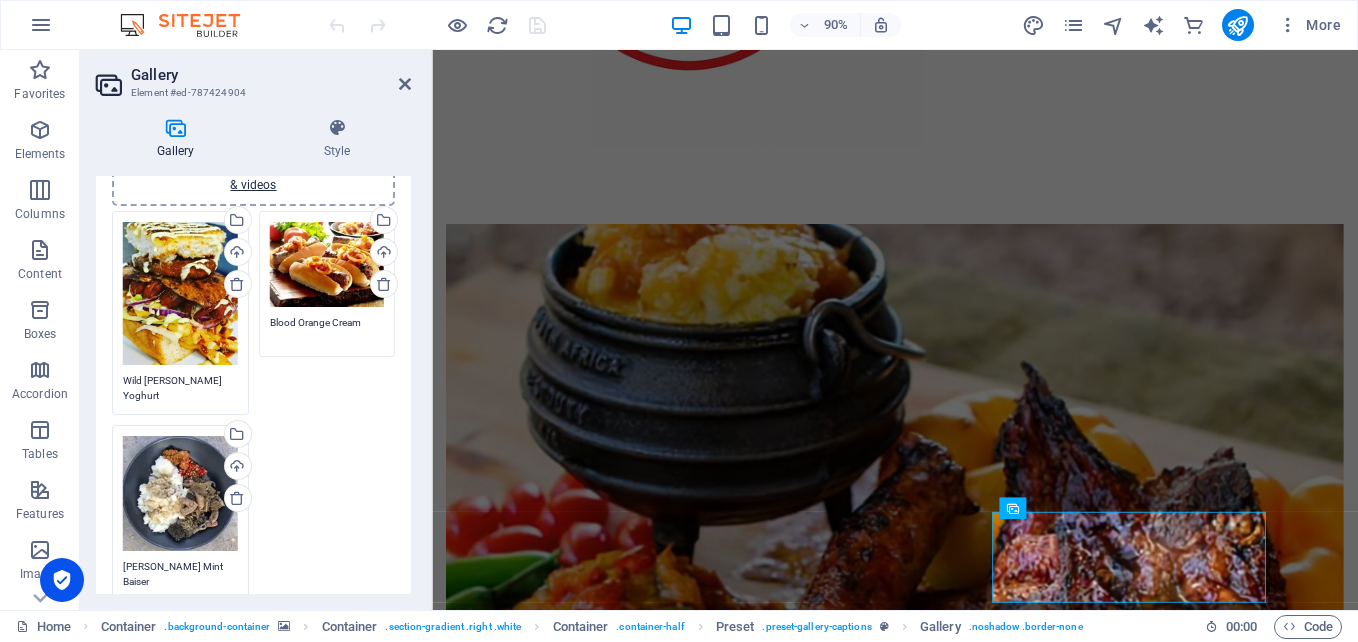 click on "Berry Mint Baiser" at bounding box center [180, 574] 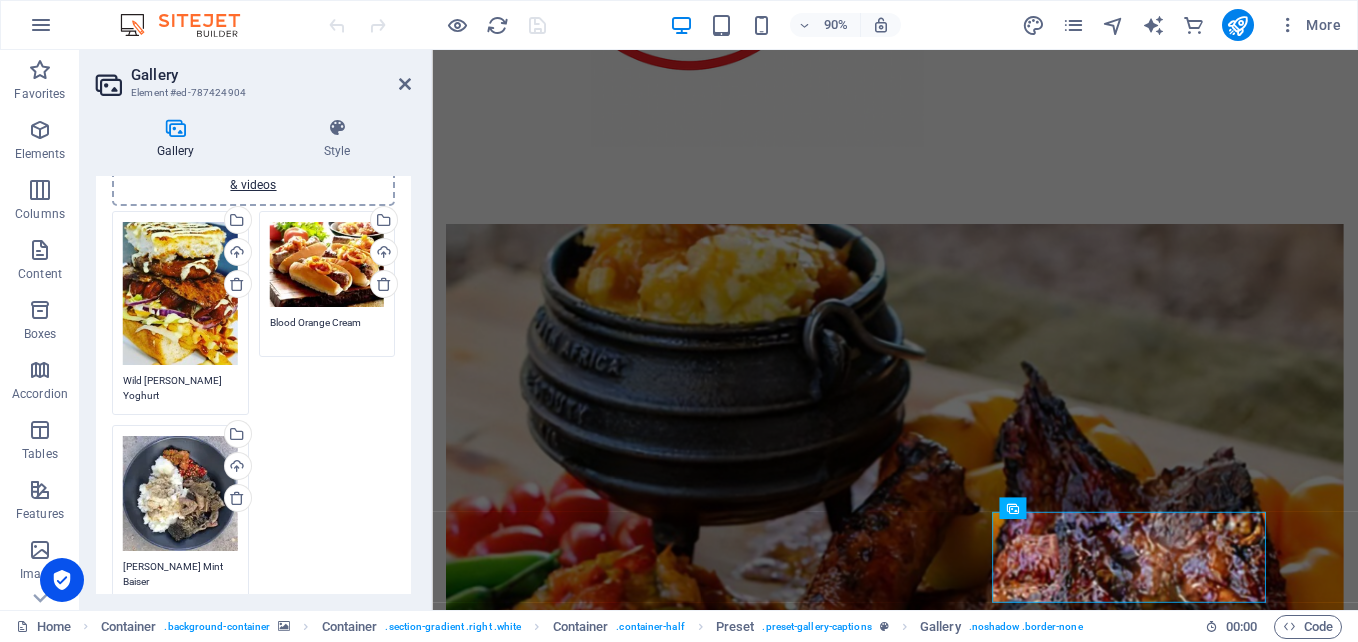 paste on "Pap & Mogodu Plate
Hearty traditional dish with tripe, pap, and savoury relishes." 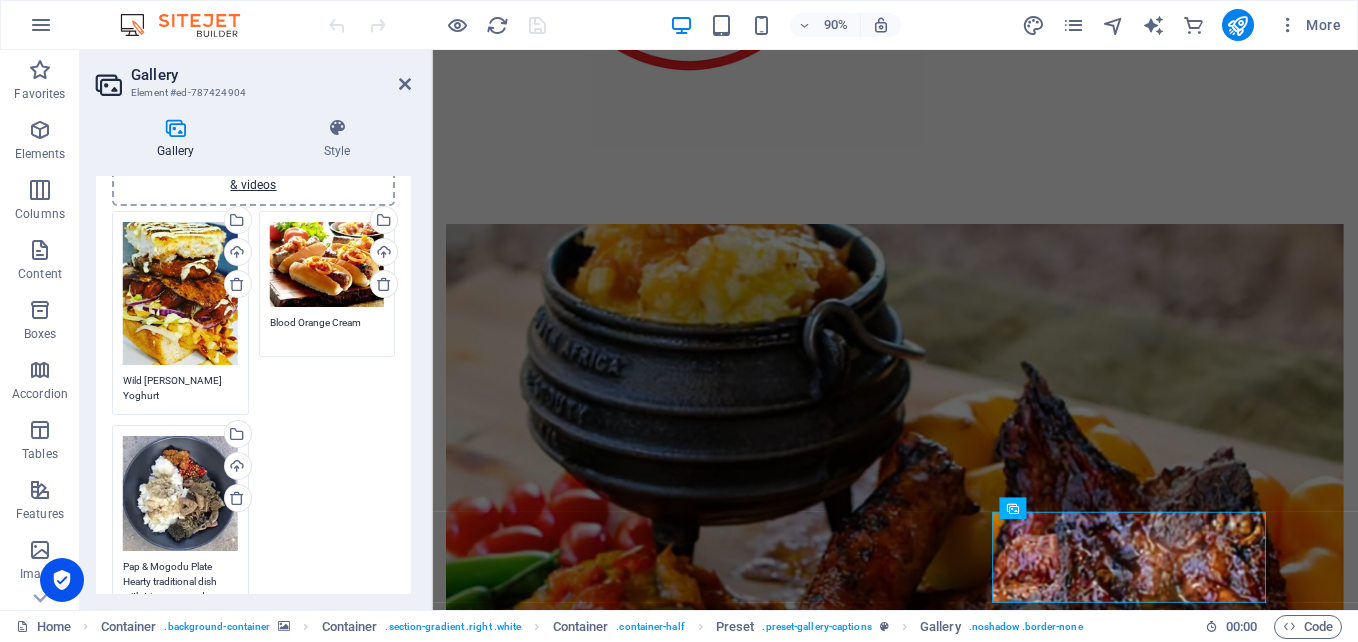 scroll, scrollTop: 0, scrollLeft: 0, axis: both 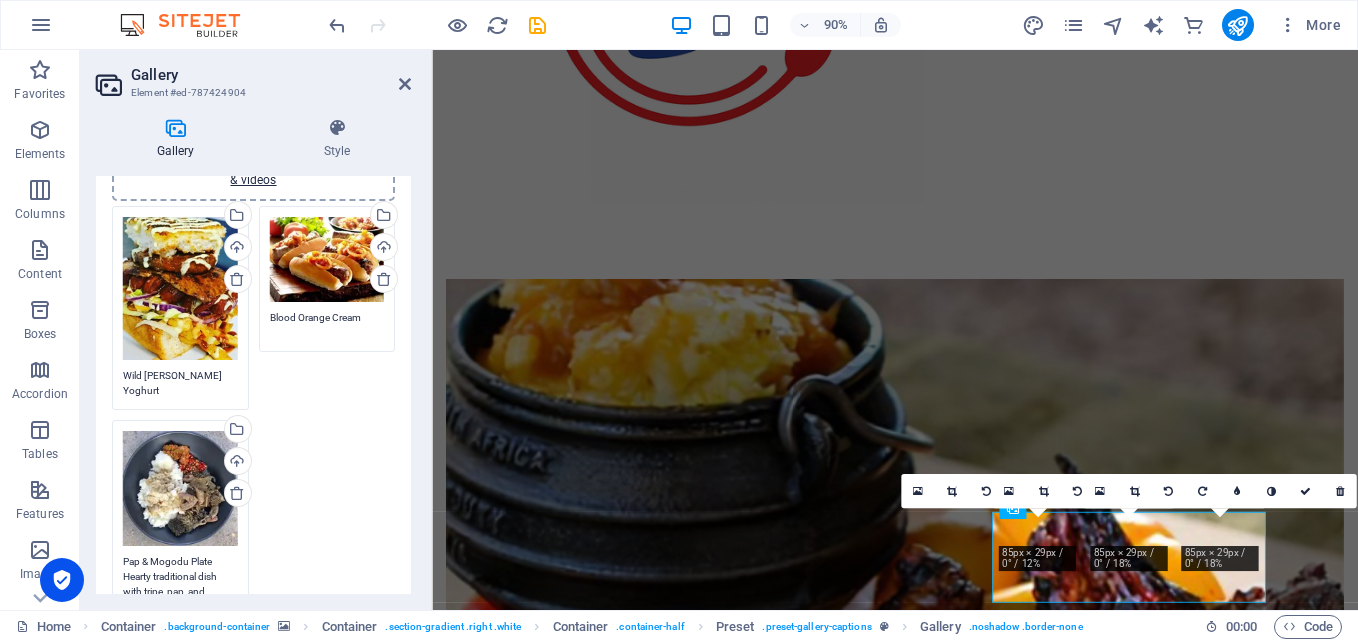 type on "Pap & Mogodu Plate
Hearty traditional dish with tripe, pap, and savoury relishes." 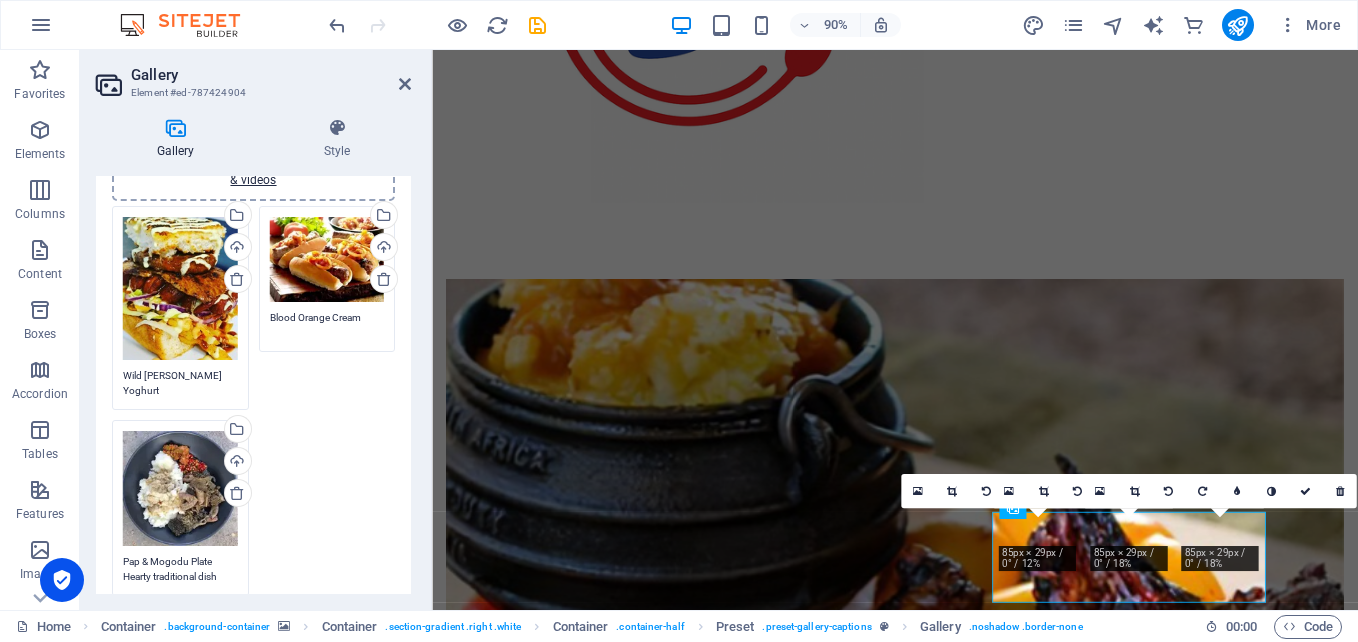 click on "Drag files here, click to choose files or select files from Files or our free stock photos & videos Select files from the file manager, stock photos, or upload file(s) Upload Wild Berry Yoghurt Drag files here, click to choose files or select files from Files or our free stock photos & videos Select files from the file manager, stock photos, or upload file(s) Upload Blood Orange Cream Drag files here, click to choose files or select files from Files or our free stock photos & videos Select files from the file manager, stock photos, or upload file(s) Upload Pap & Mogodu Plate
Hearty traditional dish with tripe, pap, and savoury relishes." at bounding box center (253, 401) 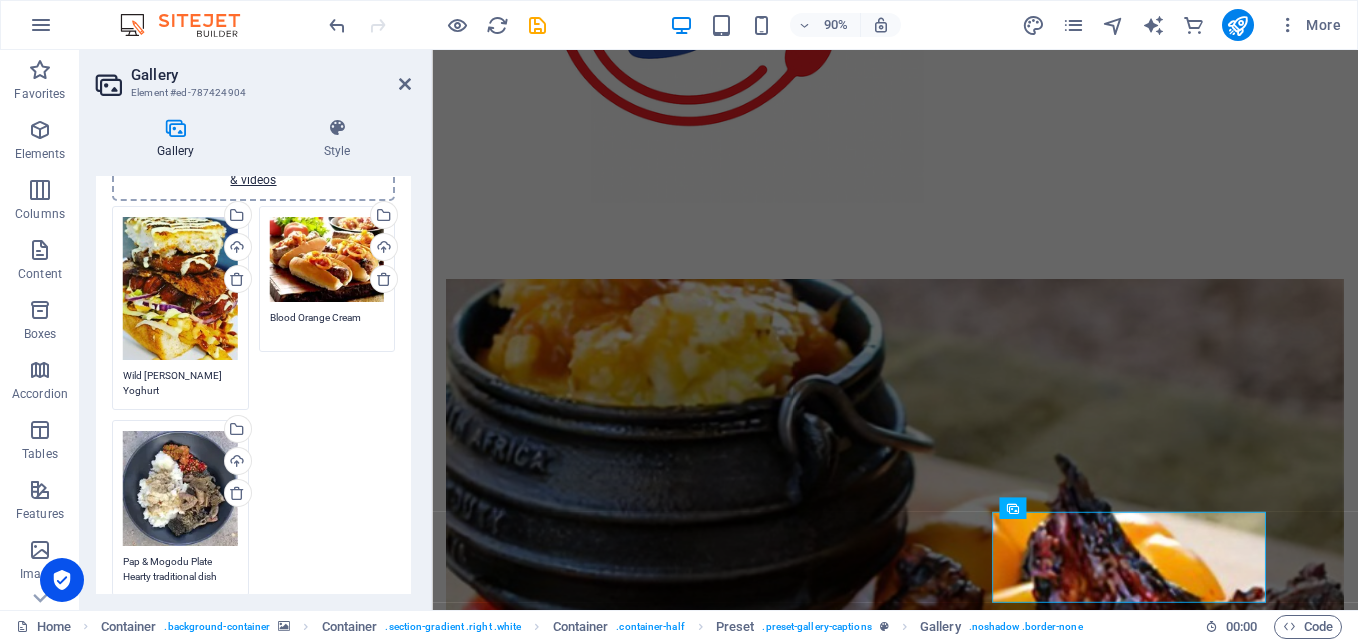 click on "Blood Orange Cream" at bounding box center [327, 325] 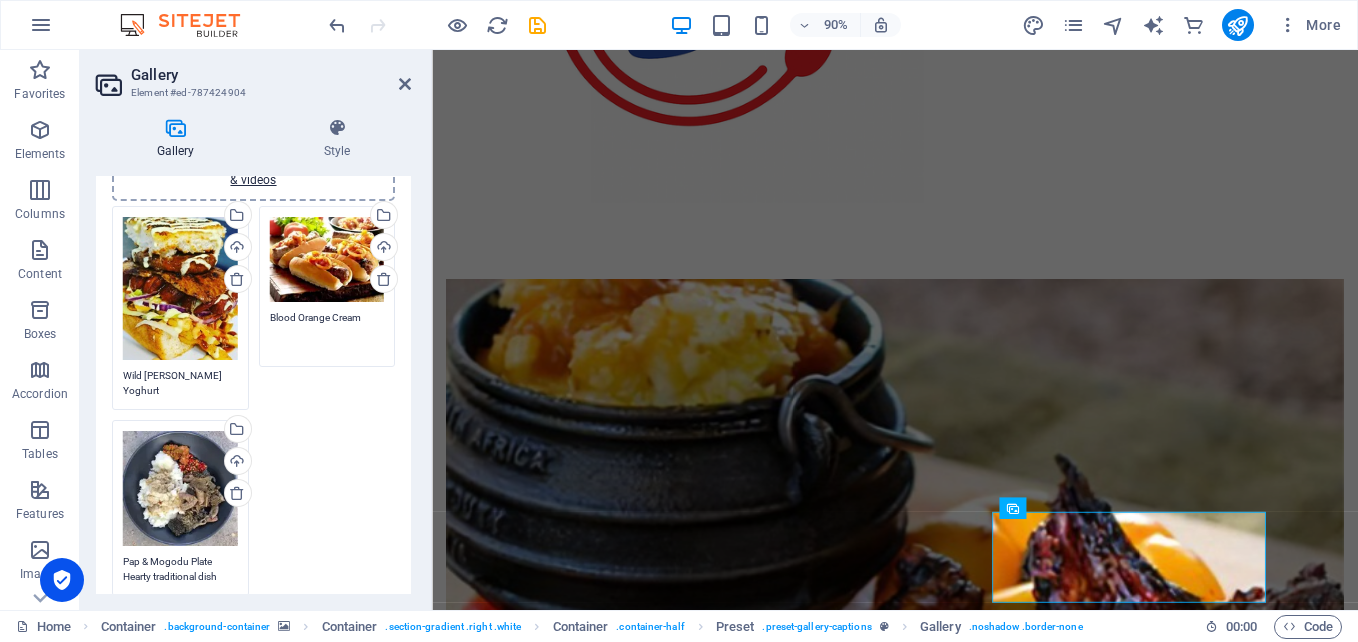 paste on "oerewors Rolls
Grilled boerewors on fresh buns with onion and chutney topping." 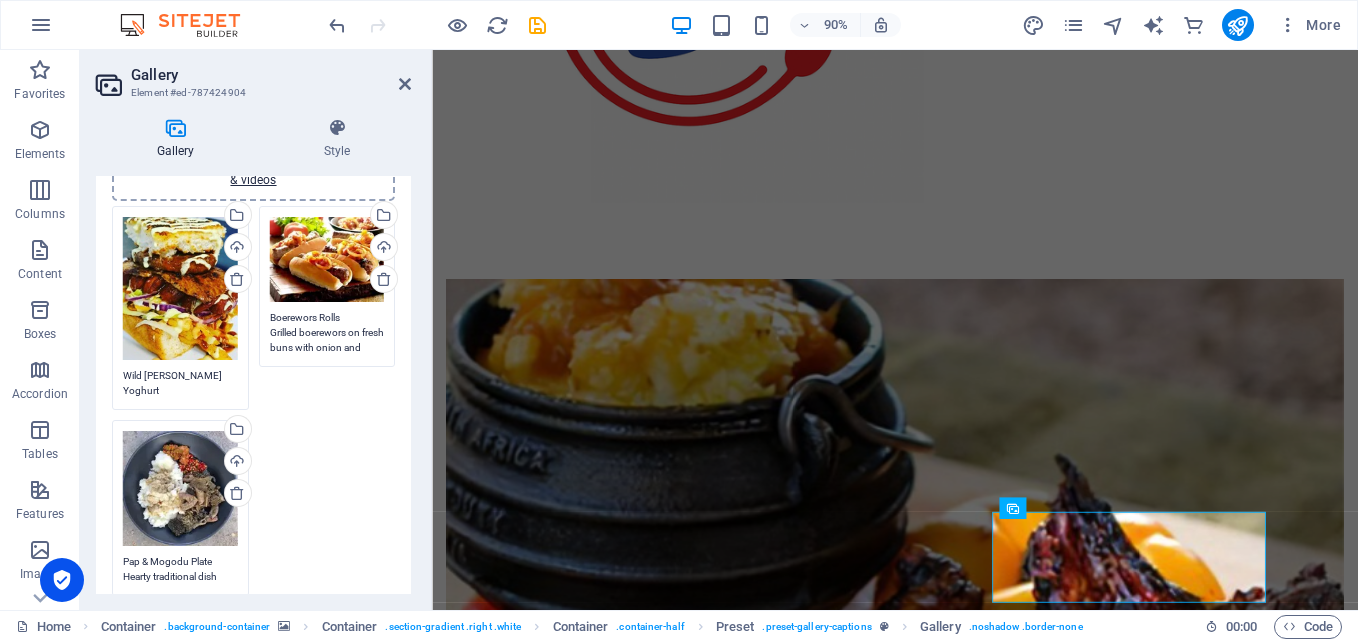 scroll, scrollTop: 0, scrollLeft: 0, axis: both 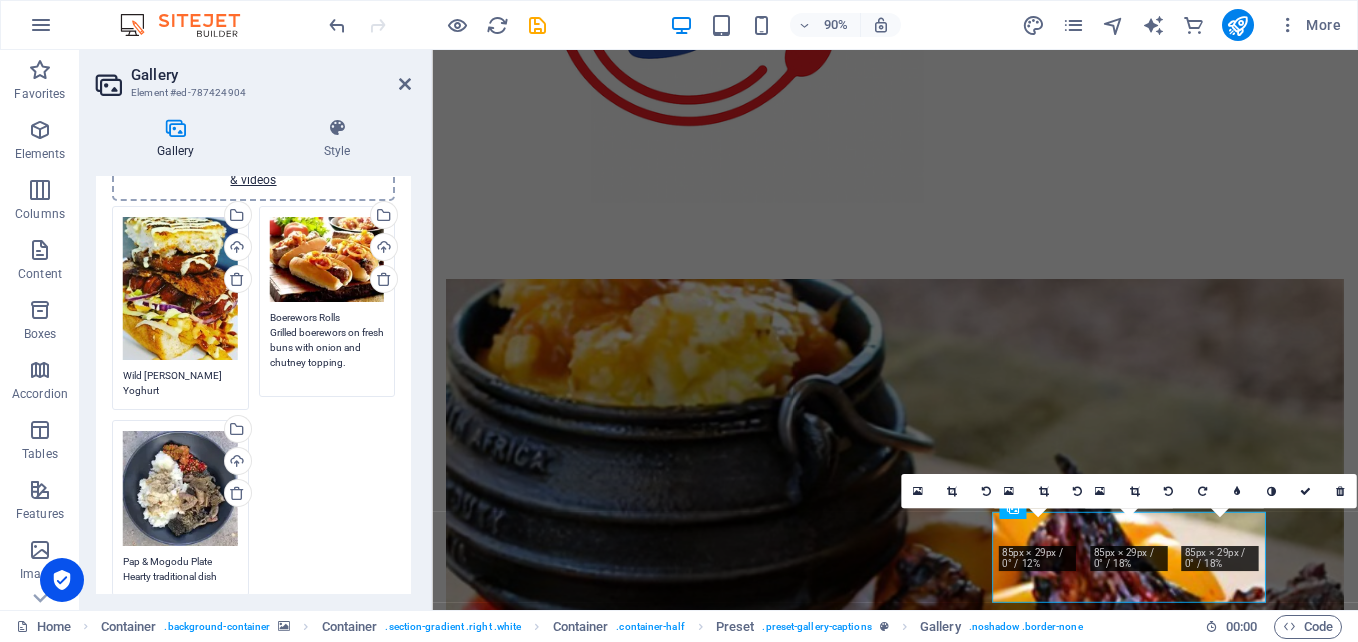 type on "Boerewors Rolls
Grilled boerewors on fresh buns with onion and chutney topping." 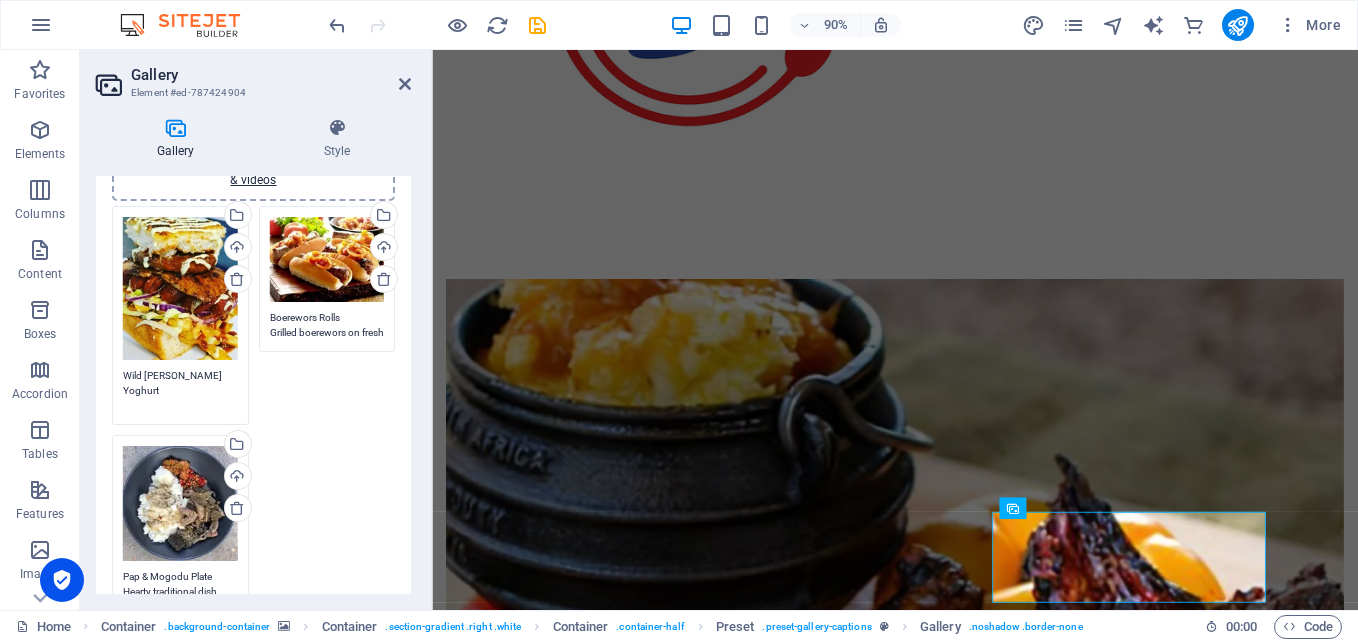 click on "Wild Berry Yoghurt" at bounding box center [180, 390] 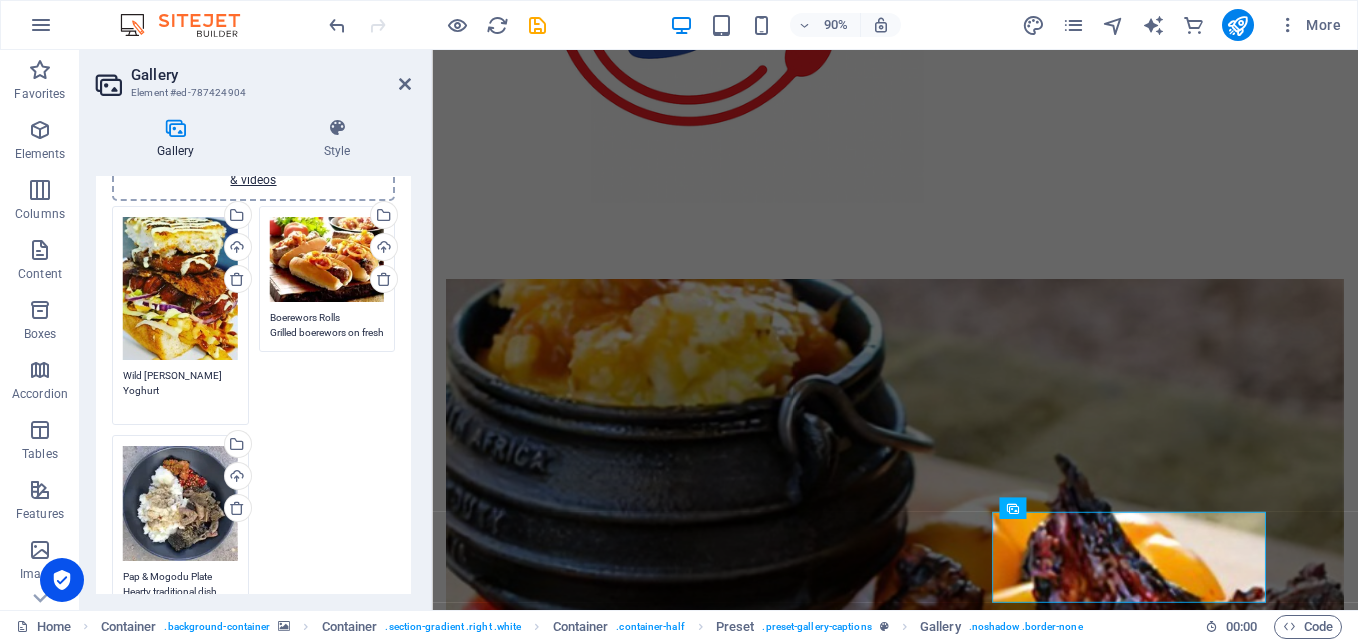 paste on "Full Kota Stack
Loaded township-style kota packed with meat, chips, and creamy sauce." 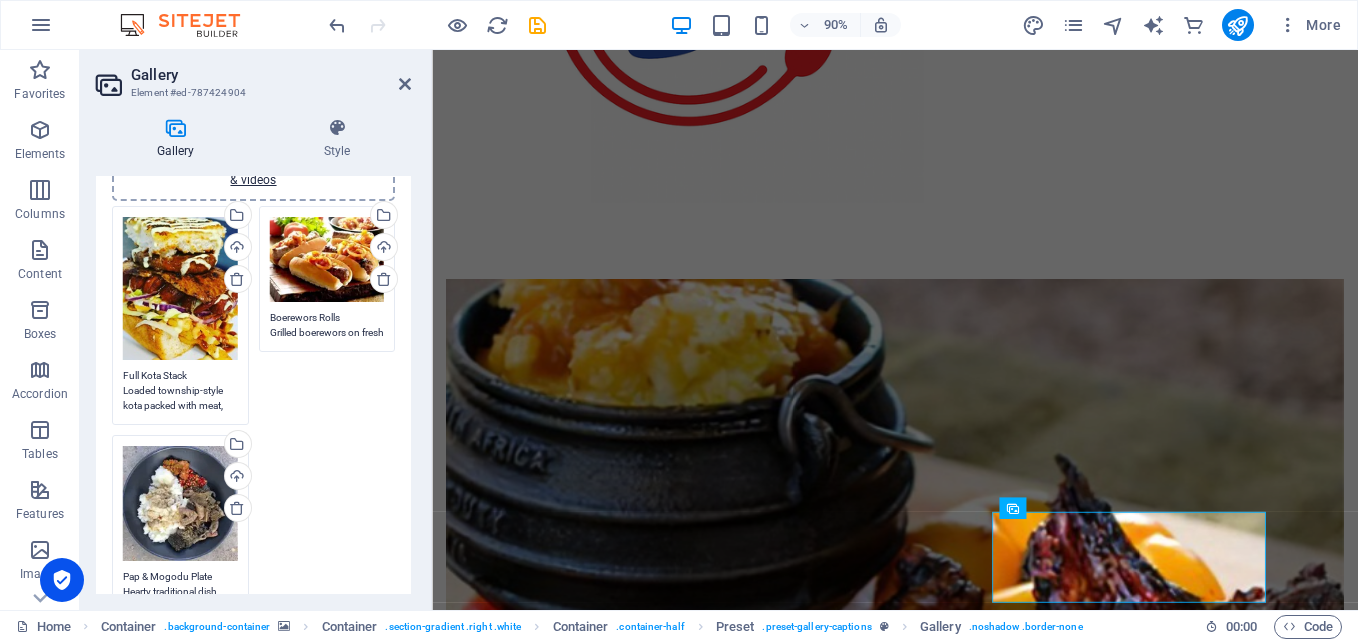 scroll, scrollTop: 0, scrollLeft: 0, axis: both 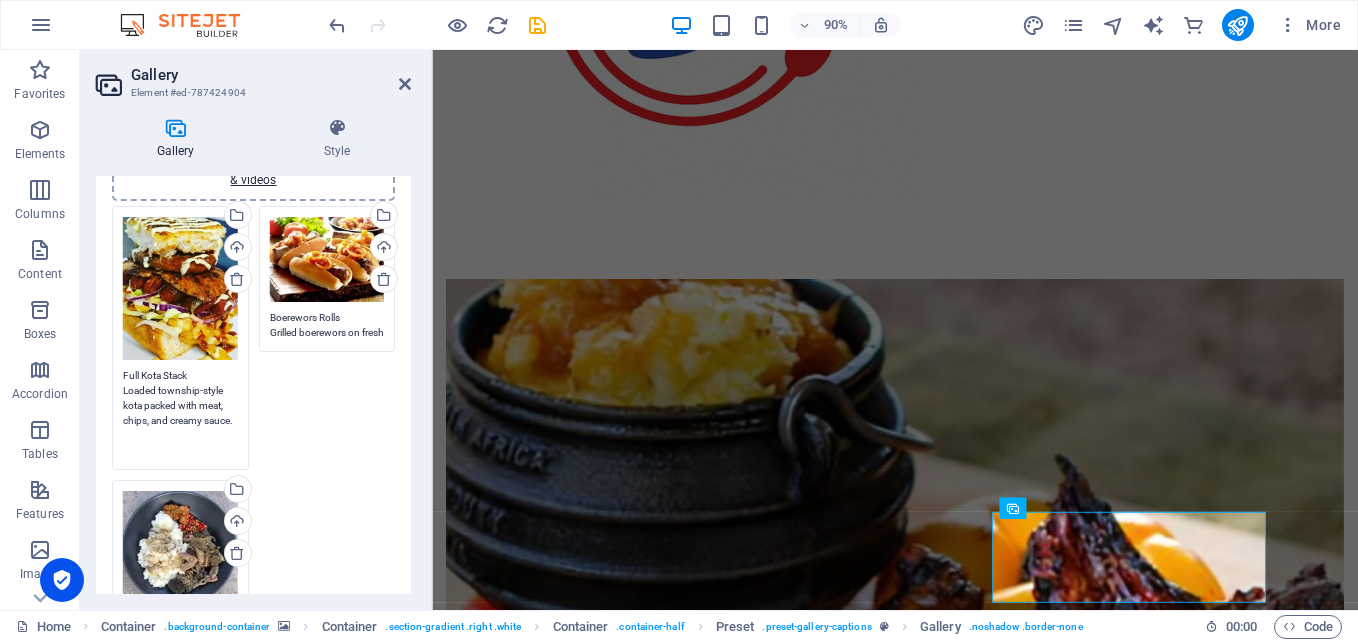 type on "Full Kota Stack
Loaded township-style kota packed with meat, chips, and creamy sauce." 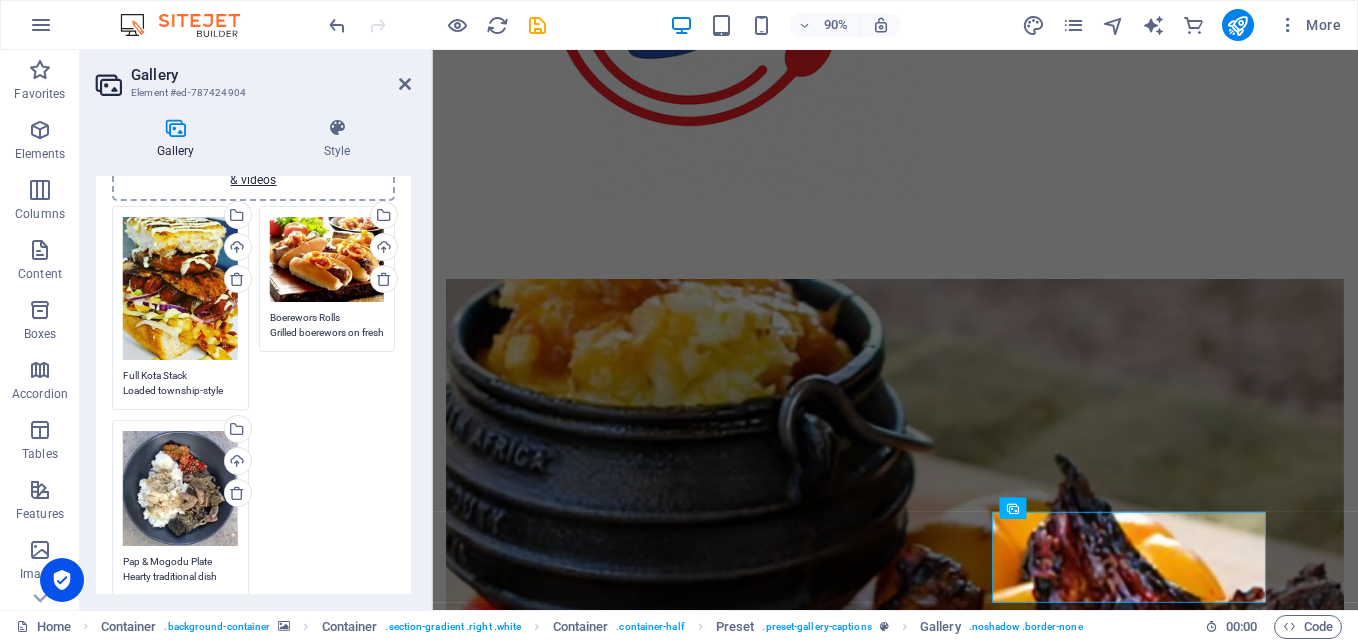 click on "Drag files here, click to choose files or select files from Files or our free stock photos & videos Select files from the file manager, stock photos, or upload file(s) Upload Full Kota Stack
Loaded township-style kota packed with meat, chips, and creamy sauce. Drag files here, click to choose files or select files from Files or our free stock photos & videos Select files from the file manager, stock photos, or upload file(s) Upload Boerewors Rolls
Grilled boerewors on fresh buns with onion and chutney topping. Drag files here, click to choose files or select files from Files or our free stock photos & videos Select files from the file manager, stock photos, or upload file(s) Upload Pap & Mogodu Plate
Hearty traditional dish with tripe, pap, and savoury relishes." at bounding box center (253, 401) 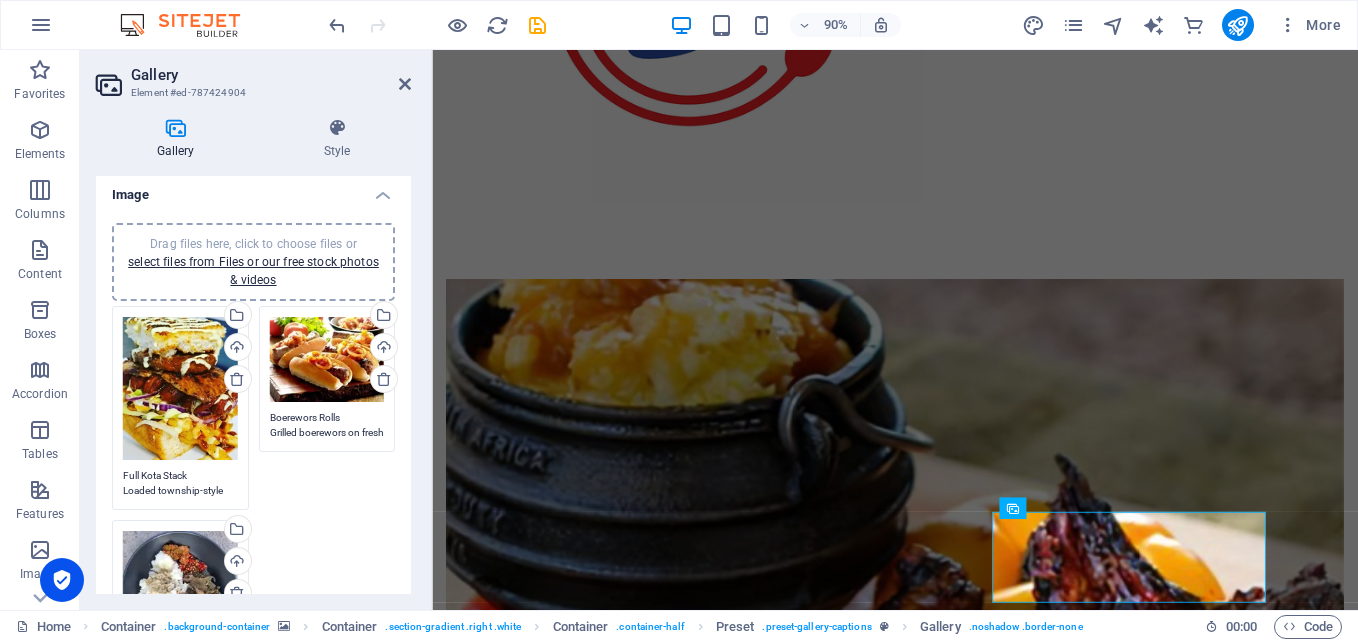 scroll, scrollTop: 0, scrollLeft: 0, axis: both 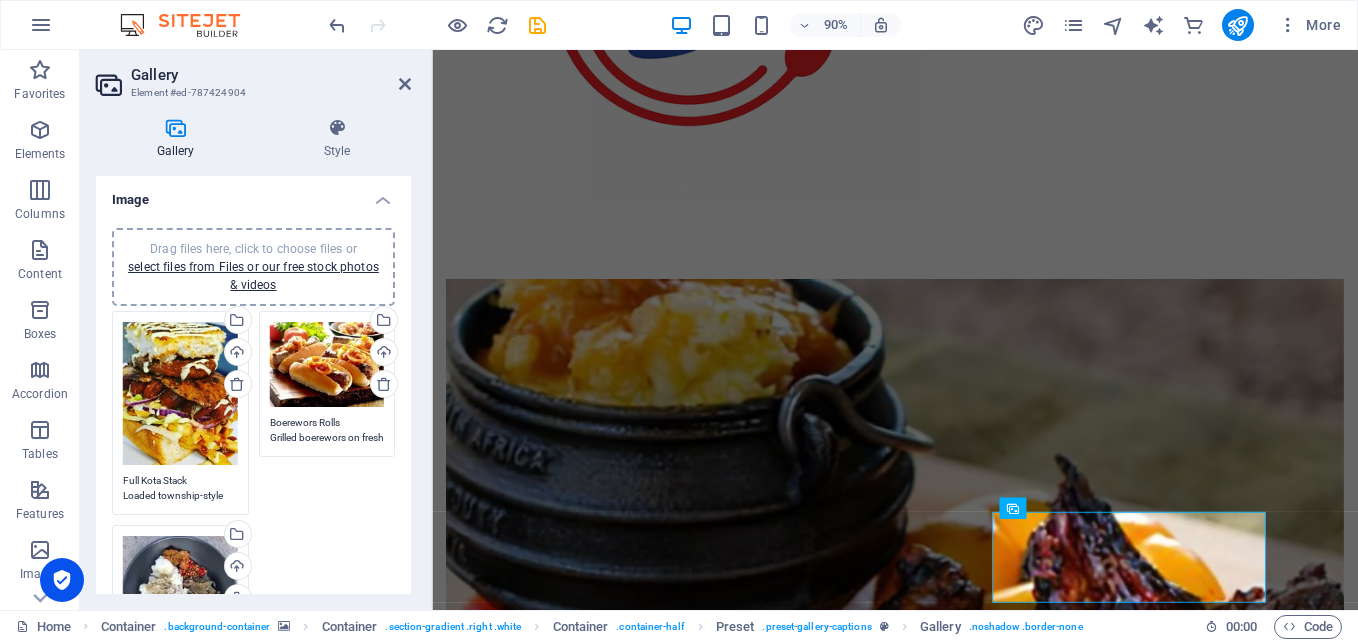 click on "Gallery Element #ed-787424904 Gallery Style Image Drag files here, click to choose files or select files from Files or our free stock photos & videos Drag files here, click to choose files or select files from Files or our free stock photos & videos Select files from the file manager, stock photos, or upload file(s) Upload Full Kota Stack
Loaded township-style kota packed with meat, chips, and creamy sauce. Drag files here, click to choose files or select files from Files or our free stock photos & videos Select files from the file manager, stock photos, or upload file(s) Upload Boerewors Rolls
Grilled boerewors on fresh buns with onion and chutney topping. Drag files here, click to choose files or select files from Files or our free stock photos & videos Select files from the file manager, stock photos, or upload file(s) Upload Pap & Mogodu Plate
Hearty traditional dish with tripe, pap, and savoury relishes. Remove all images Settings Aspect ratio No fixed aspect ratio 16:9 16:10 4:3 1:1 1:2 2:1 Width 800 px" at bounding box center [256, 330] 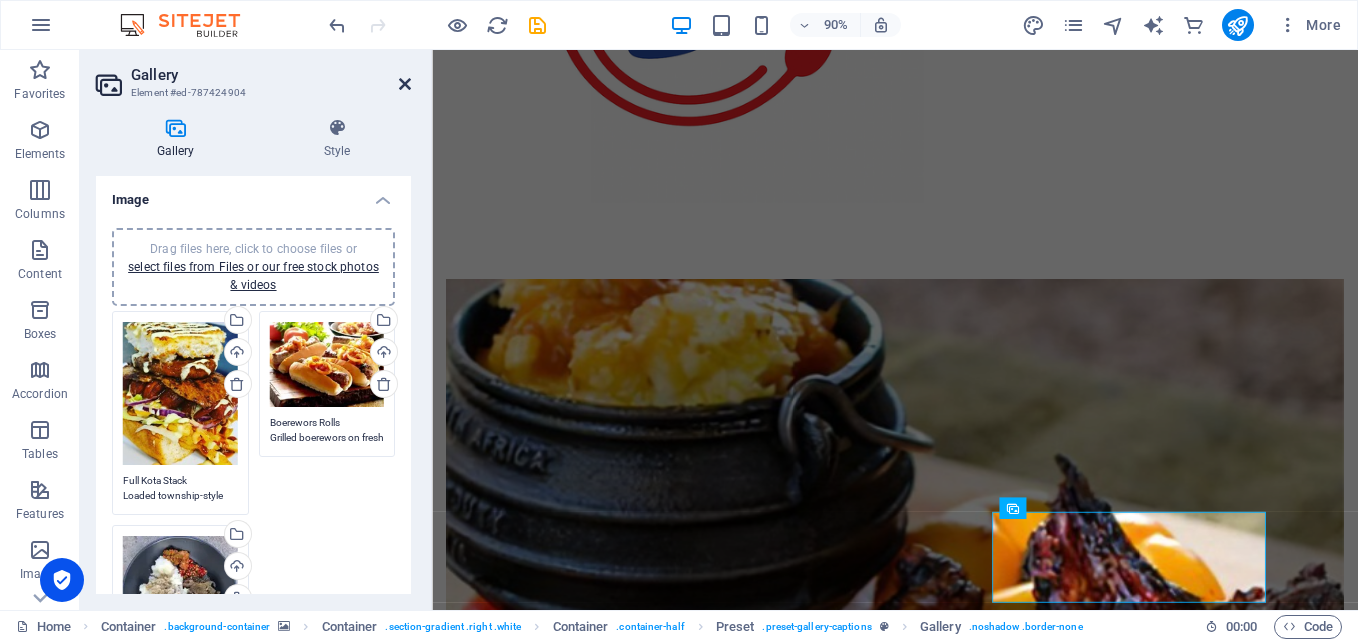 click at bounding box center [405, 84] 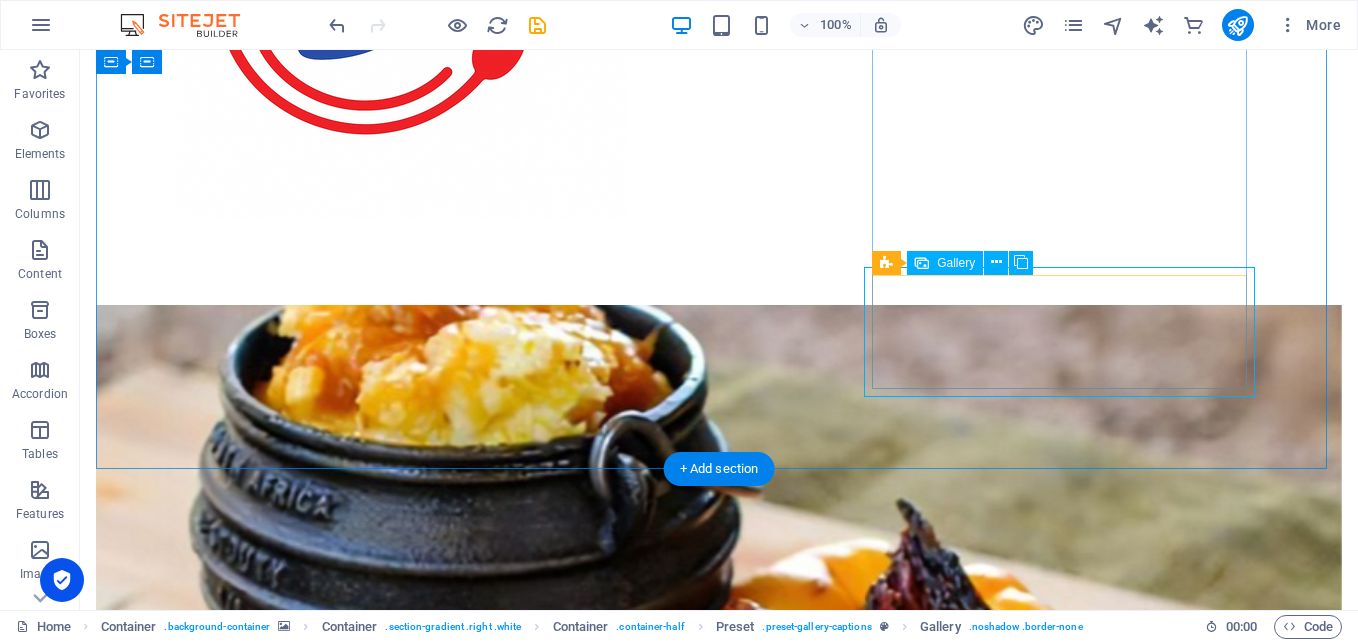 click at bounding box center (719, 1865) 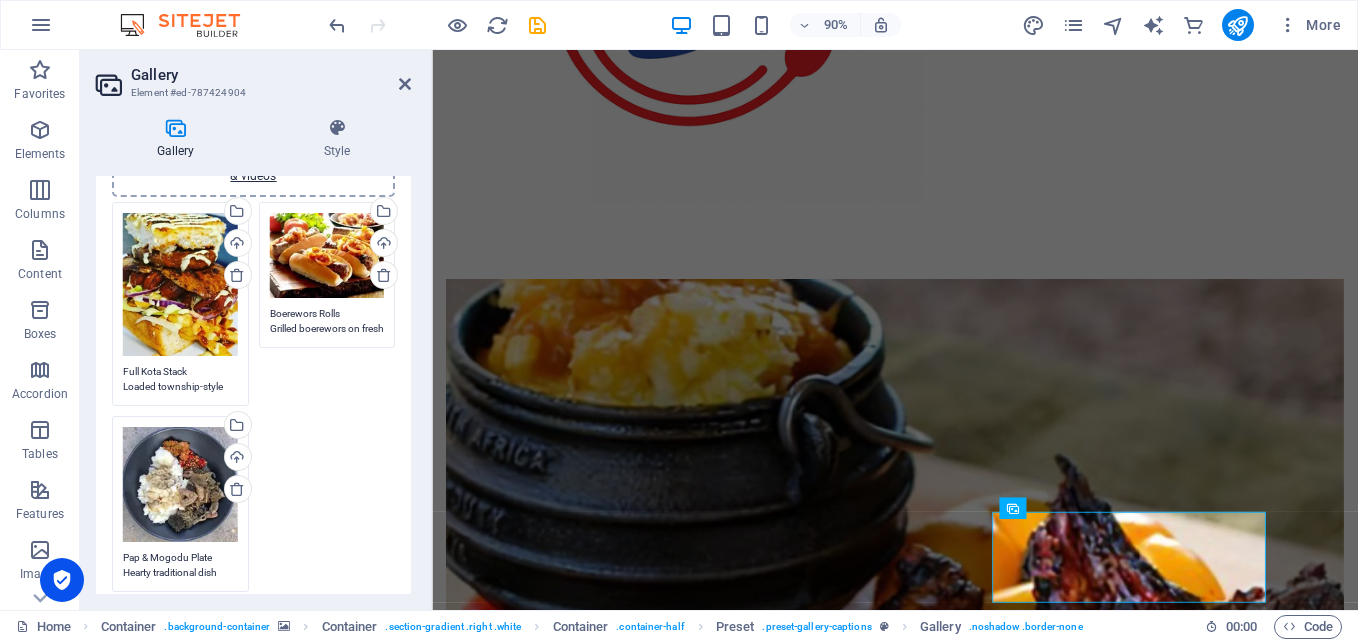 scroll, scrollTop: 0, scrollLeft: 0, axis: both 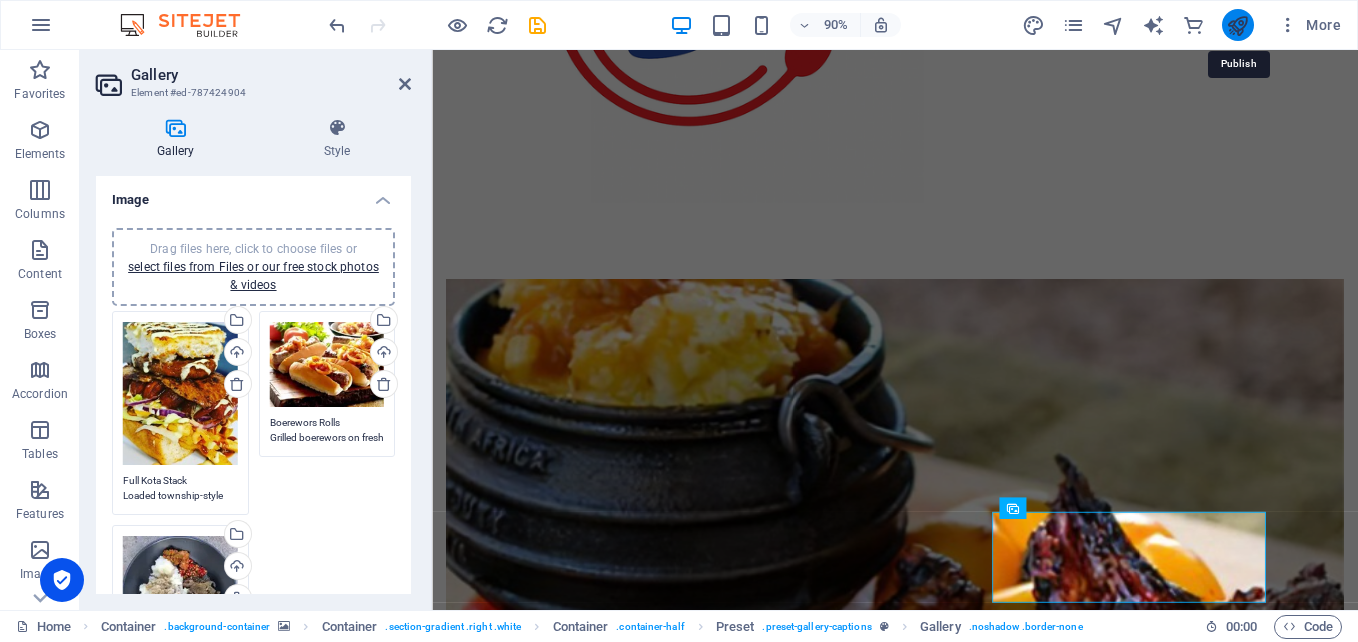click at bounding box center [1237, 25] 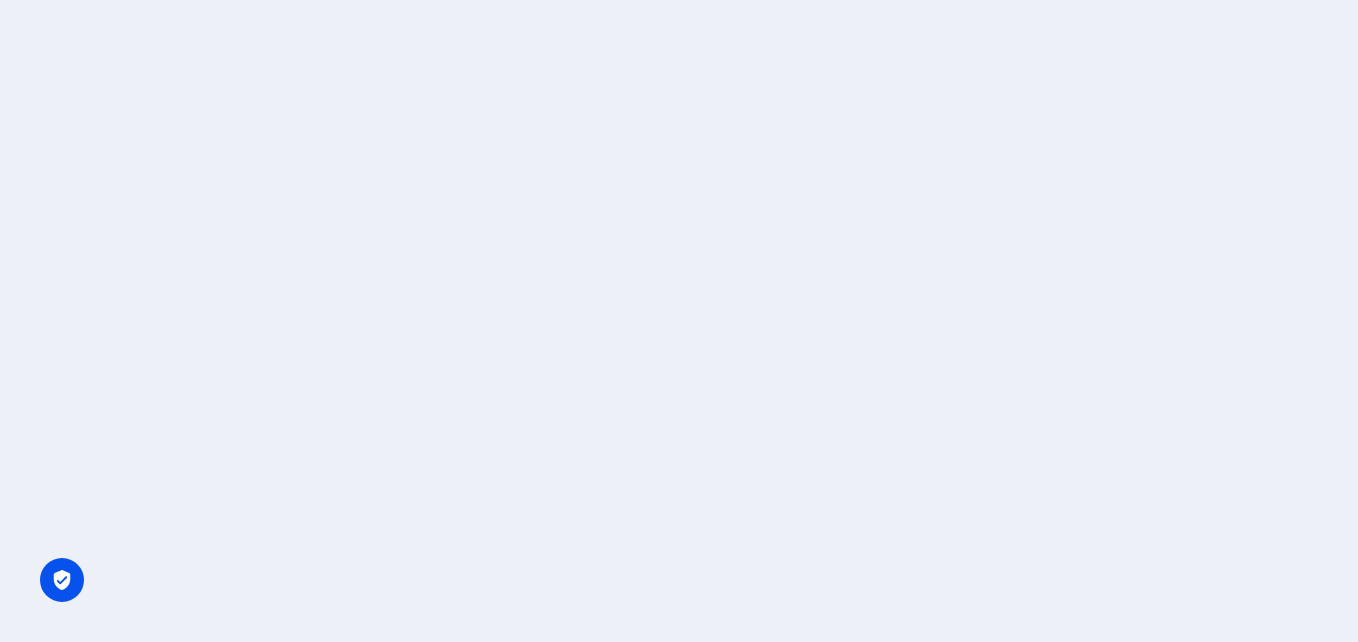 scroll, scrollTop: 0, scrollLeft: 0, axis: both 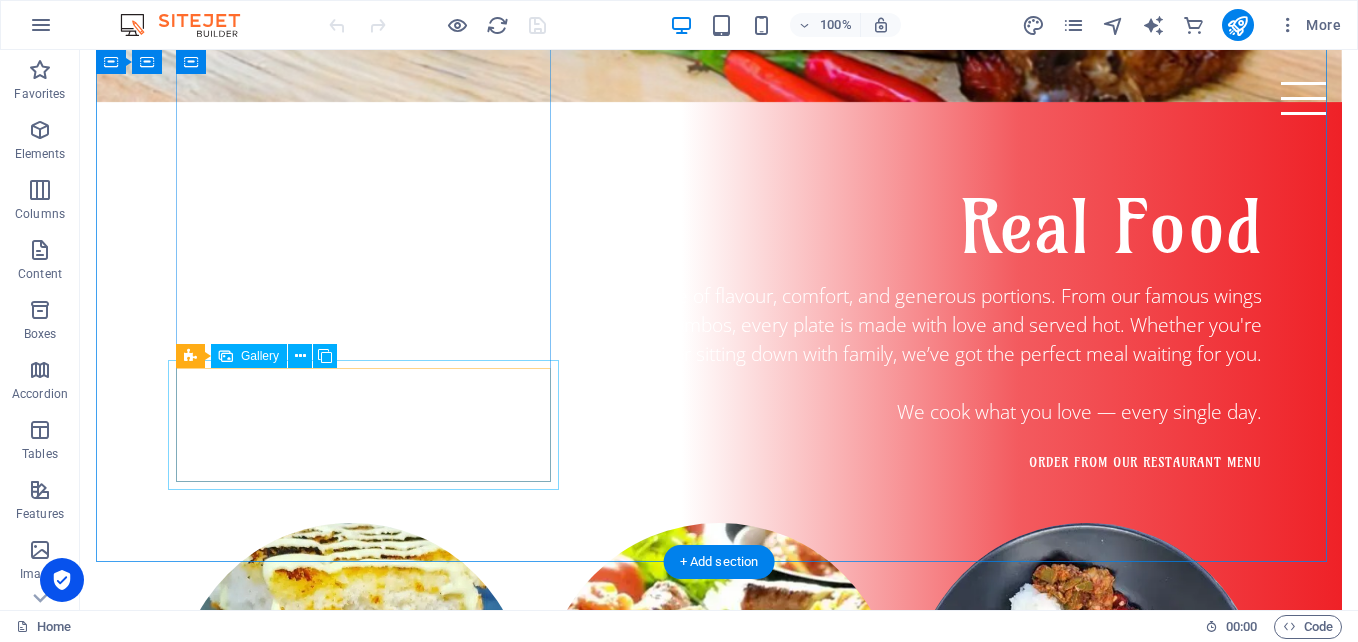 click at bounding box center (719, 2495) 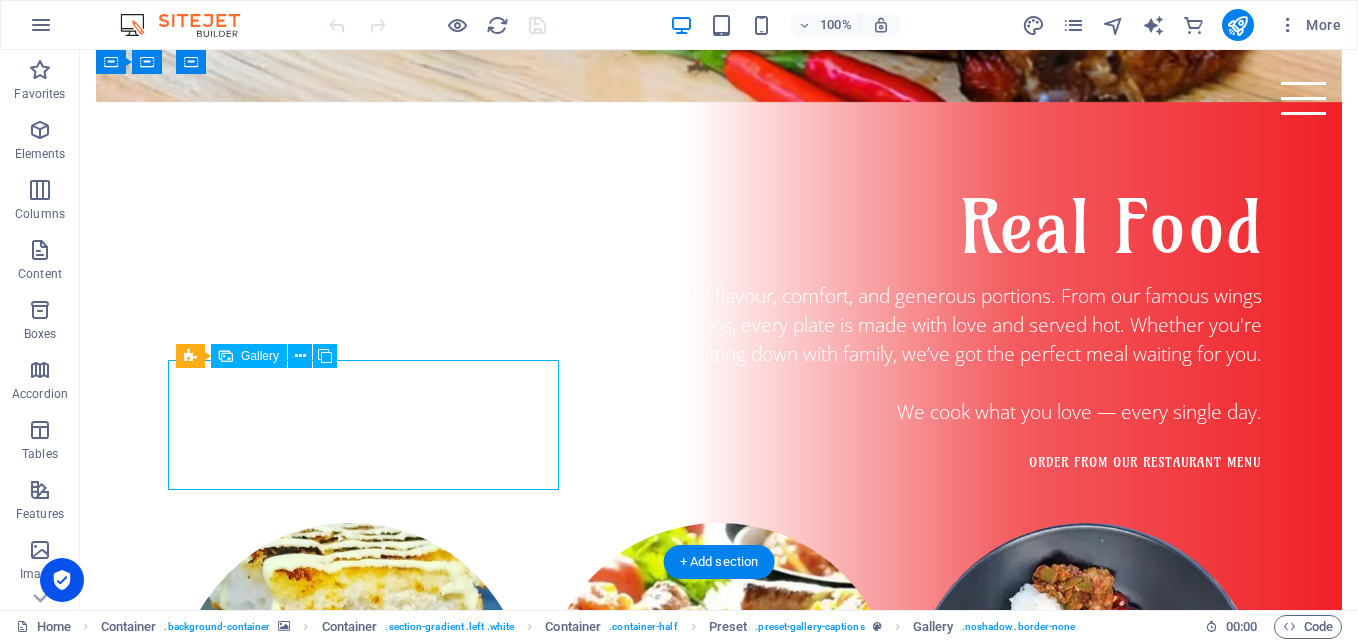 click at bounding box center (719, 2495) 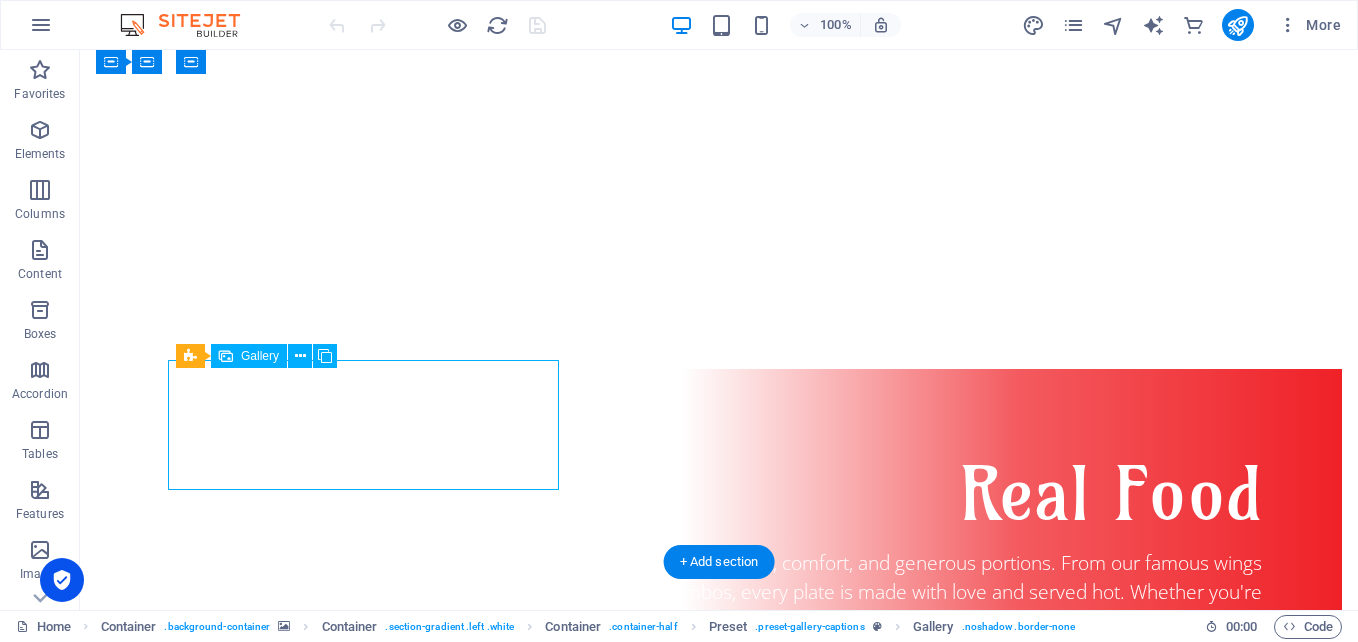 select on "4" 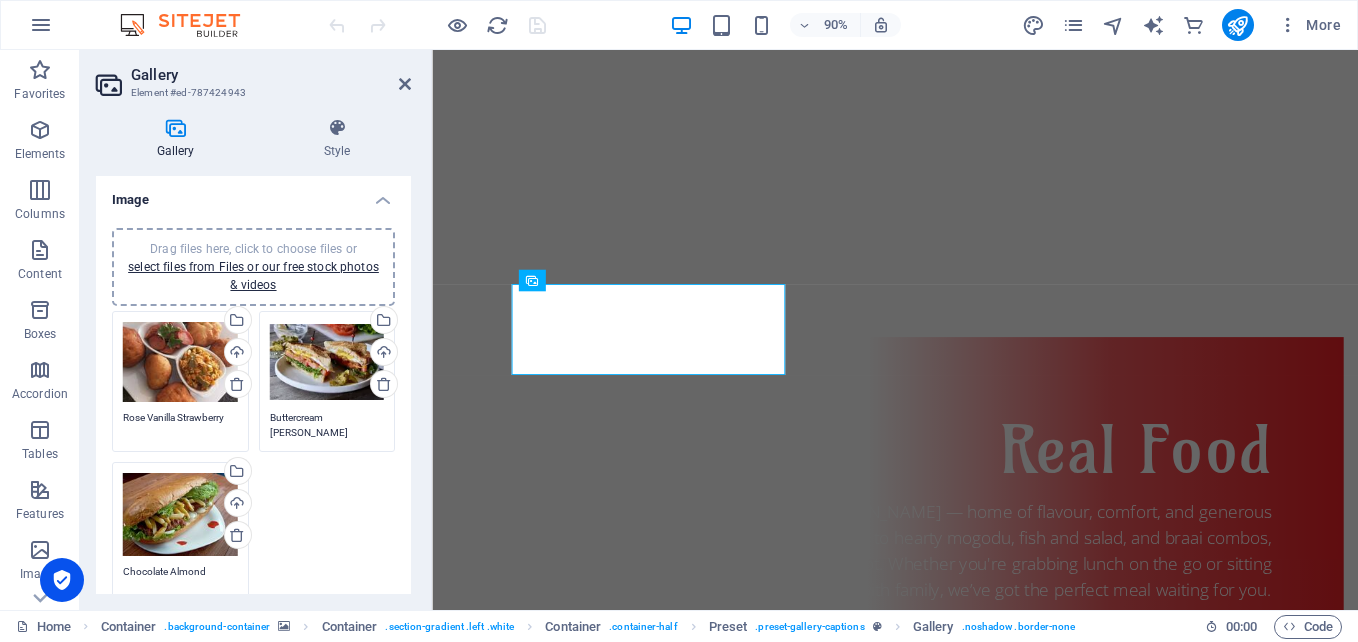 scroll, scrollTop: 2261, scrollLeft: 0, axis: vertical 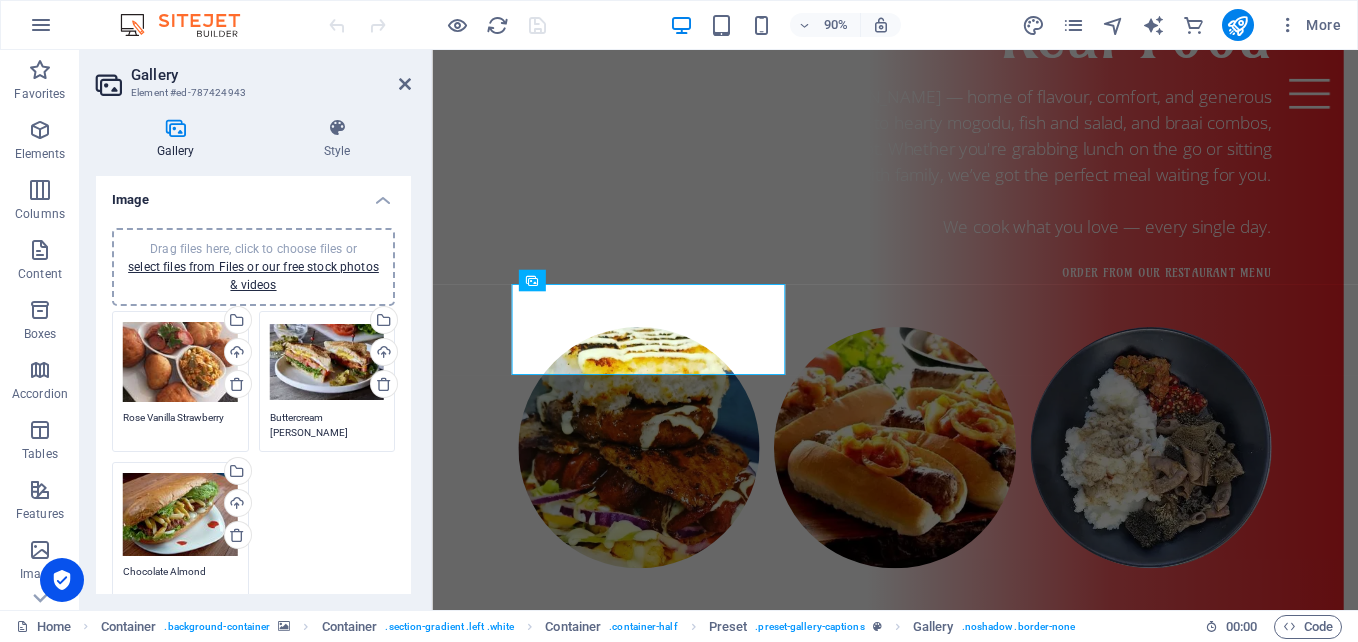 click on "Drag files here, click to choose files or select files from Files or our free stock photos & videos Select files from the file manager, stock photos, or upload file(s) Upload Rose Vanilla Strawberry" at bounding box center [180, 382] 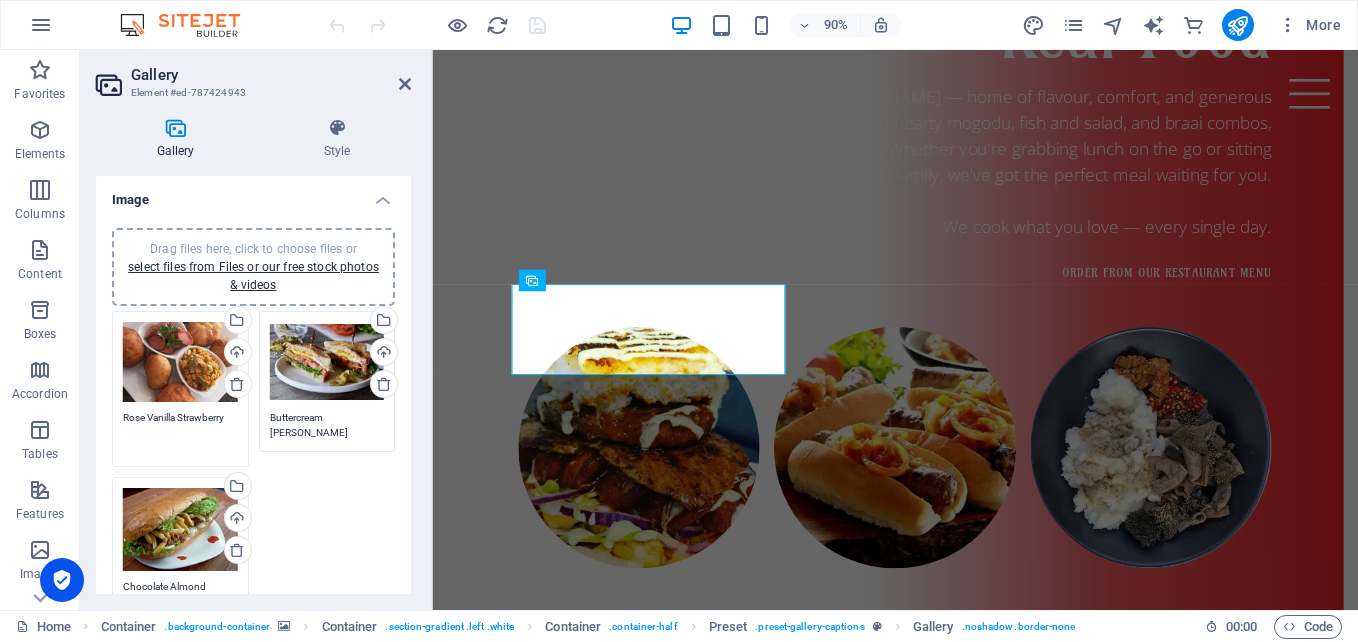 click on "Rose Vanilla Strawberry" at bounding box center [180, 432] 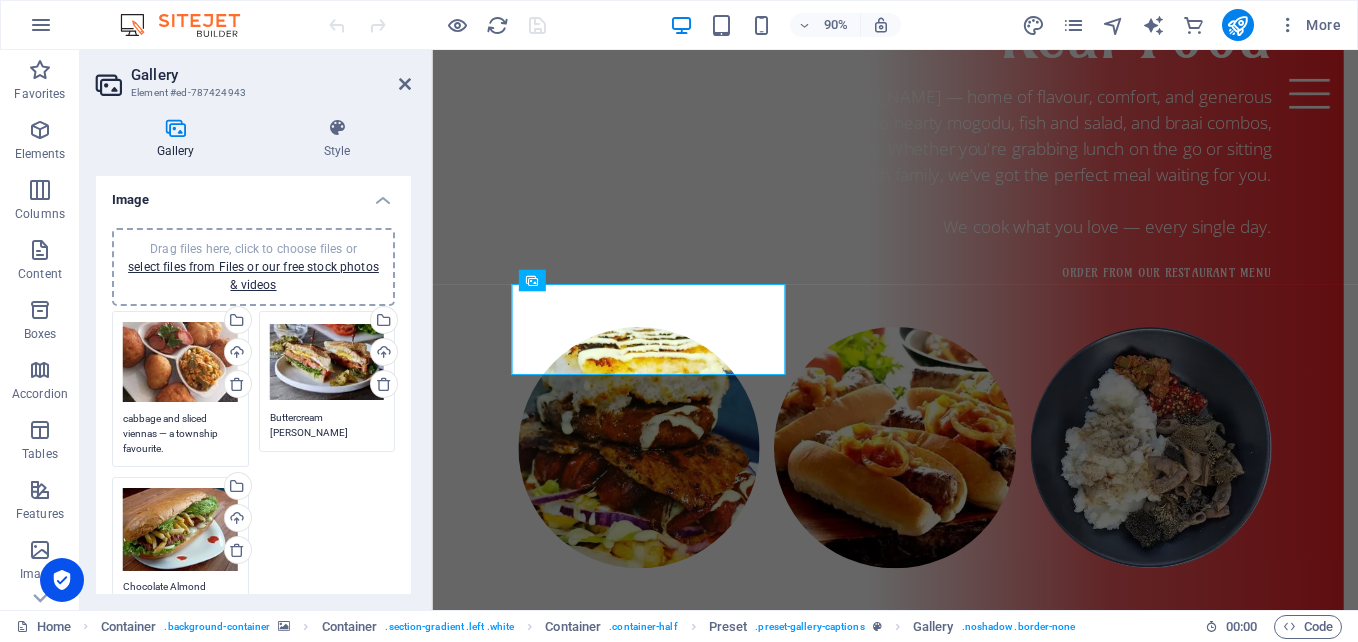 scroll, scrollTop: 0, scrollLeft: 0, axis: both 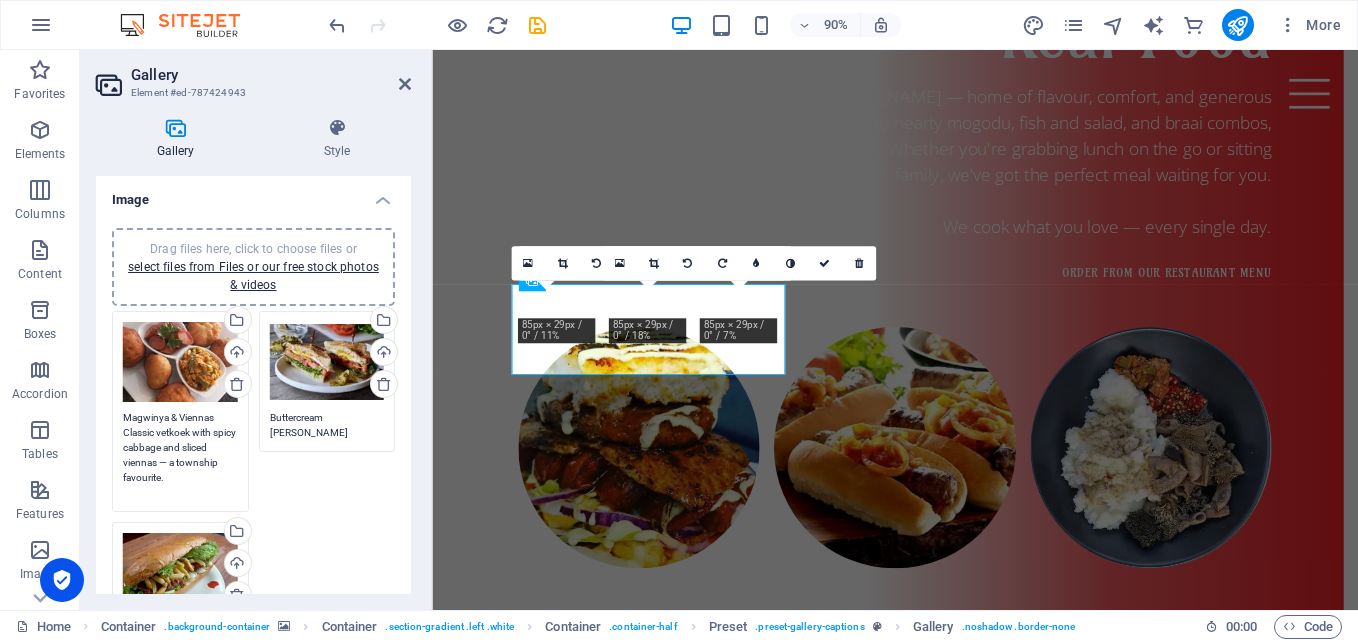 drag, startPoint x: 192, startPoint y: 429, endPoint x: 177, endPoint y: 420, distance: 17.492855 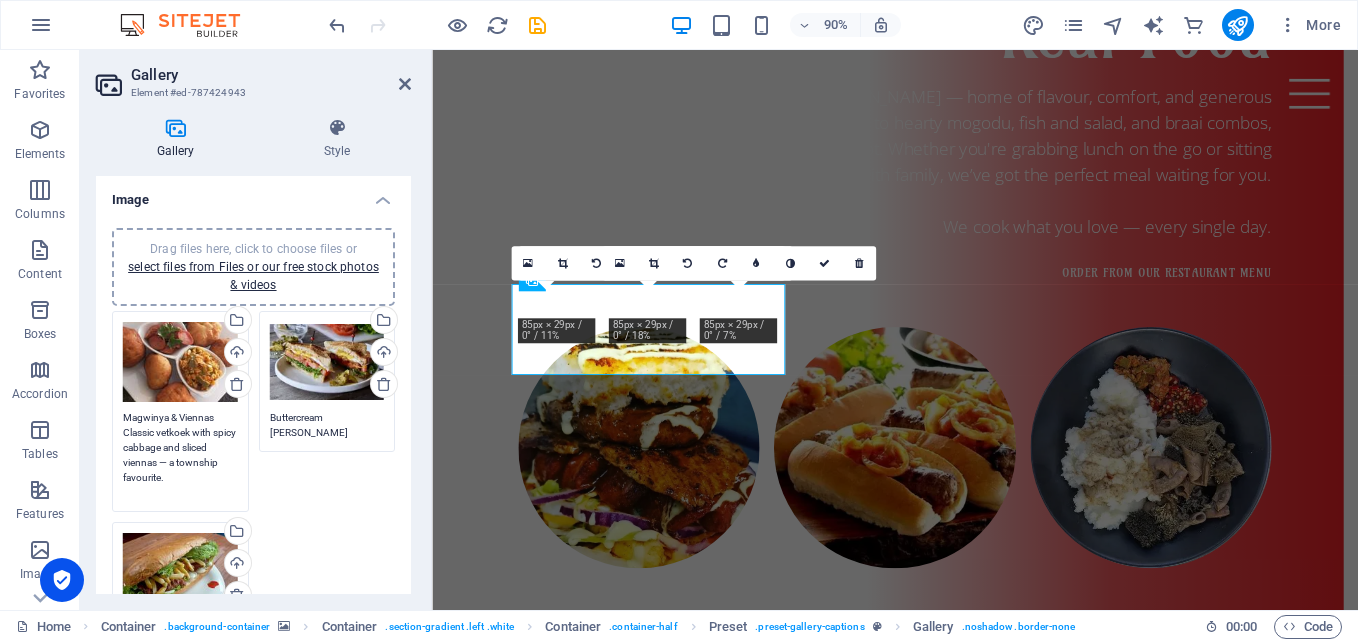 click on "Magwinya & Viennas
Classic vetkoek with spicy cabbage and sliced viennas — a township favourite." at bounding box center (180, 455) 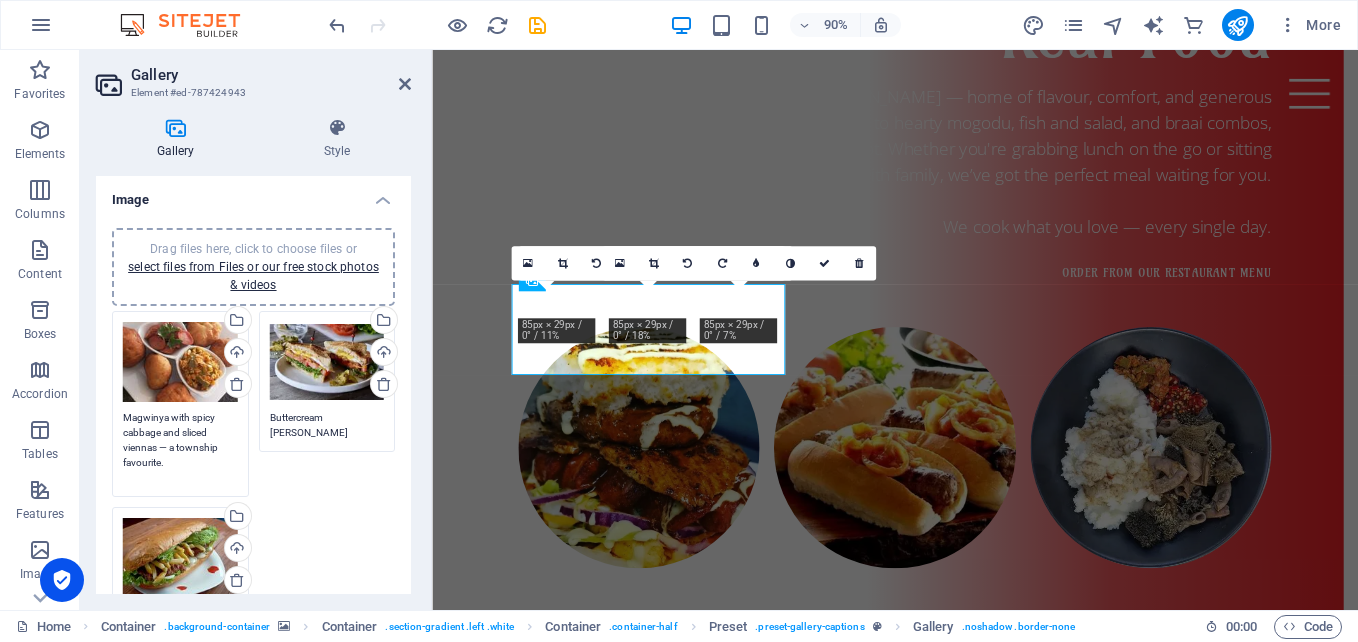 click on "Magwinya with spicy cabbage and sliced viennas — a township favourite." at bounding box center (180, 447) 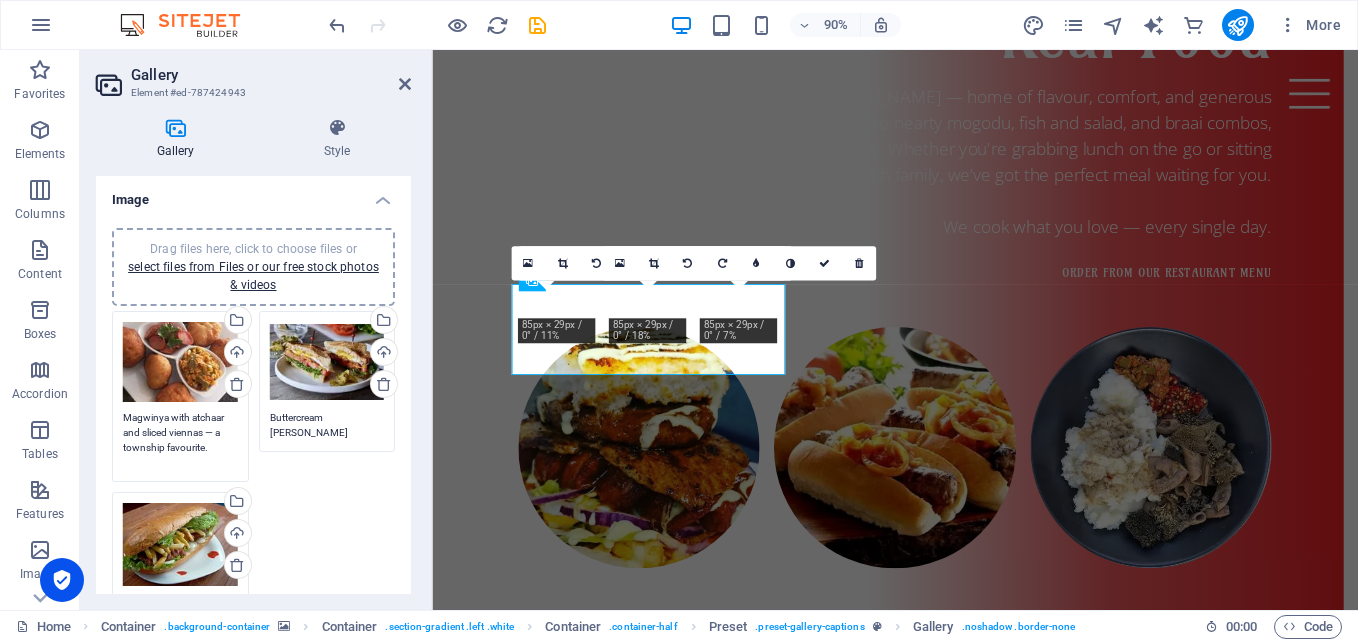 click on "Magwinya with atchaar and sliced viennas — a township favourite." at bounding box center (180, 440) 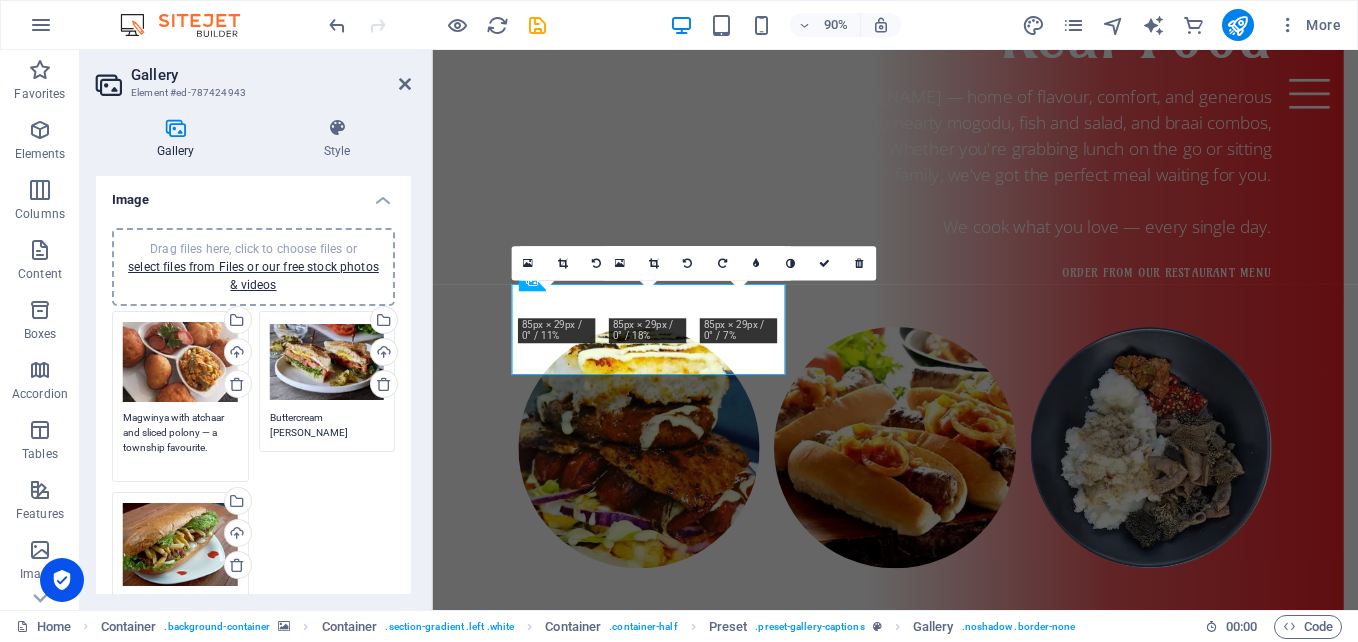 type on "Magwinya with atchaar and sliced polony — a township favourite." 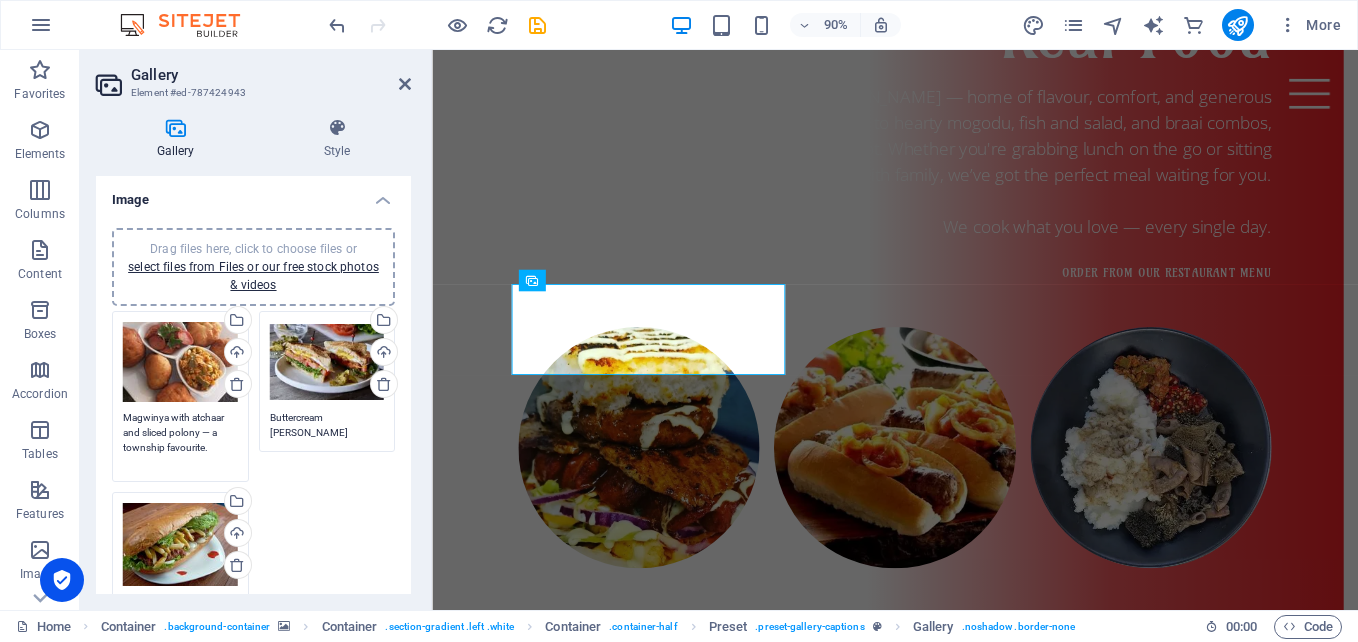 scroll, scrollTop: 100, scrollLeft: 0, axis: vertical 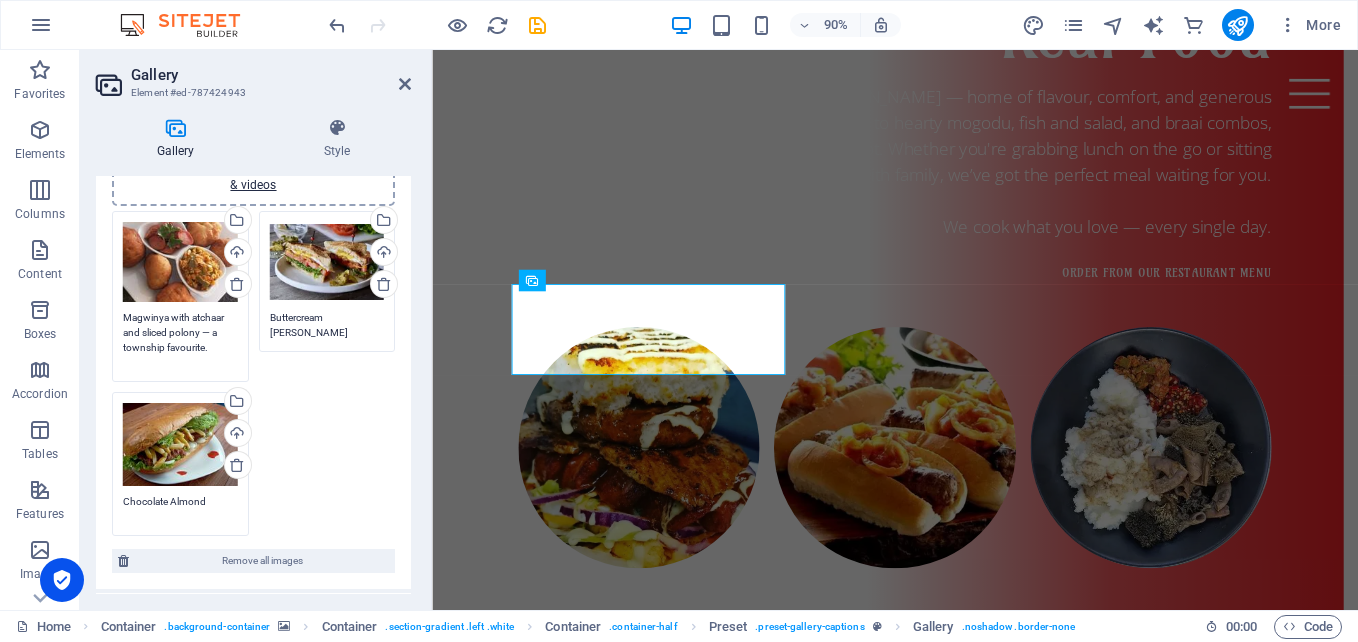 click on "Chocolate Almond" at bounding box center [180, 509] 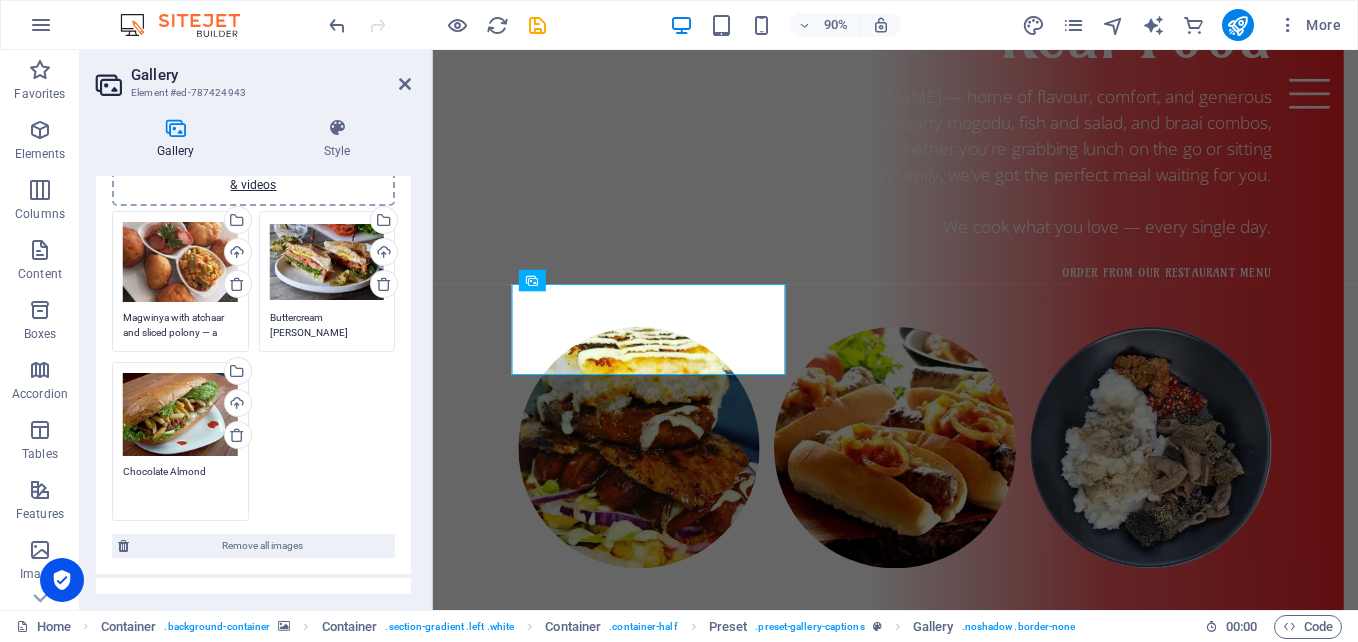 paste on "lassic Toasted Sandwich
Grilled egg, tomato, lettuce, and bacon stacked between toasted bread — a café favourite." 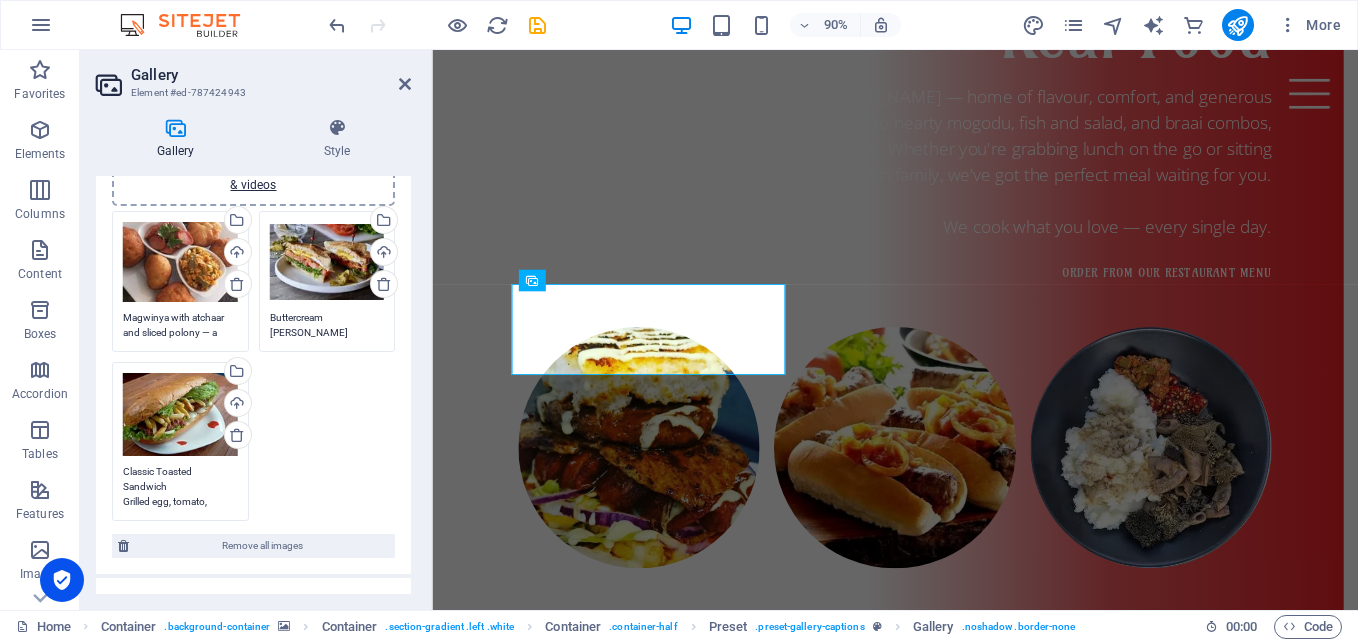 scroll, scrollTop: 0, scrollLeft: 0, axis: both 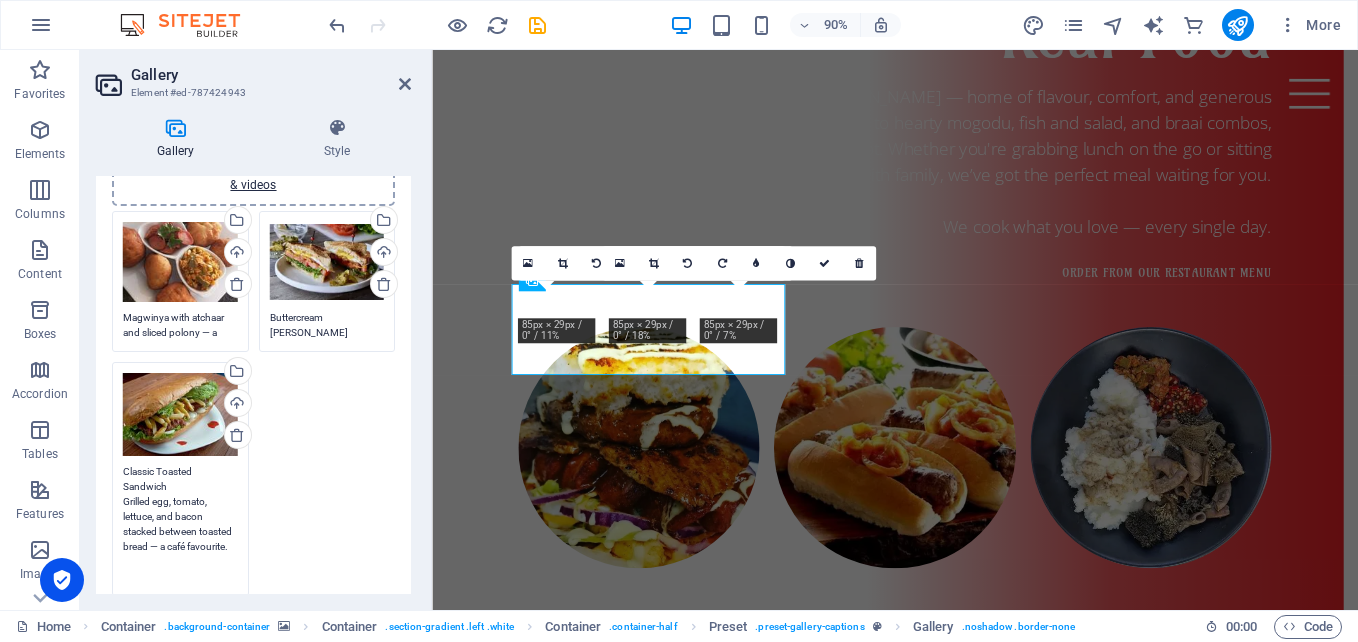 click on "Classic Toasted Sandwich
Grilled egg, tomato, lettuce, and bacon stacked between toasted bread — a café favourite." at bounding box center [180, 524] 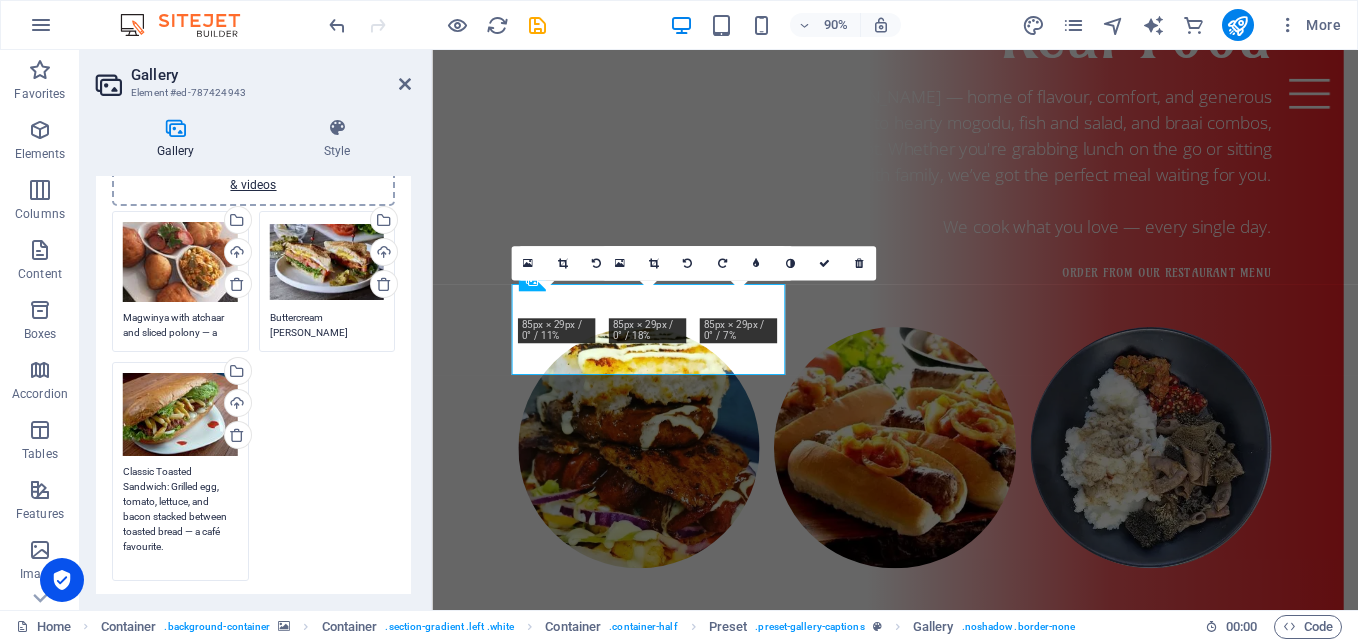 click on "Classic Toasted Sandwich: Grilled egg, tomato, lettuce, and bacon stacked between toasted bread — a café favourite." at bounding box center [180, 516] 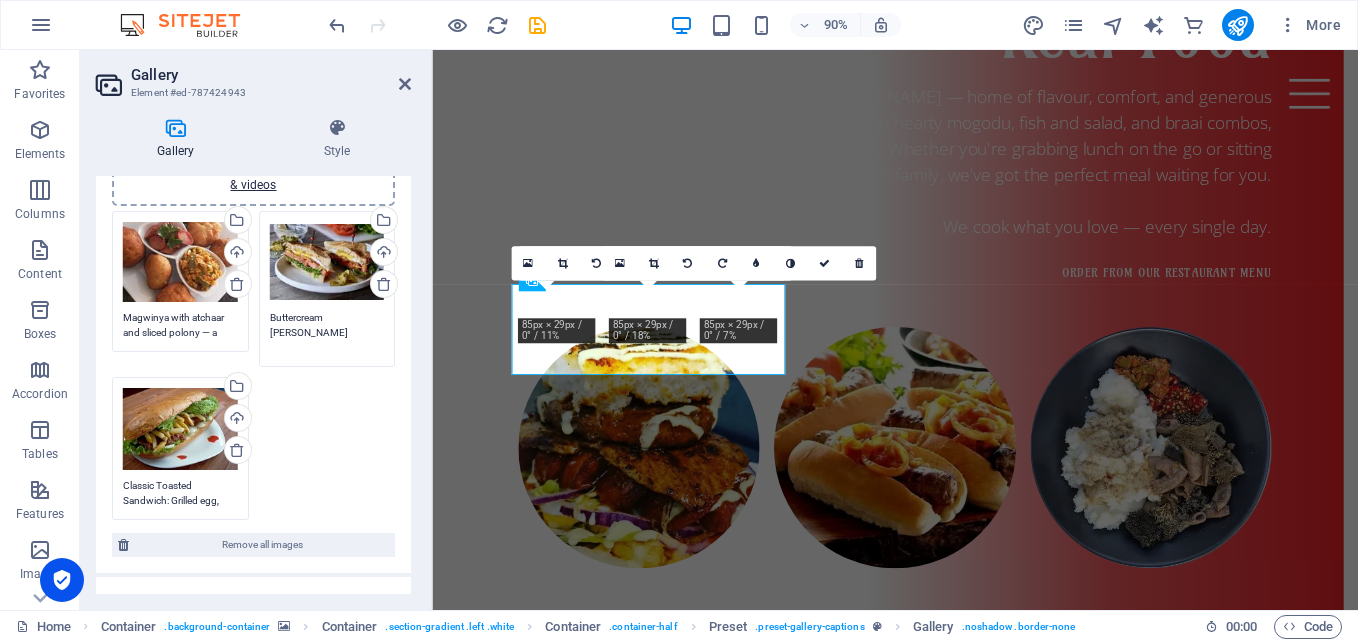 paste on "Classic Toasted Sandwich: Grilled egg, tomato, lettuce, and bacon stacked between toasted bread — a café favourite." 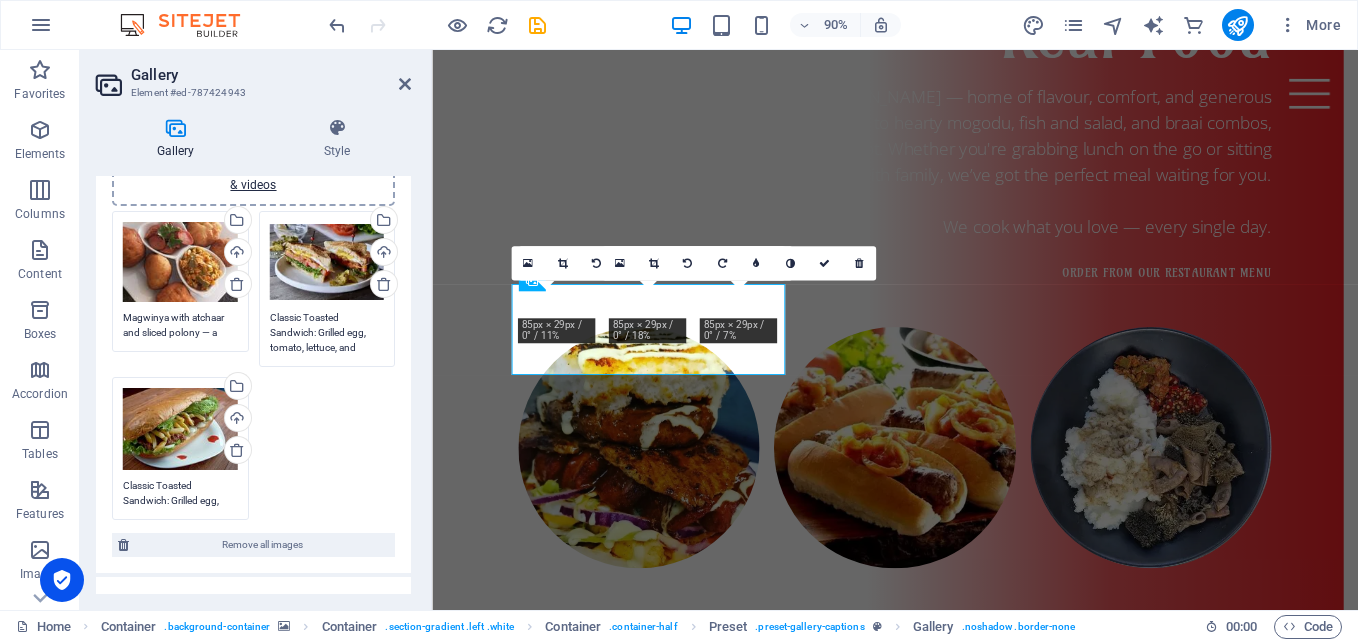scroll, scrollTop: 0, scrollLeft: 0, axis: both 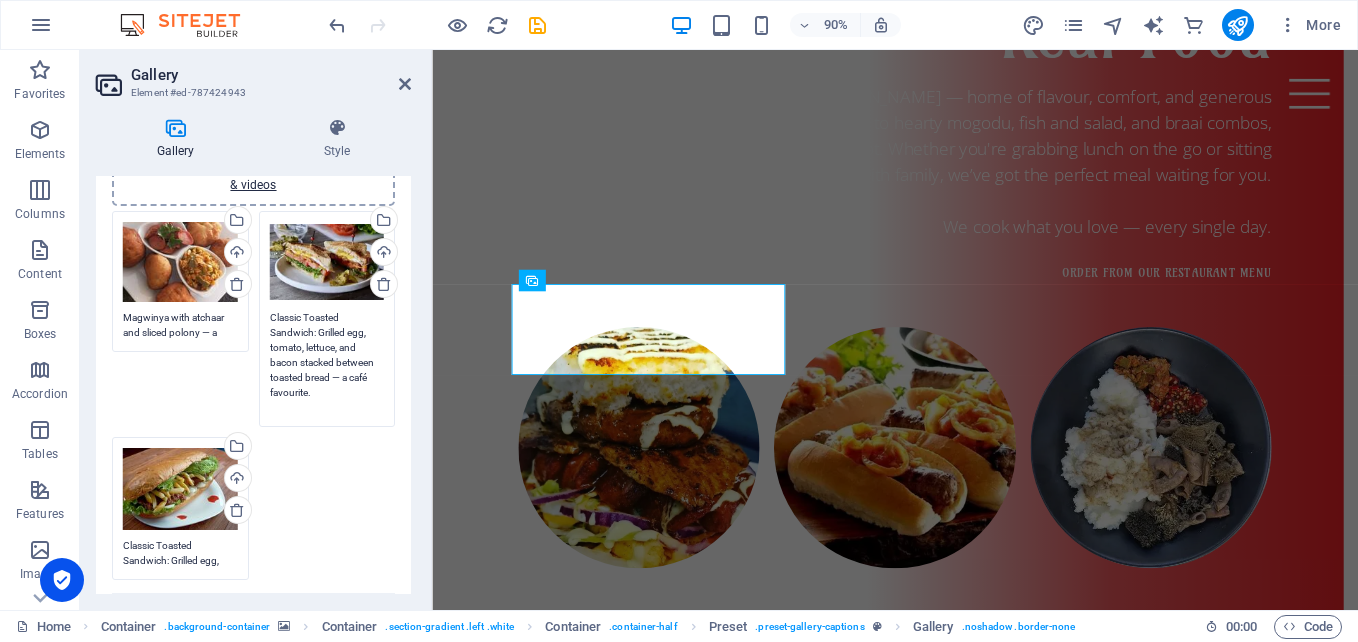 type on "Classic Toasted Sandwich: Grilled egg, tomato, lettuce, and bacon stacked between toasted bread — a café favourite." 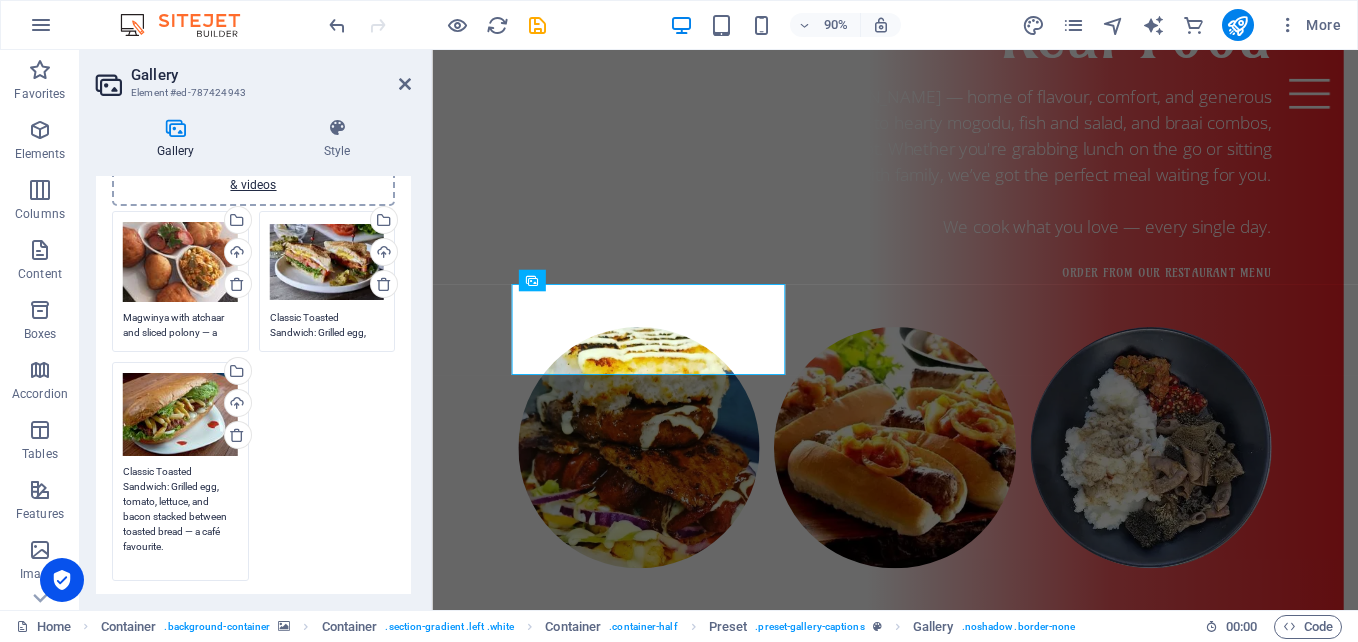 paste on "Dagwood Roll with Chips
Hearty sandwich roll packed with beef patty, chips, lettuce, and fresh onions — a street-style classic" 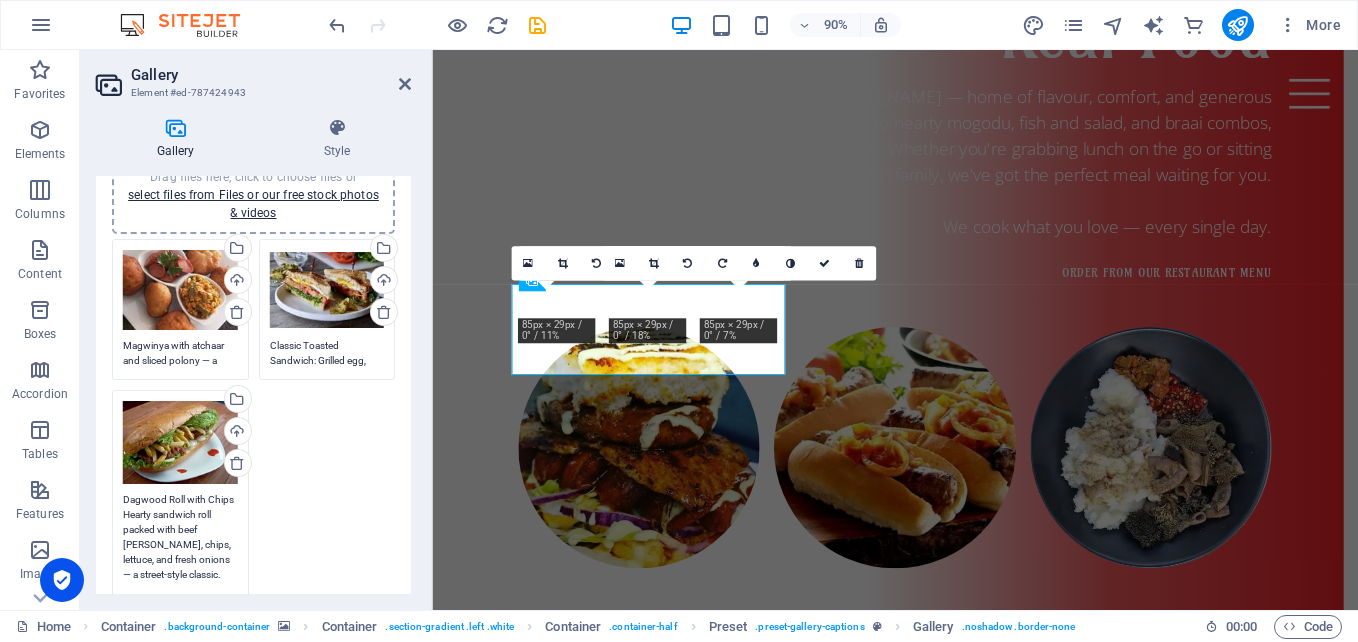 scroll, scrollTop: 0, scrollLeft: 0, axis: both 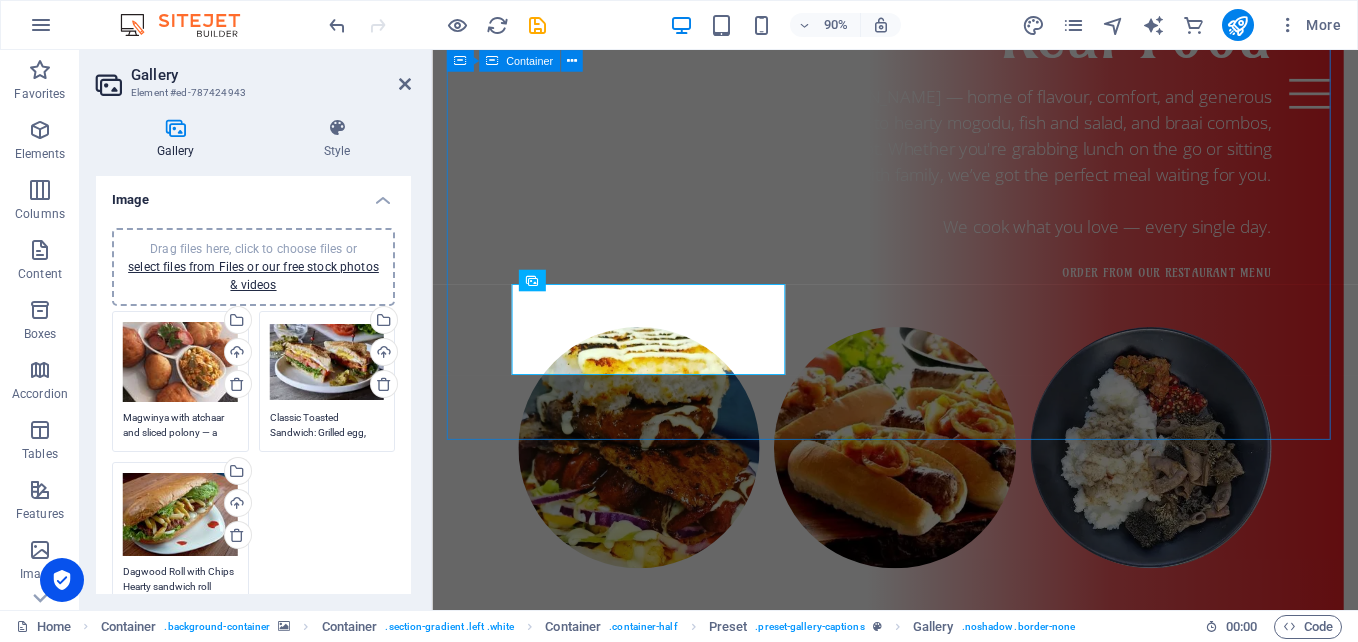 type on "Dagwood Roll with Chips
Hearty sandwich roll packed with beef patty, chips, lettuce, and fresh onions — a street-style classic." 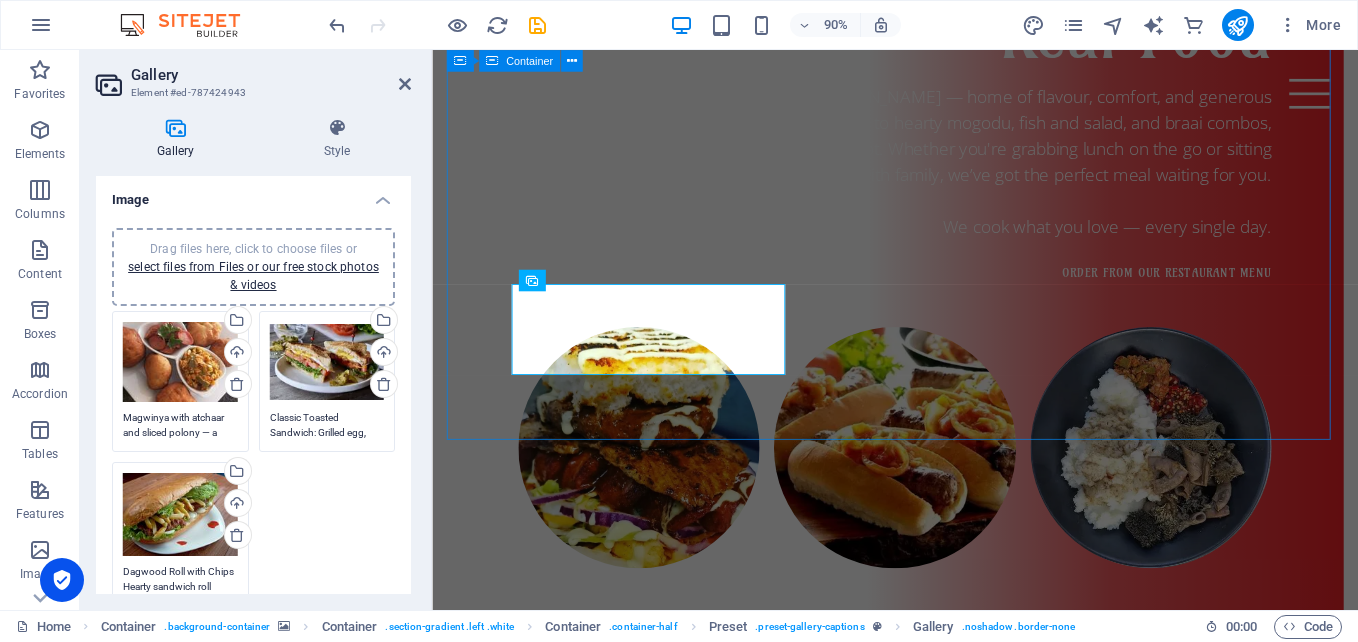 click on "Events Made Memorable Our catering brings heart, flavour, and professionalism to every occasion. Whether you're planning a wedding, a birthday celebration, funeral, or corporate event —  Tsholo Delicious  handles the food so you can focus on the moment. We offer buffet-style or plated meals tailored to your budget, theme, and guest count. From traditional favourites to custom menus, every dish is prepared fresh and served with care — wherever your event is in [GEOGRAPHIC_DATA]. Let us cater your next big moment." at bounding box center (946, 2203) 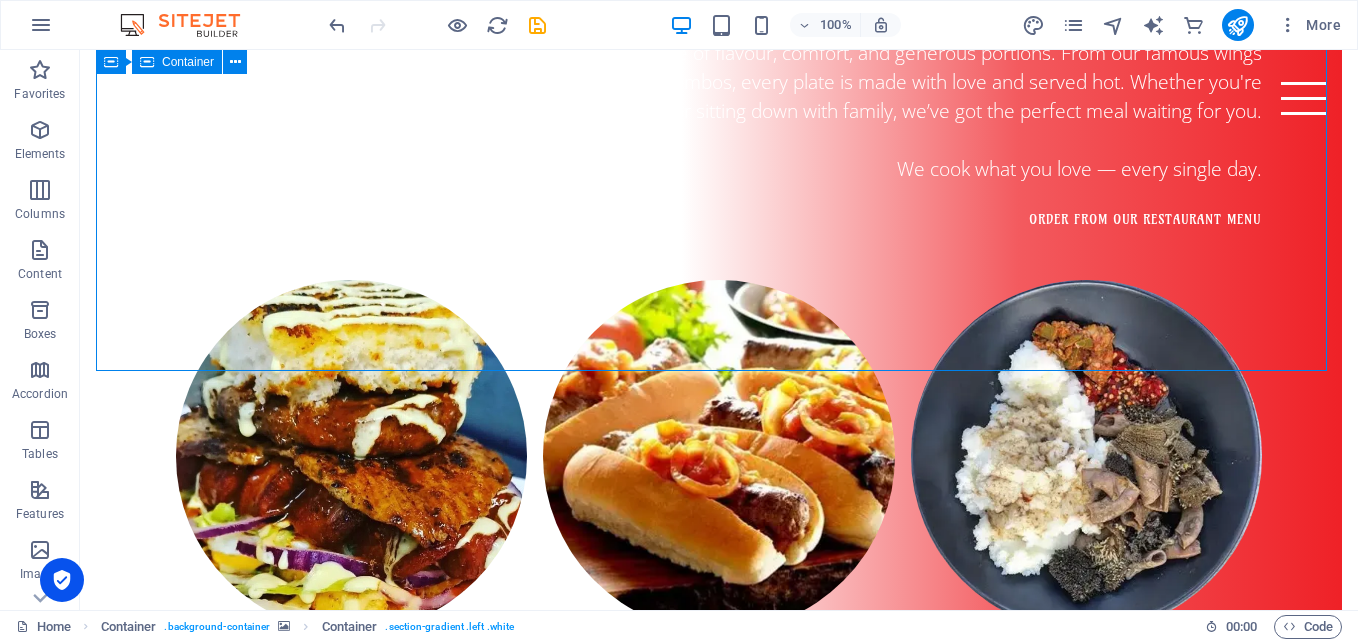scroll, scrollTop: 2044, scrollLeft: 0, axis: vertical 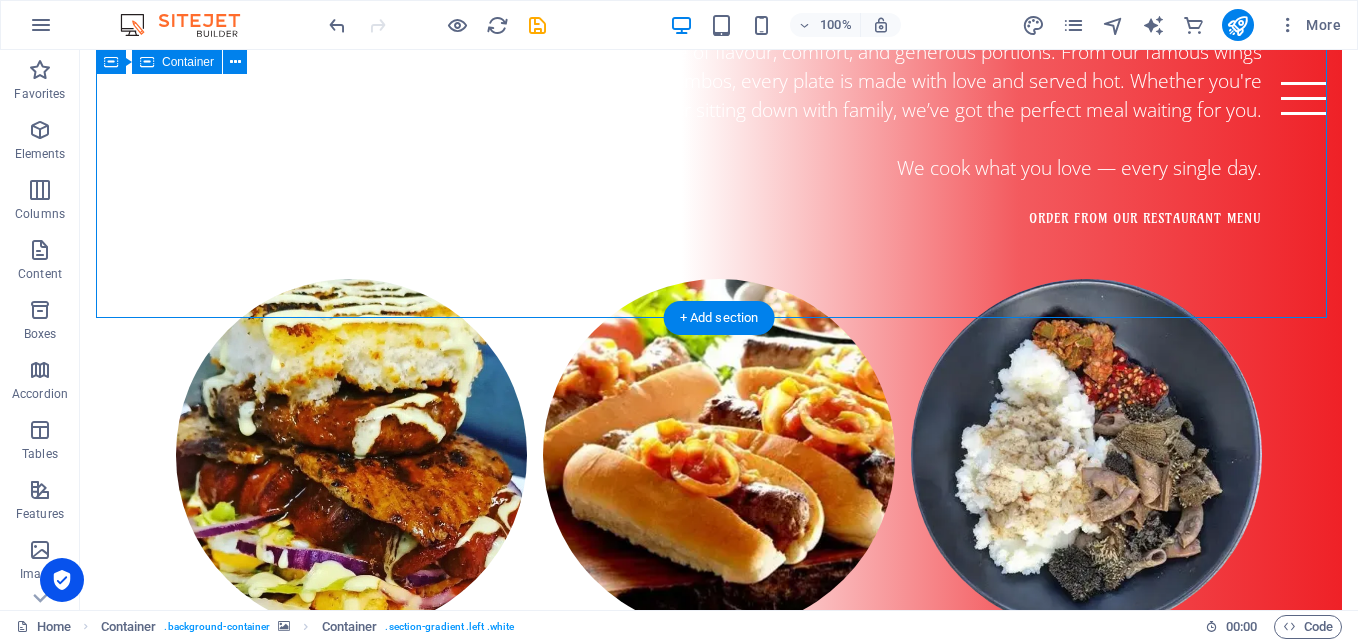 click on "Events Made Memorable Our catering brings heart, flavour, and professionalism to every occasion. Whether you're planning a wedding, a birthday celebration, funeral, or corporate event —  Tsholo Delicious  handles the food so you can focus on the moment. We offer buffet-style or plated meals tailored to your budget, theme, and guest count. From traditional favourites to custom menus, every dish is prepared fresh and served with care — wherever your event is in [GEOGRAPHIC_DATA]. Let us cater your next big moment." at bounding box center [719, 2106] 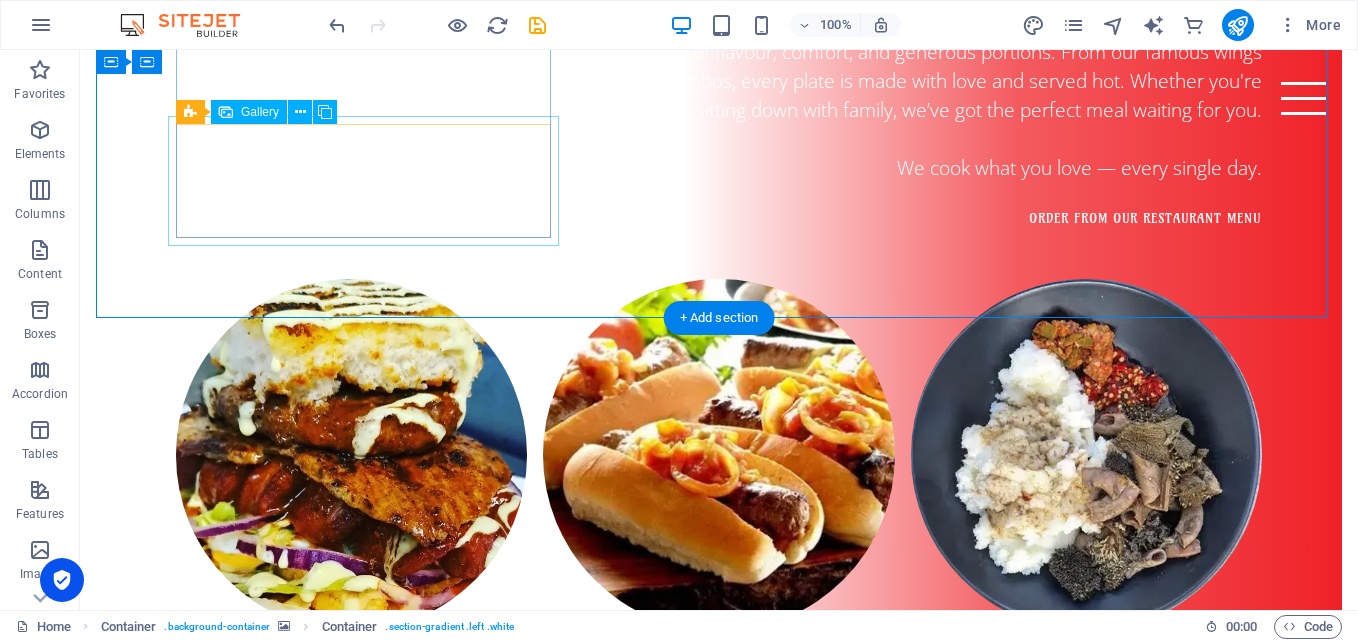 click at bounding box center [719, 2251] 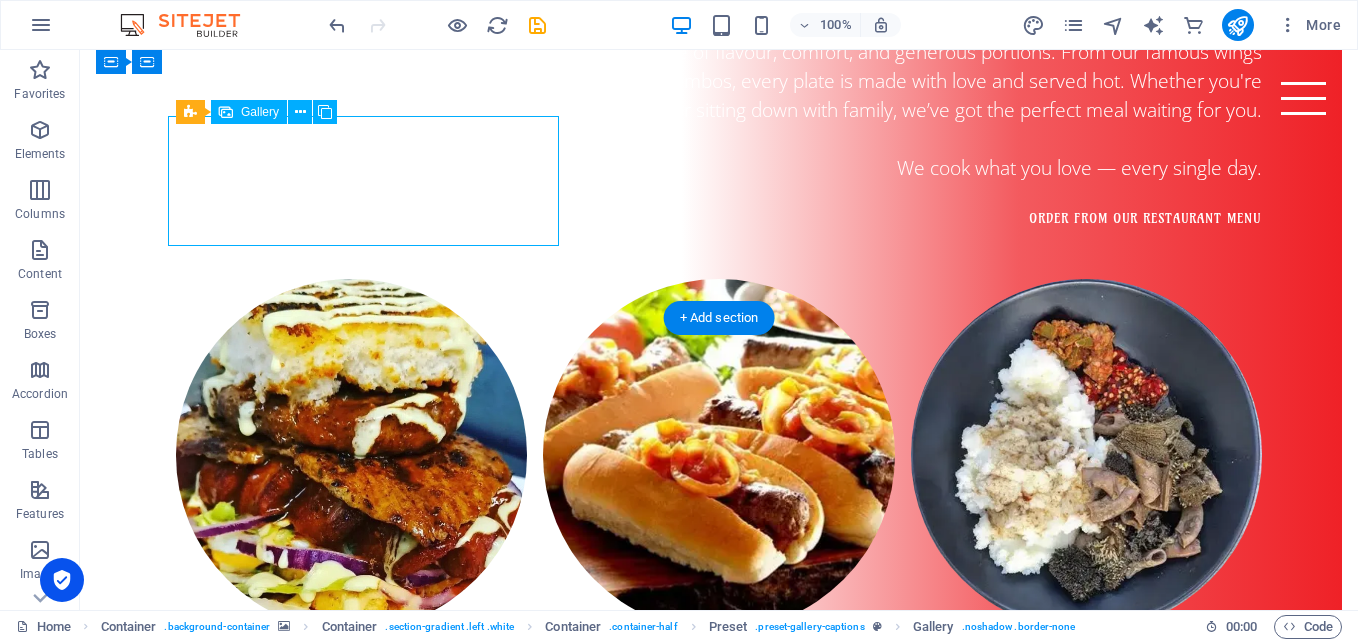 click at bounding box center [719, 2251] 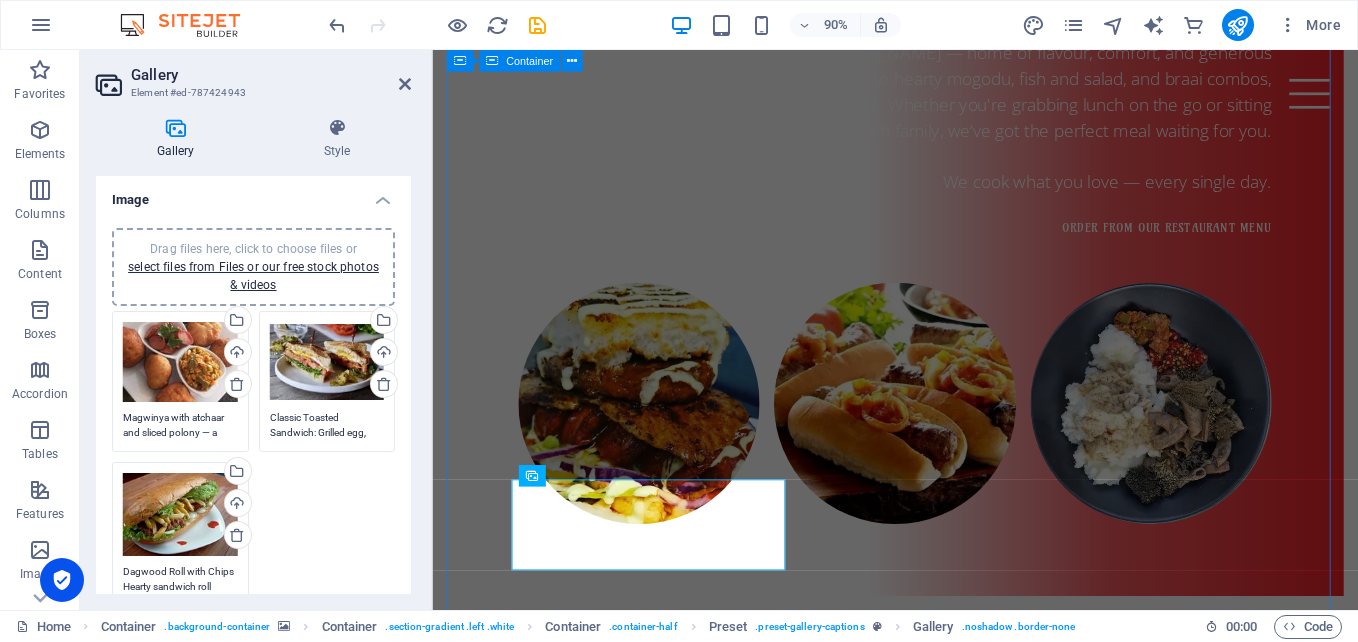 click on "Events Made Memorable Our catering brings heart, flavour, and professionalism to every occasion. Whether you're planning a wedding, a birthday celebration, funeral, or corporate event —  Tsholo Delicious  handles the food so you can focus on the moment. We offer buffet-style or plated meals tailored to your budget, theme, and guest count. From traditional favourites to custom menus, every dish is prepared fresh and served with care — wherever your event is in South Africa. Let us cater your next big moment." at bounding box center (946, 2038) 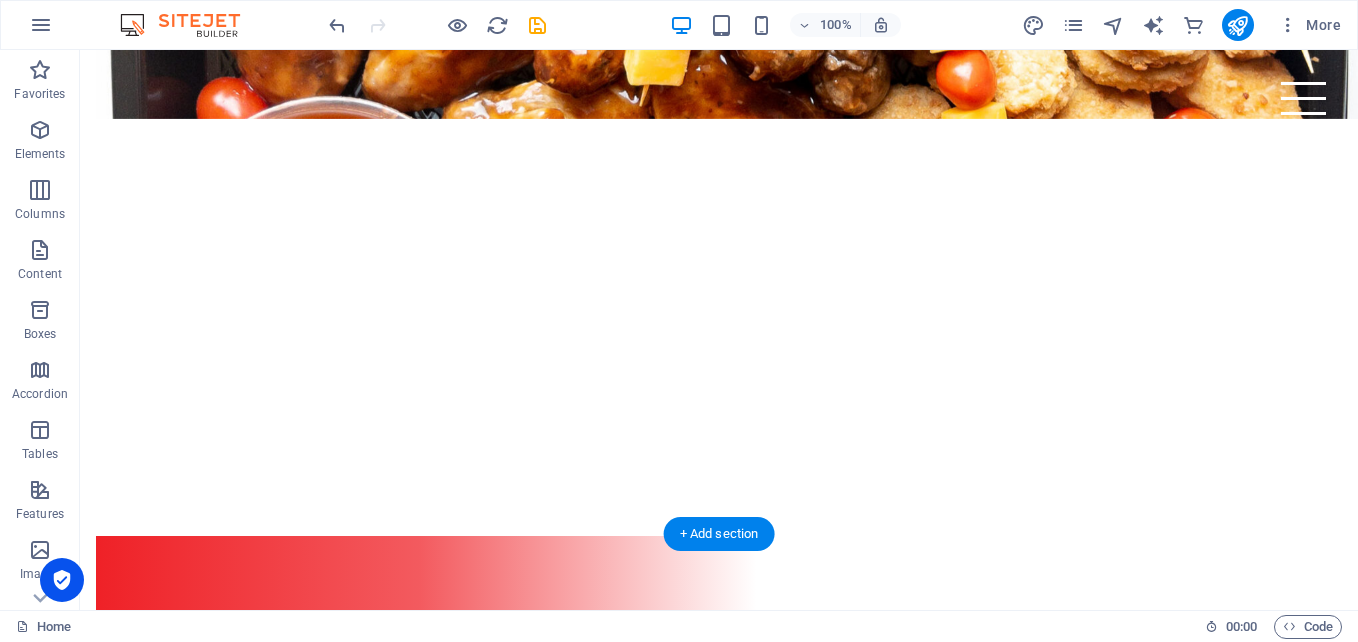 scroll, scrollTop: 3244, scrollLeft: 0, axis: vertical 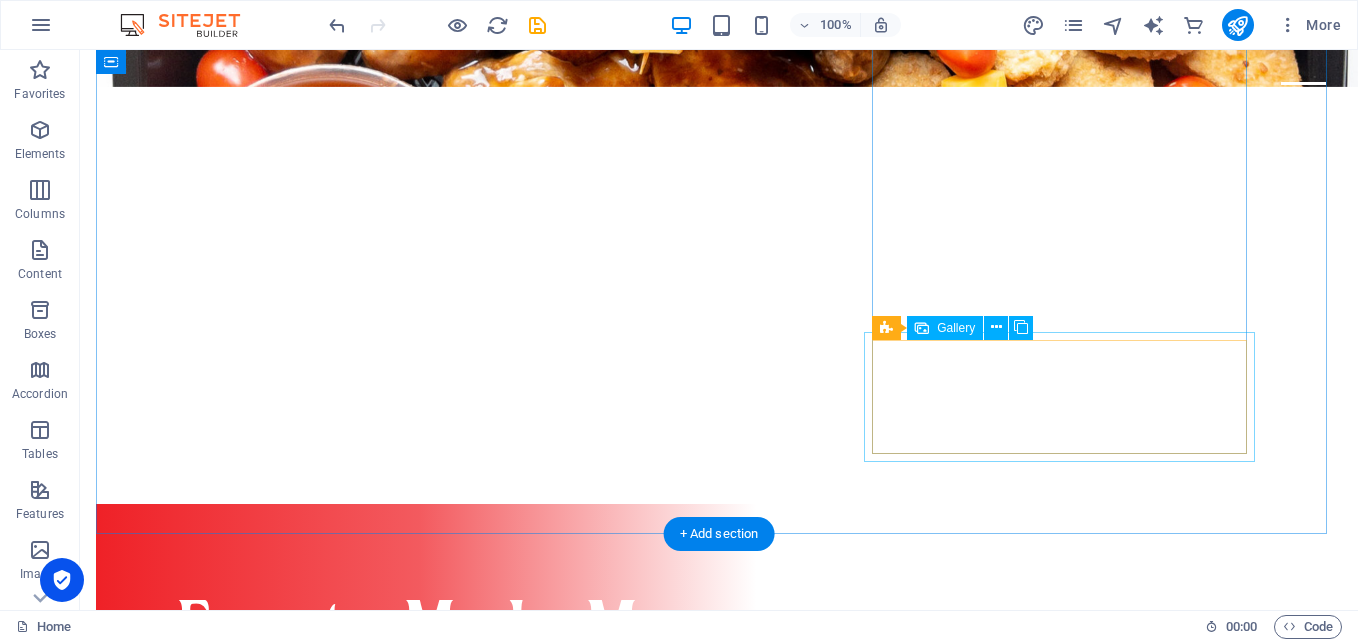 click at bounding box center [719, 3607] 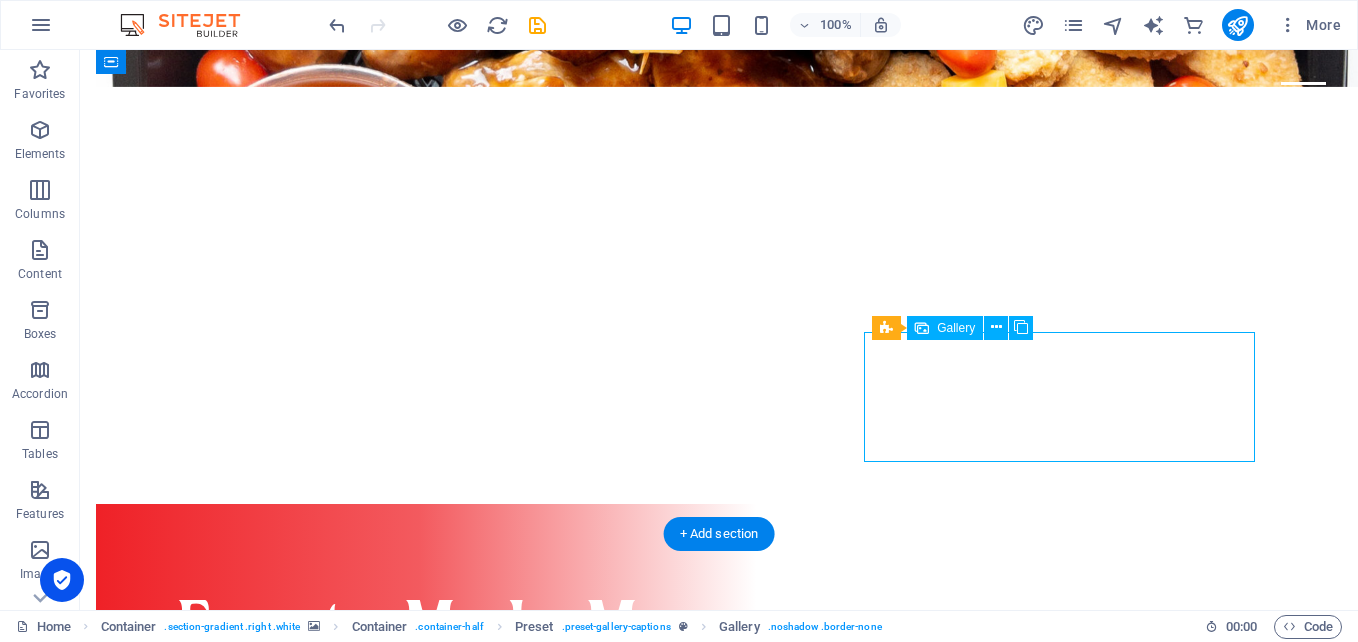 click at bounding box center [719, 3607] 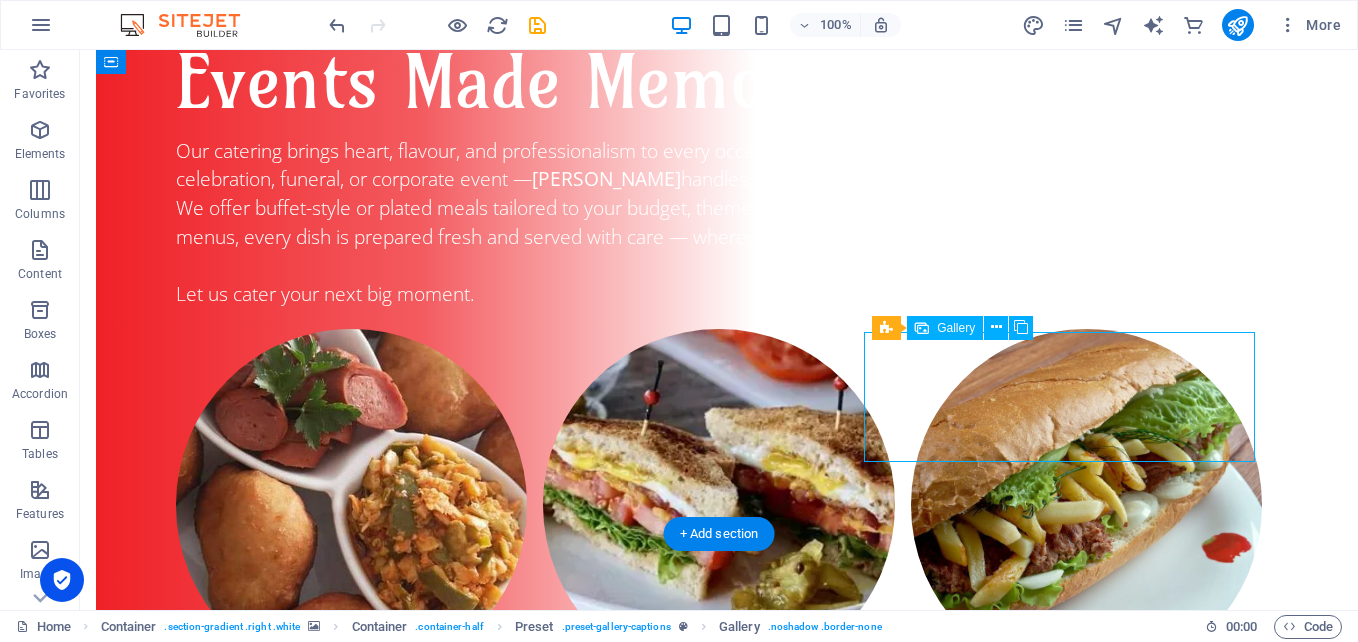 select on "4" 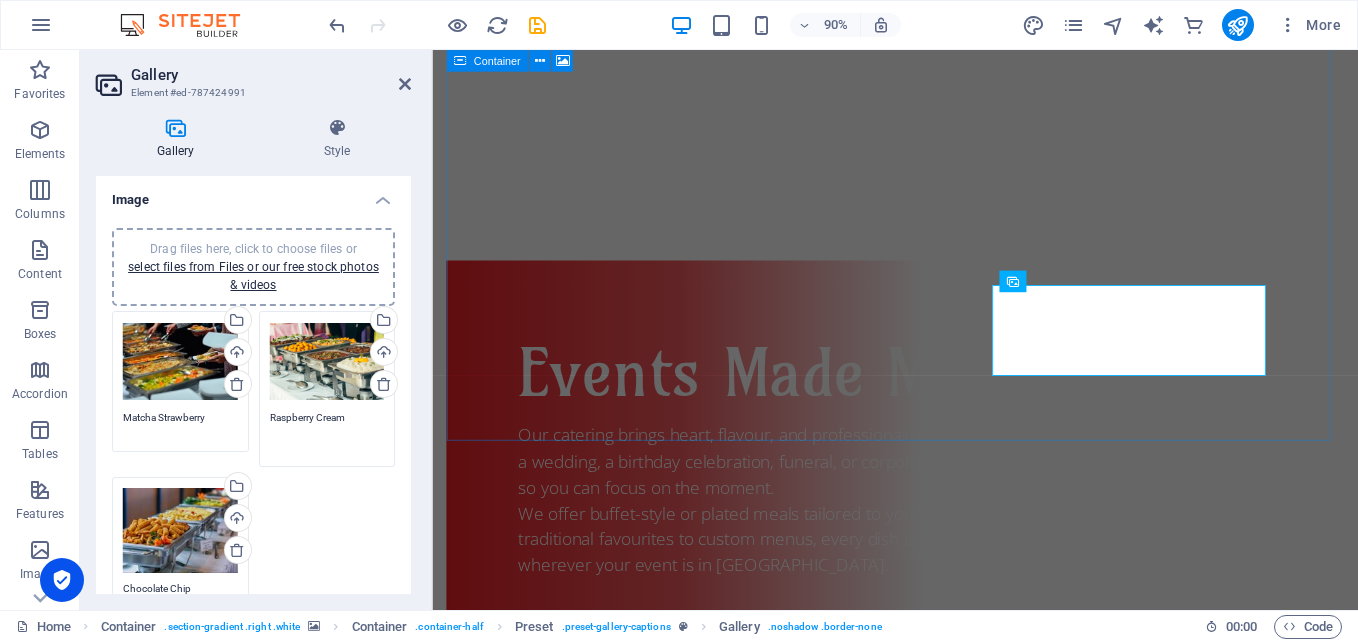 click on "Raspberry Cream" at bounding box center (327, 432) 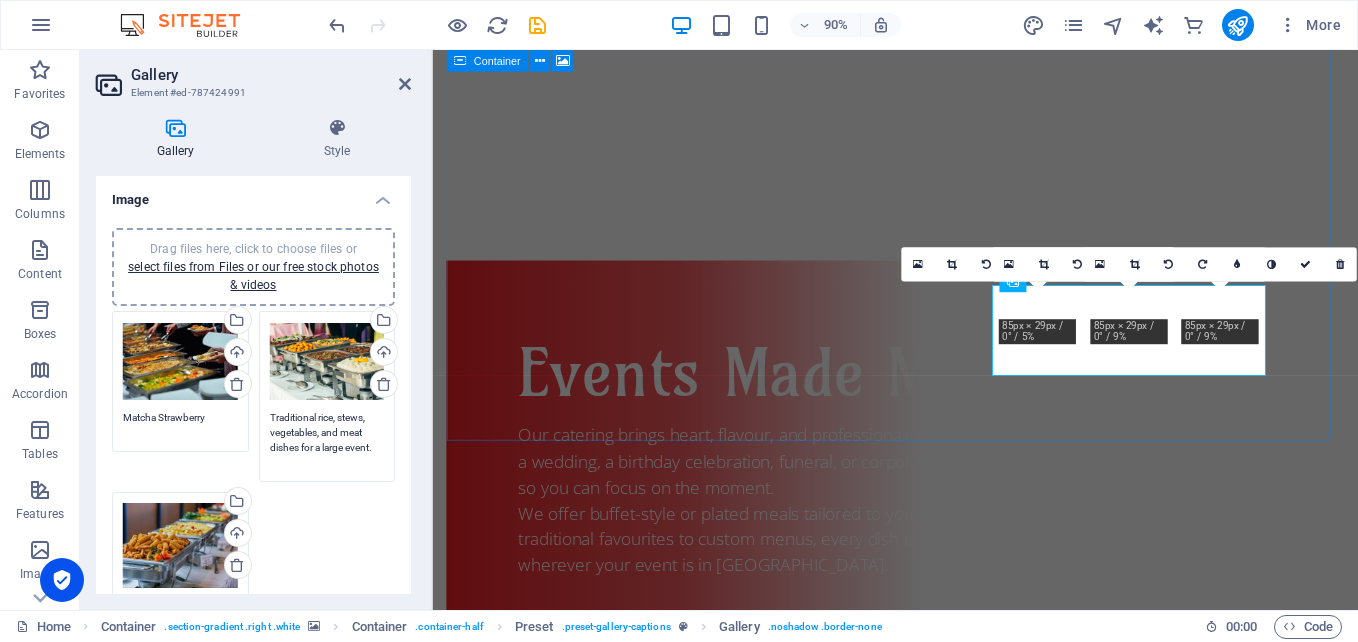 type on "Traditional rice, stews, vegetables, and meat dishes for a large event." 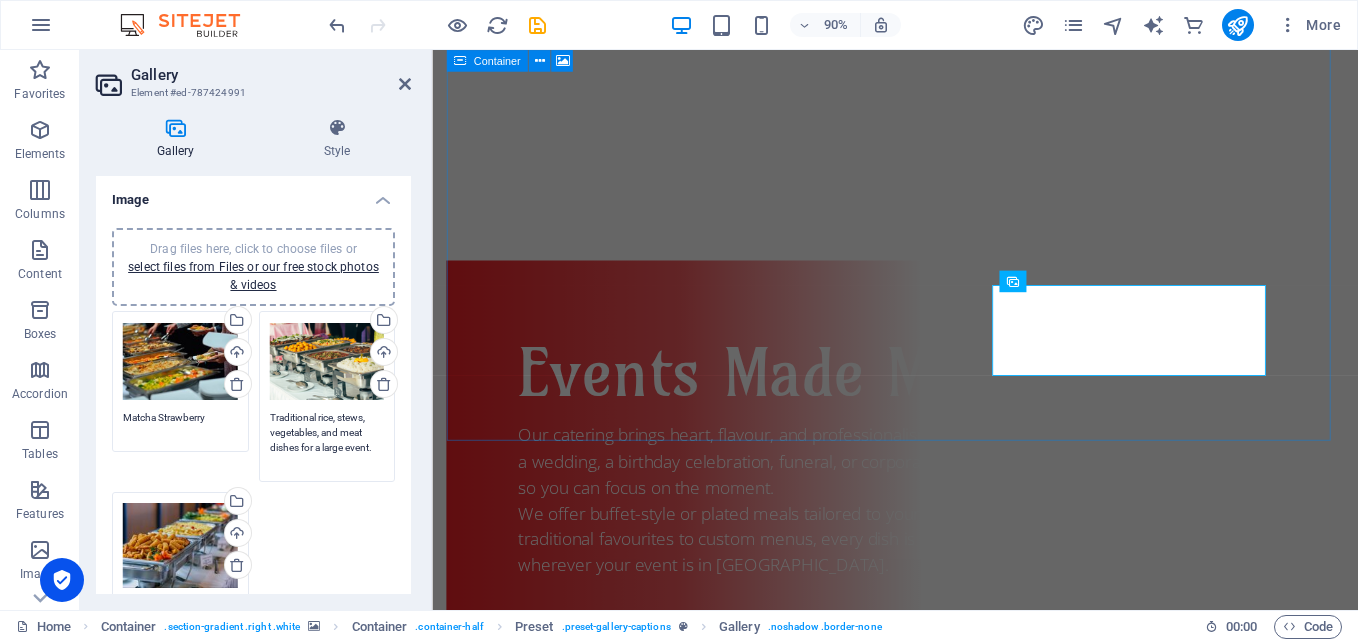 scroll, scrollTop: 200, scrollLeft: 0, axis: vertical 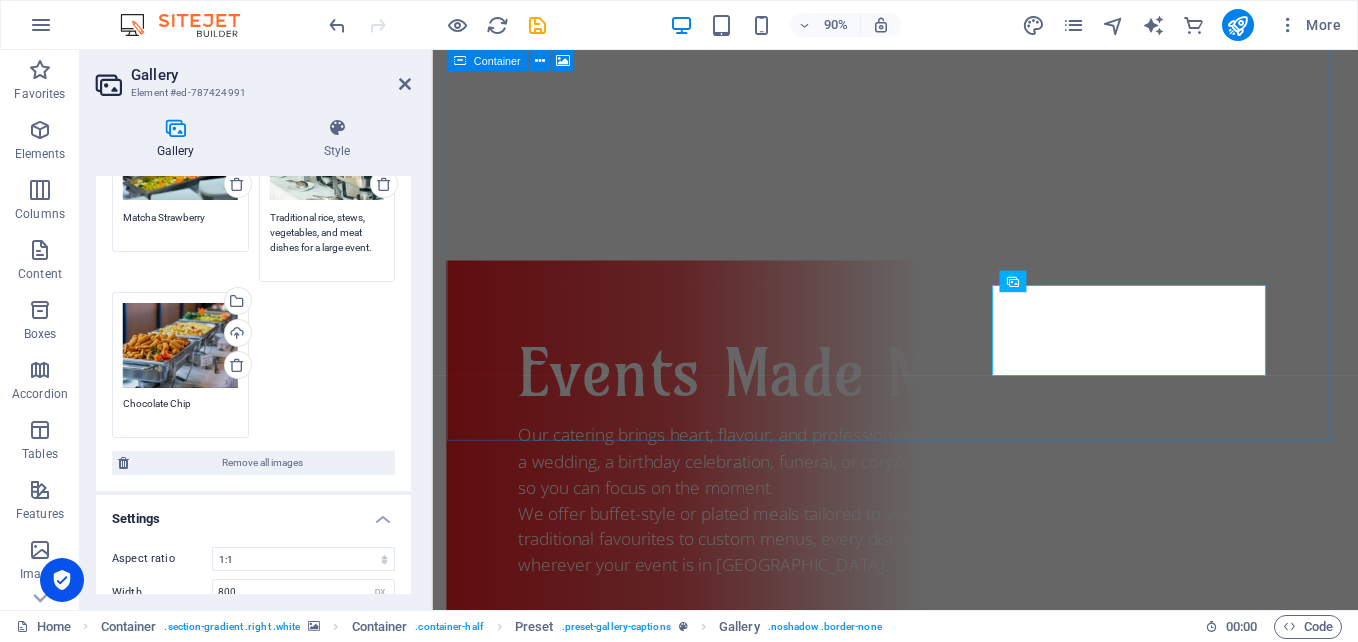 click on "Chocolate Chip" at bounding box center (180, 411) 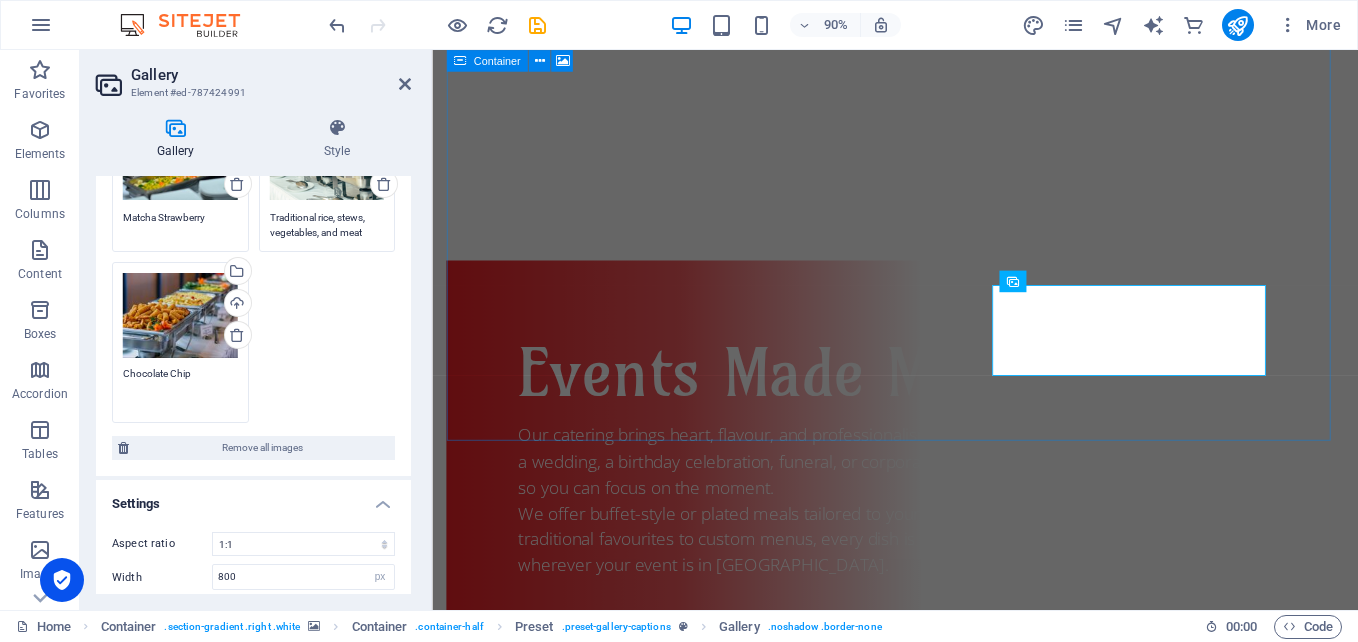 paste on "rispy bites and comfort food on a beautifully presented buffet line." 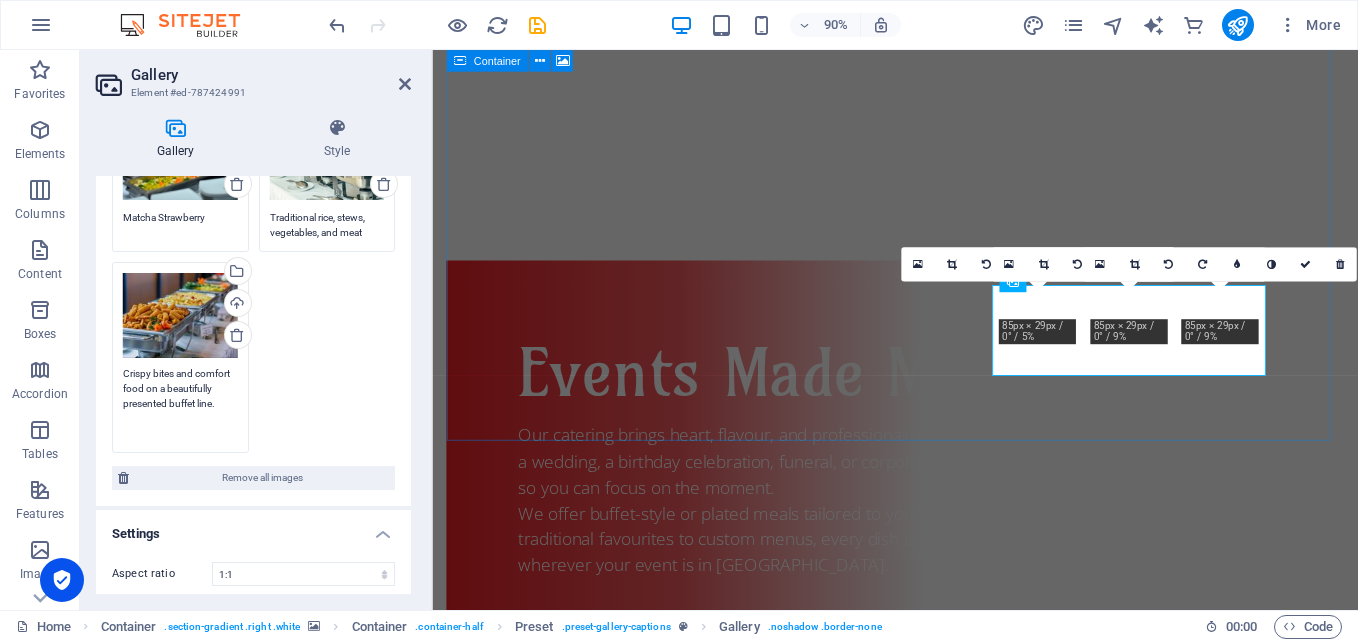 type on "Crispy bites and comfort food on a beautifully presented buffet line." 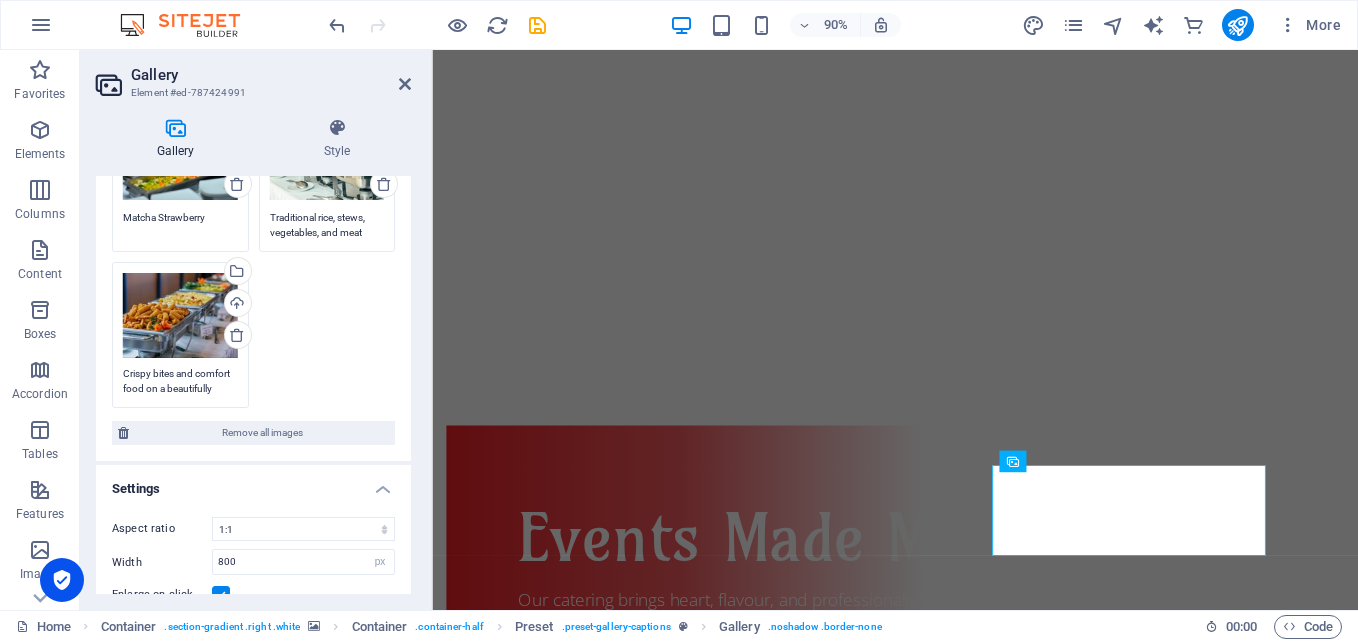 scroll, scrollTop: 3591, scrollLeft: 0, axis: vertical 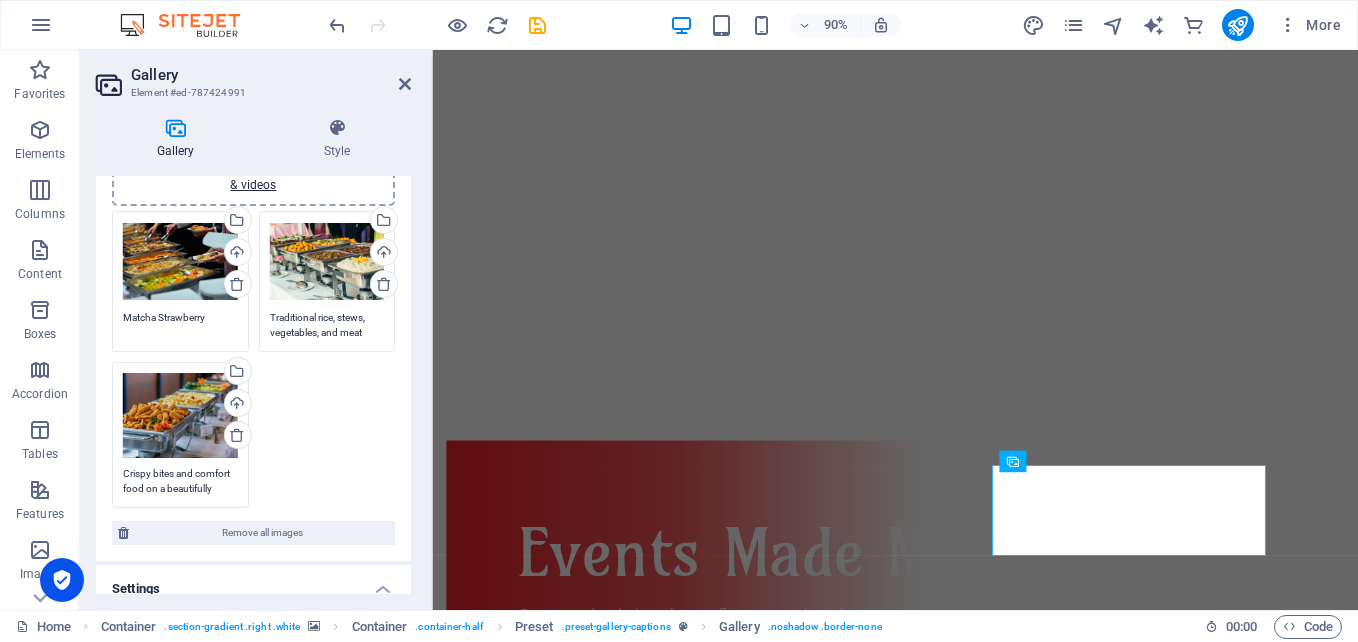 click on "Matcha Strawberry" at bounding box center (180, 325) 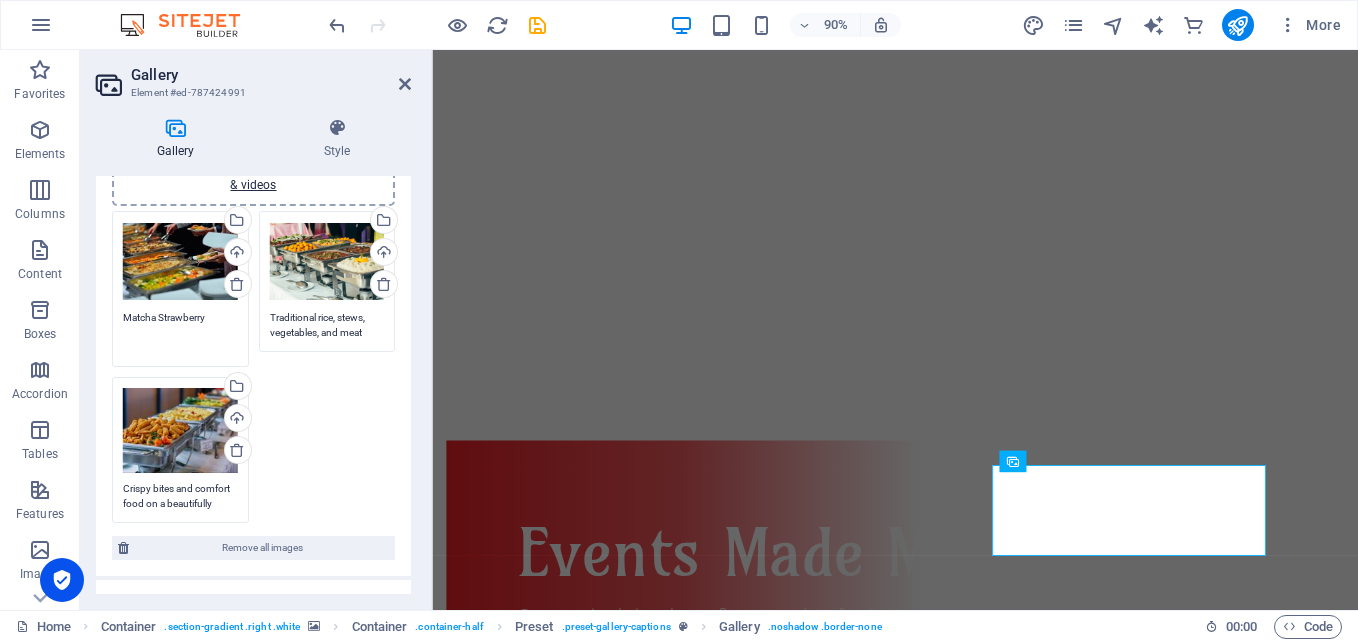 paste on "Elegant buffet line with assorted hot meals and garnish." 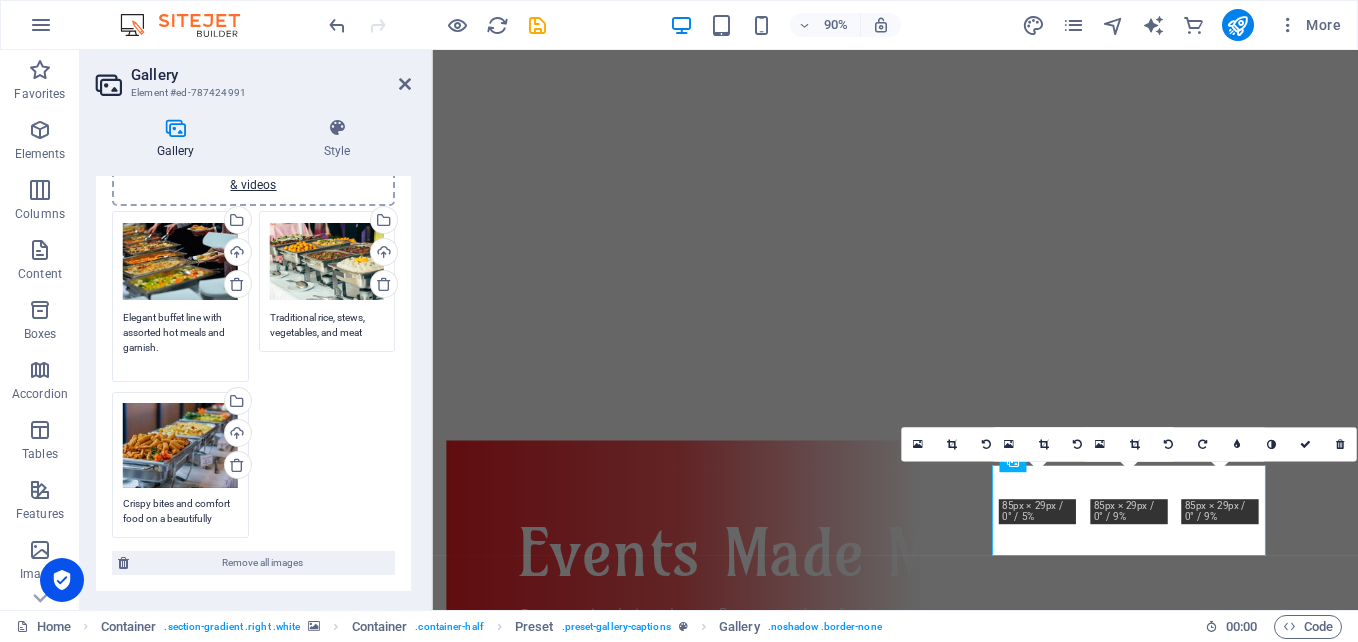 type on "Elegant buffet line with assorted hot meals and garnish." 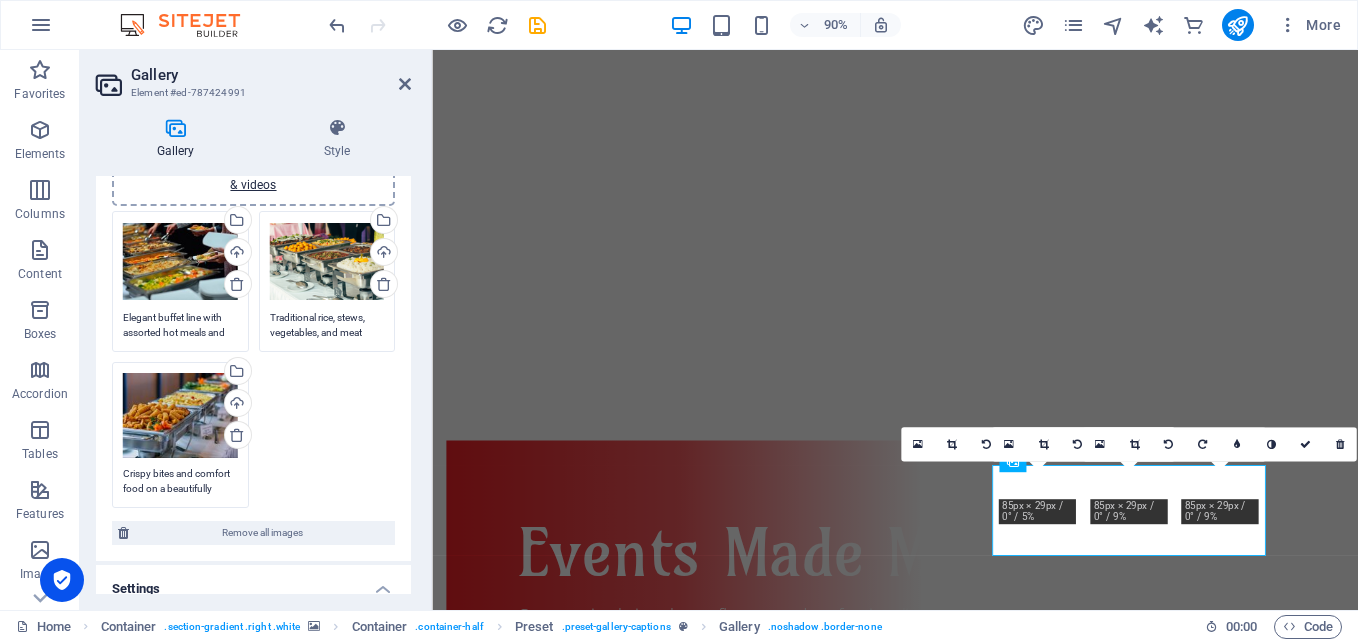 click on "Drag files here, click to choose files or select files from Files or our free stock photos & videos Select files from the file manager, stock photos, or upload file(s) Upload Elegant buffet line with assorted hot meals and garnish. Drag files here, click to choose files or select files from Files or our free stock photos & videos Select files from the file manager, stock photos, or upload file(s) Upload Traditional rice, stews, vegetables, and meat dishes for a large event. Drag files here, click to choose files or select files from Files or our free stock photos & videos Select files from the file manager, stock photos, or upload file(s) Upload Crispy bites and comfort food on a beautifully presented buffet line." at bounding box center [253, 360] 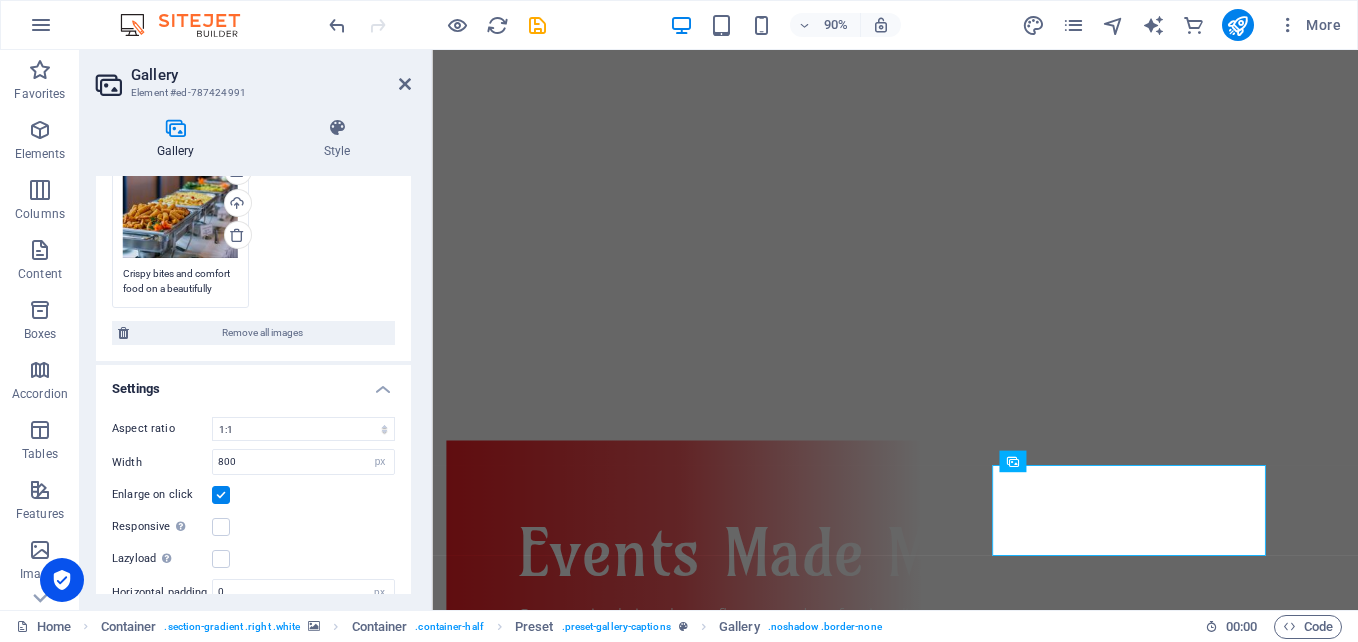 click at bounding box center [946, 2036] 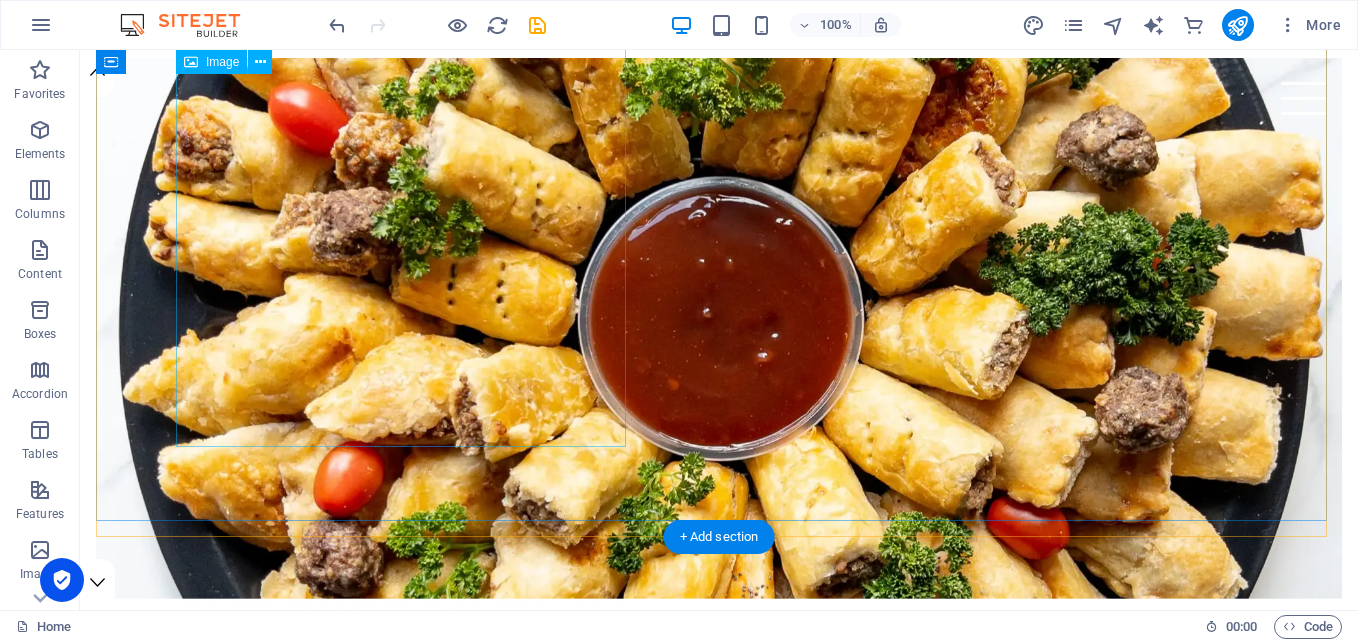scroll, scrollTop: 0, scrollLeft: 0, axis: both 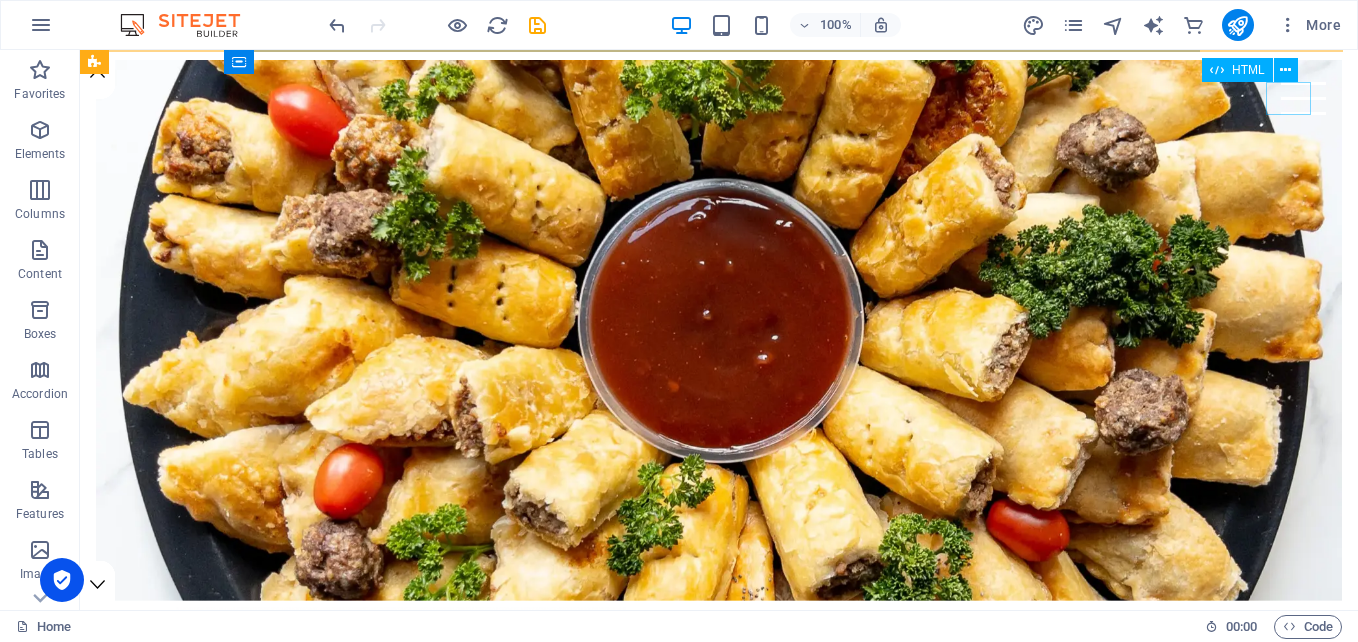 click at bounding box center (1303, 98) 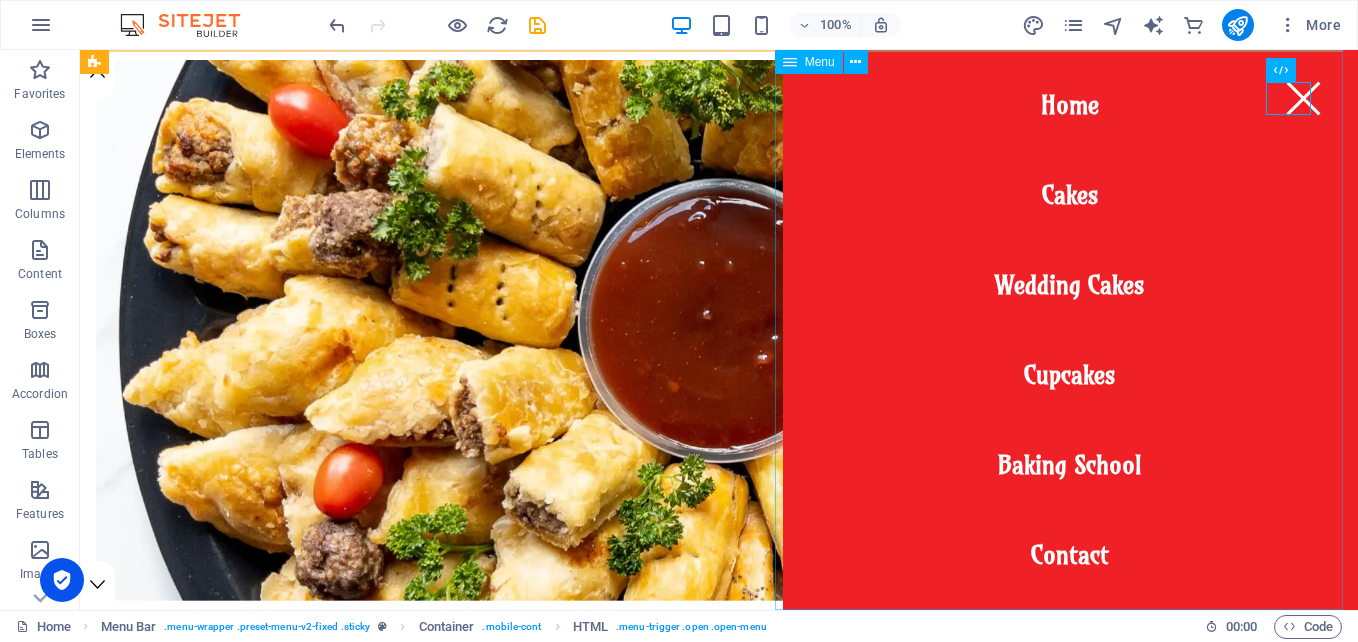 click on "Home Cakes Wedding Cakes Cupcakes Baking School Contact" at bounding box center (1070, 330) 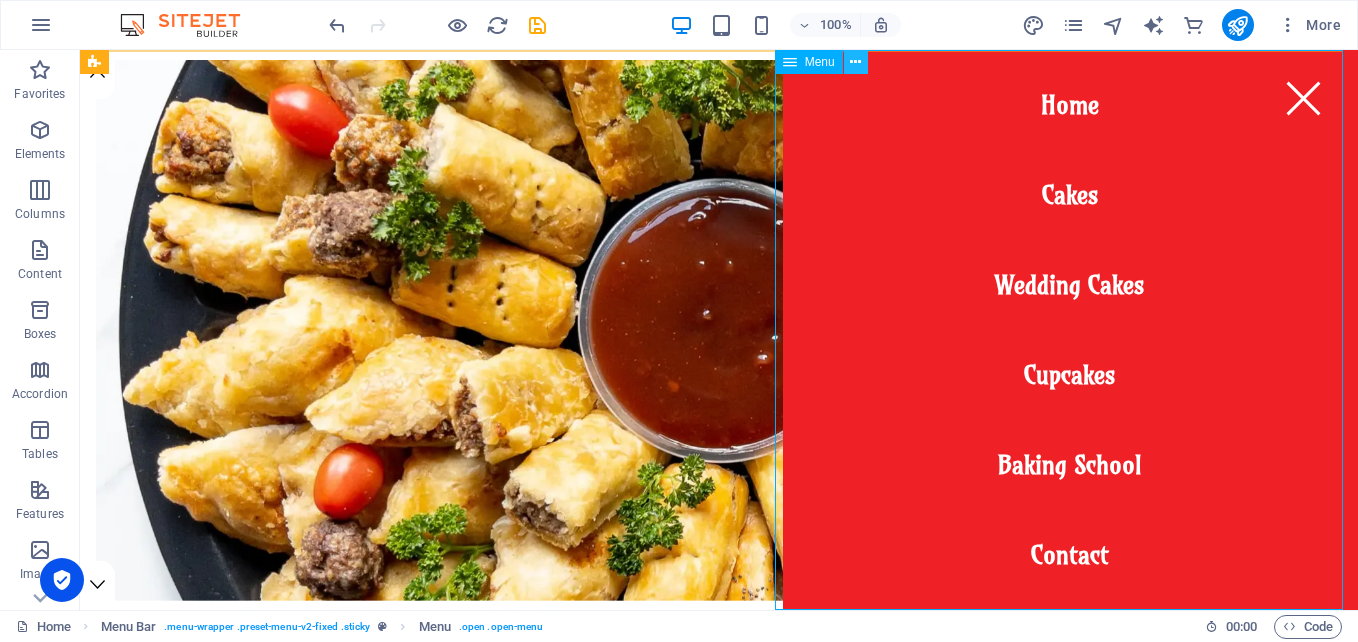 click at bounding box center [855, 62] 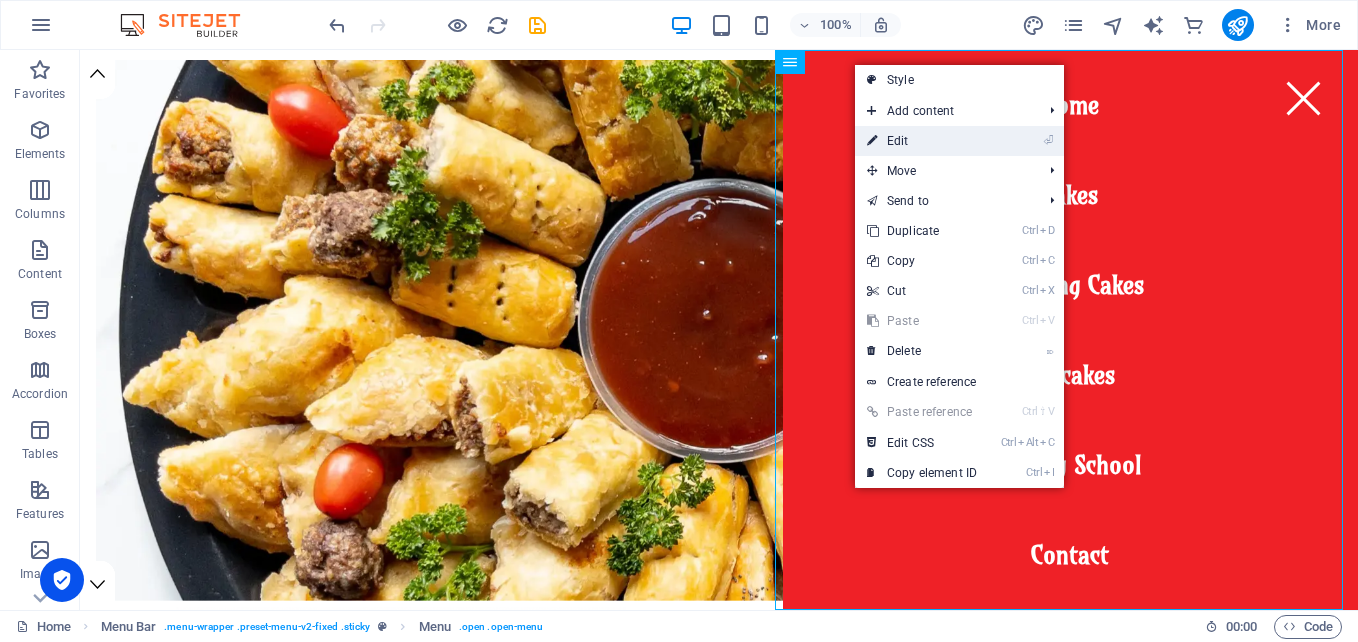 click on "⏎  Edit" at bounding box center [922, 141] 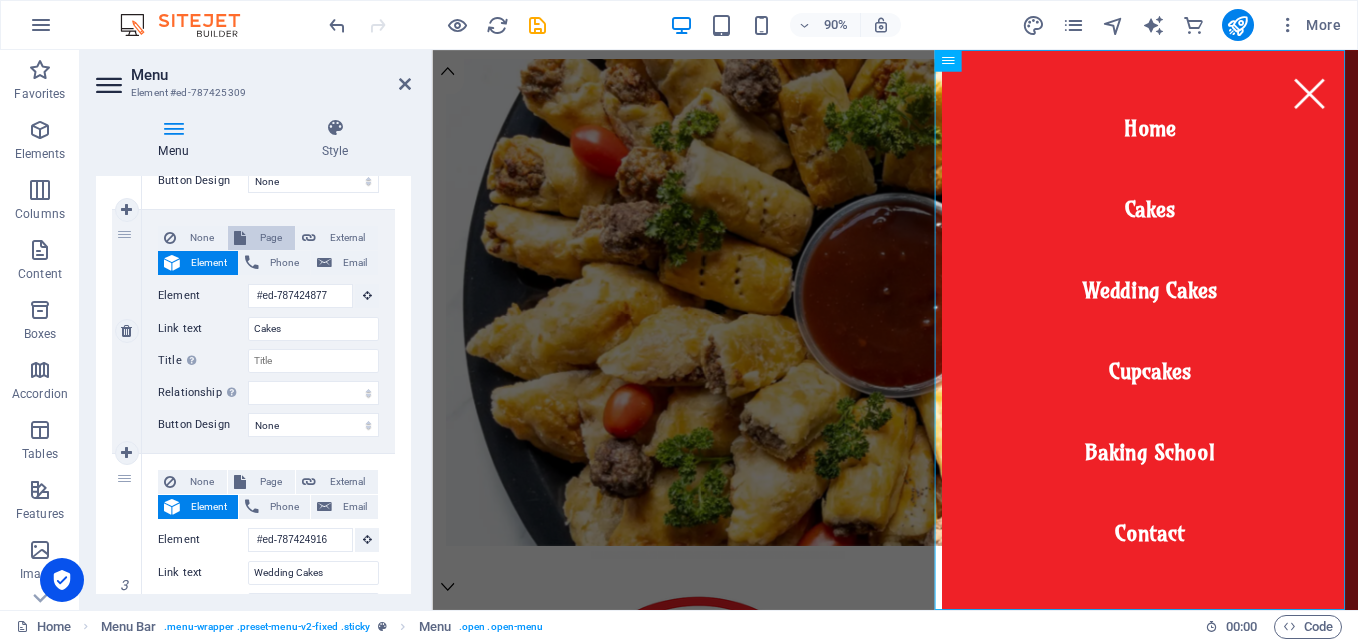 scroll, scrollTop: 200, scrollLeft: 0, axis: vertical 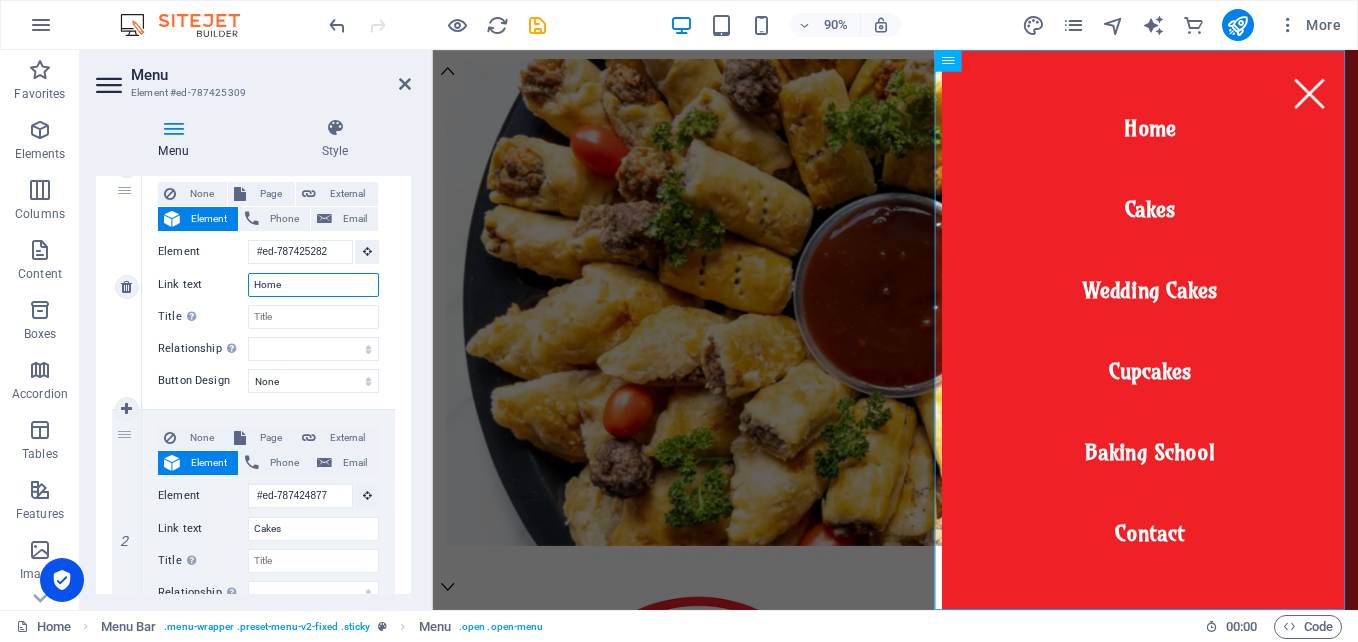 click on "Home" at bounding box center (313, 285) 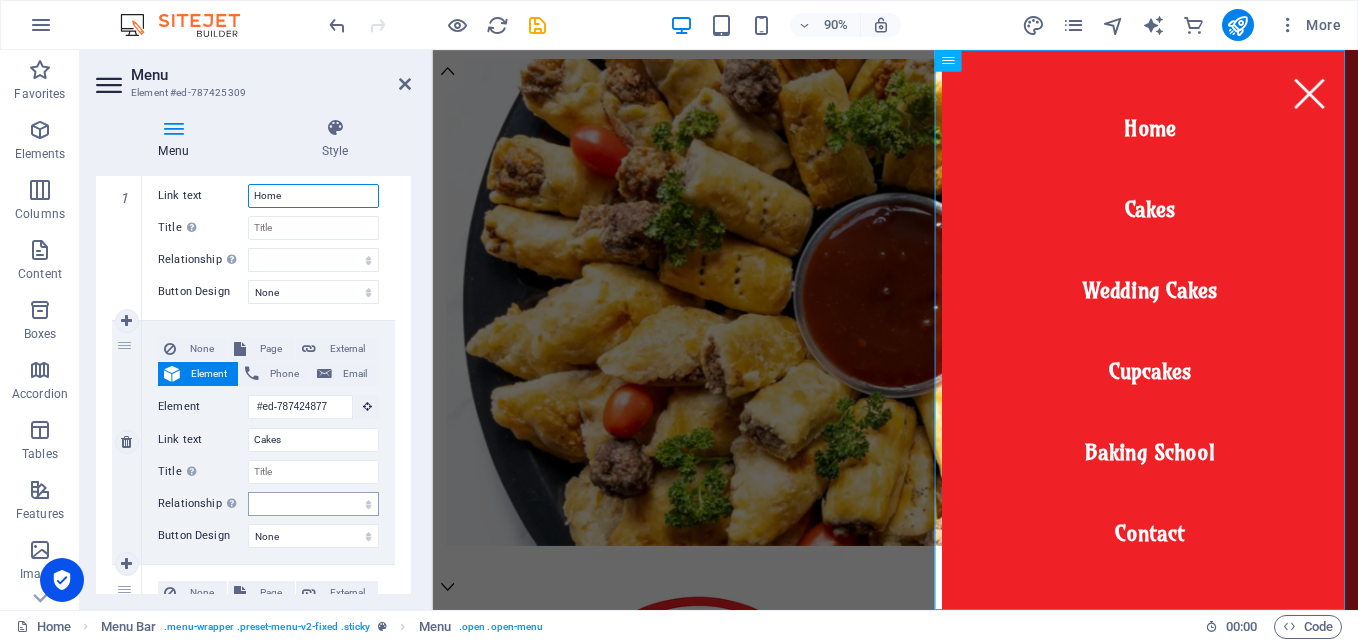 scroll, scrollTop: 300, scrollLeft: 0, axis: vertical 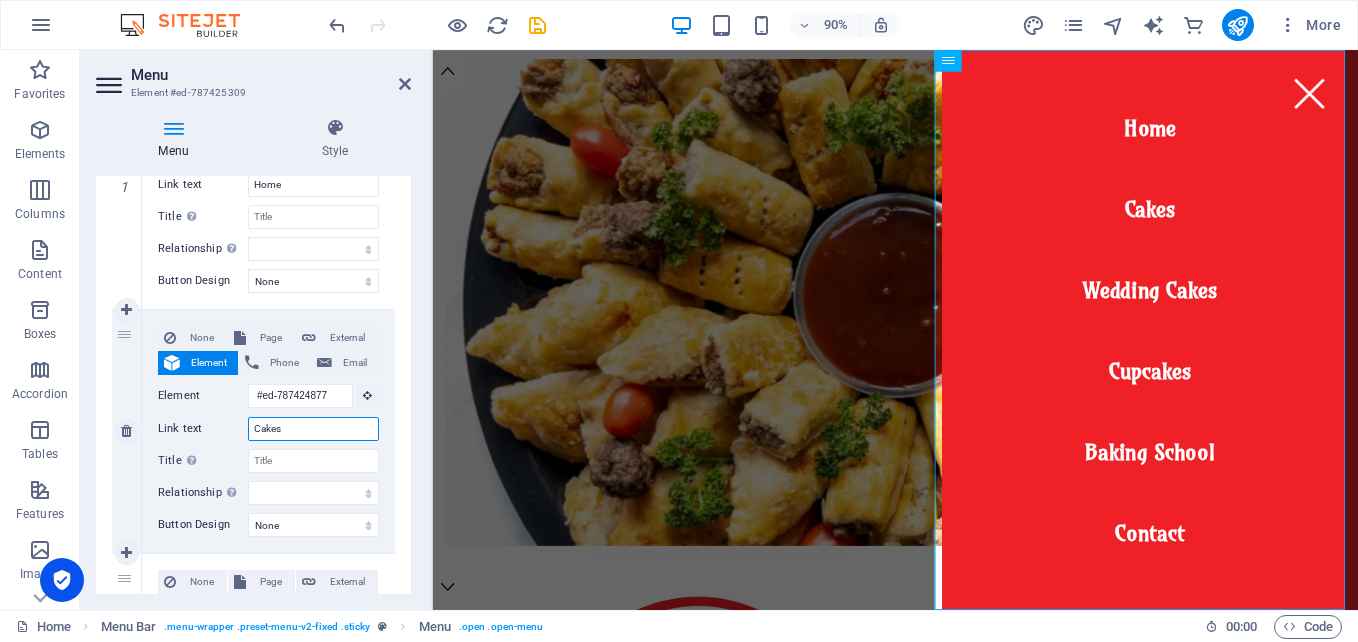 click on "Cakes" at bounding box center (313, 429) 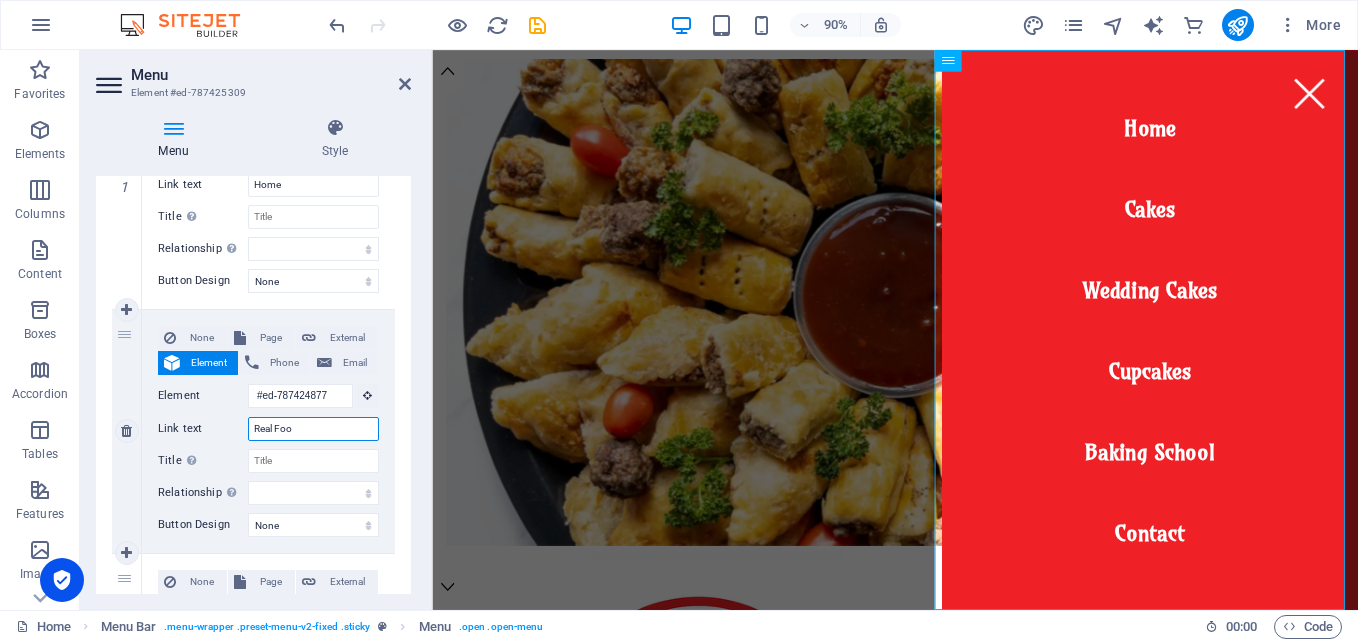 type on "Real Food" 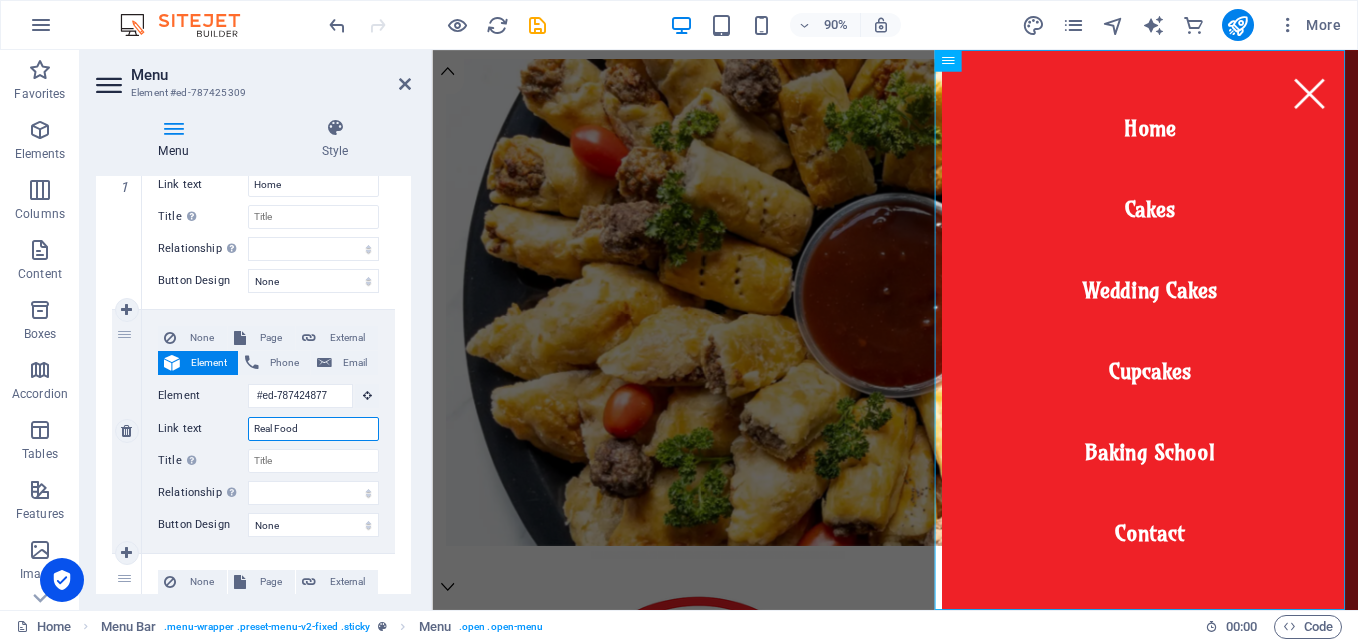 select 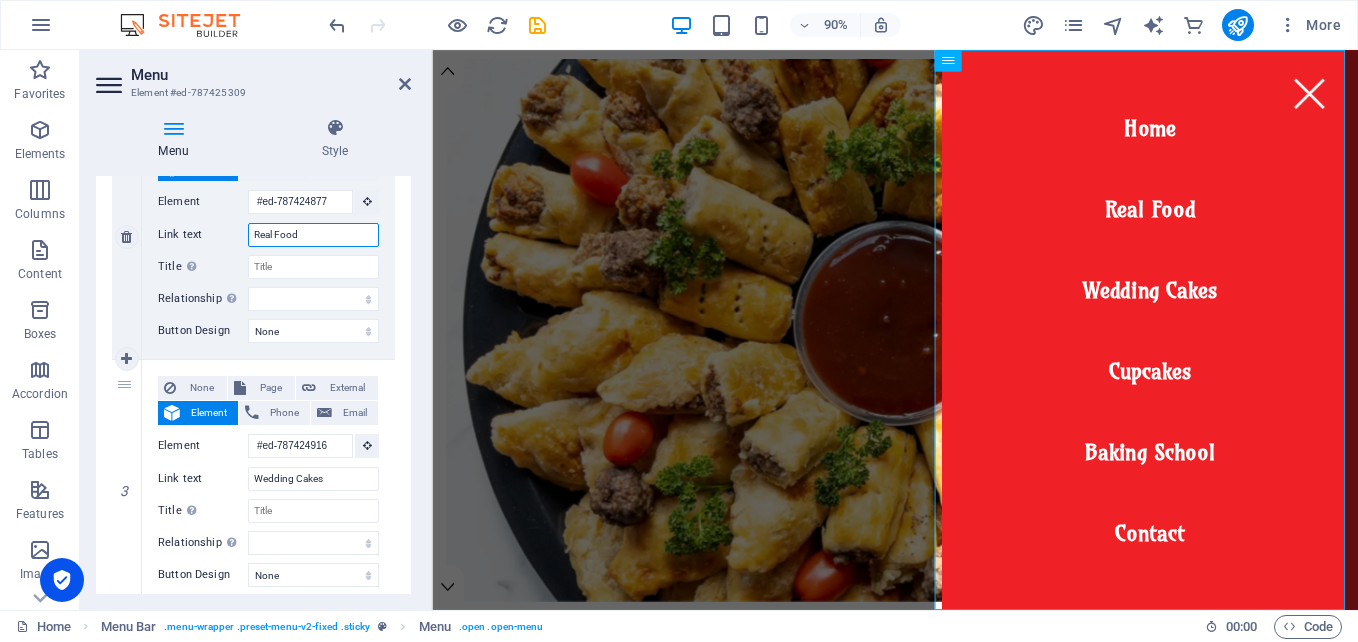 scroll, scrollTop: 500, scrollLeft: 0, axis: vertical 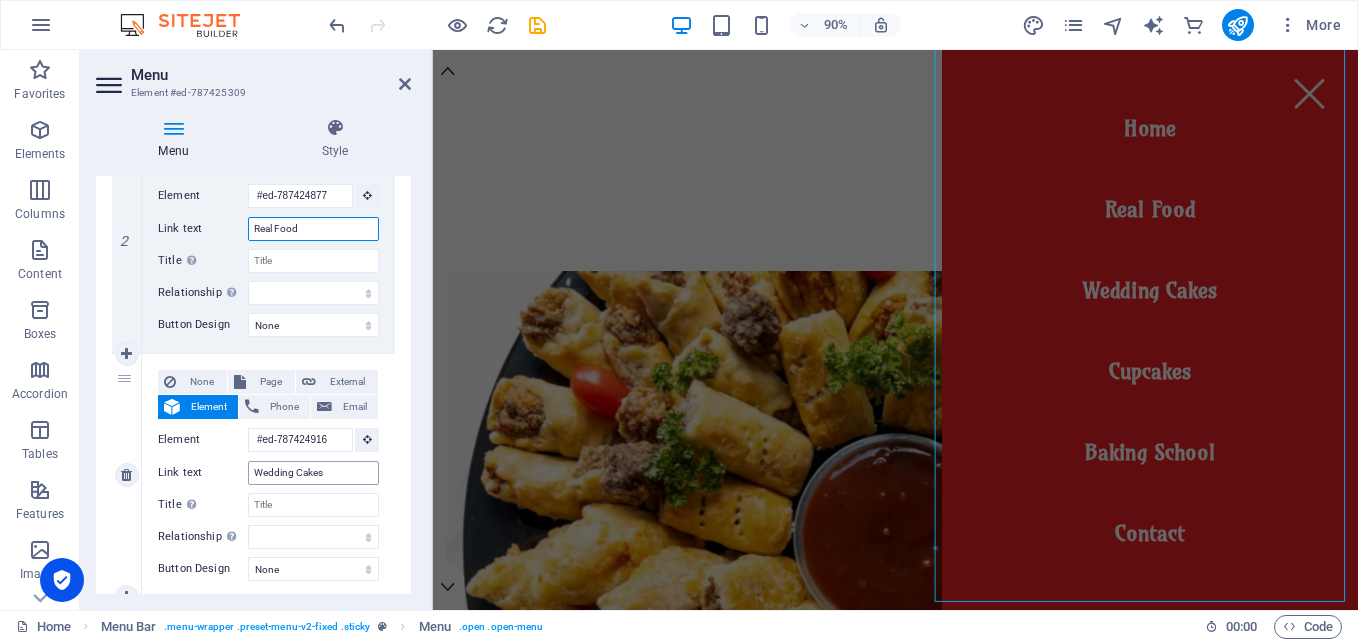 type on "Real Food" 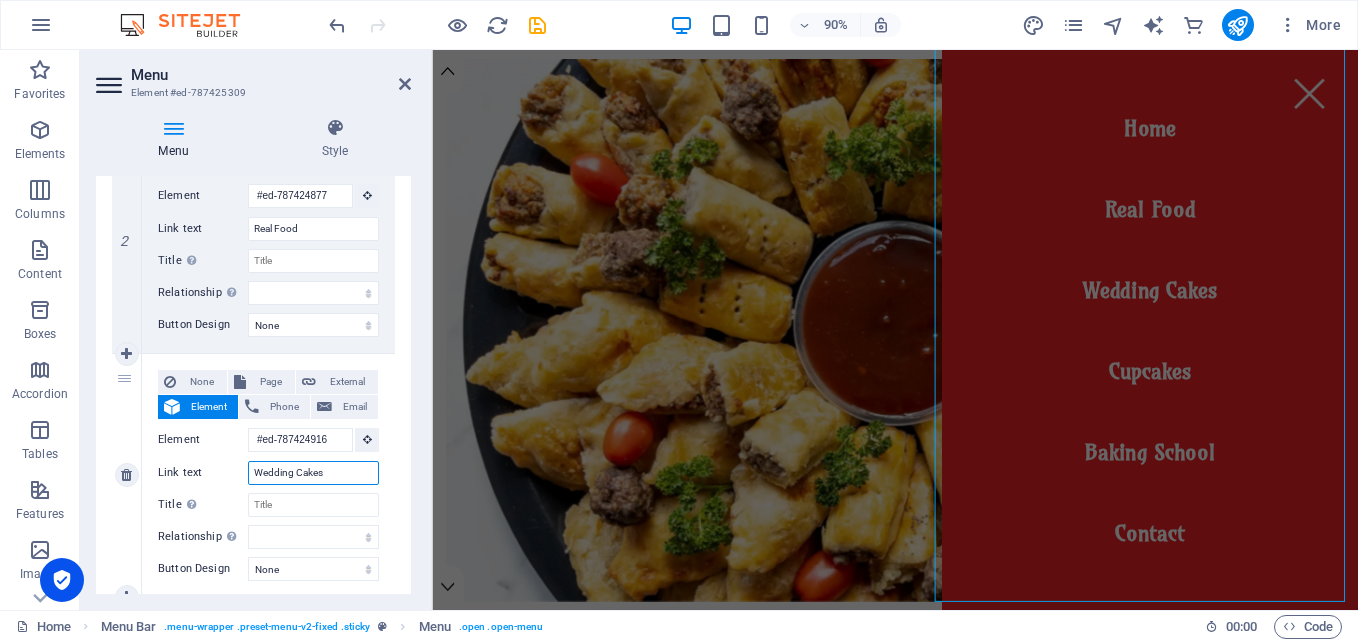 click on "Wedding Cakes" at bounding box center (313, 473) 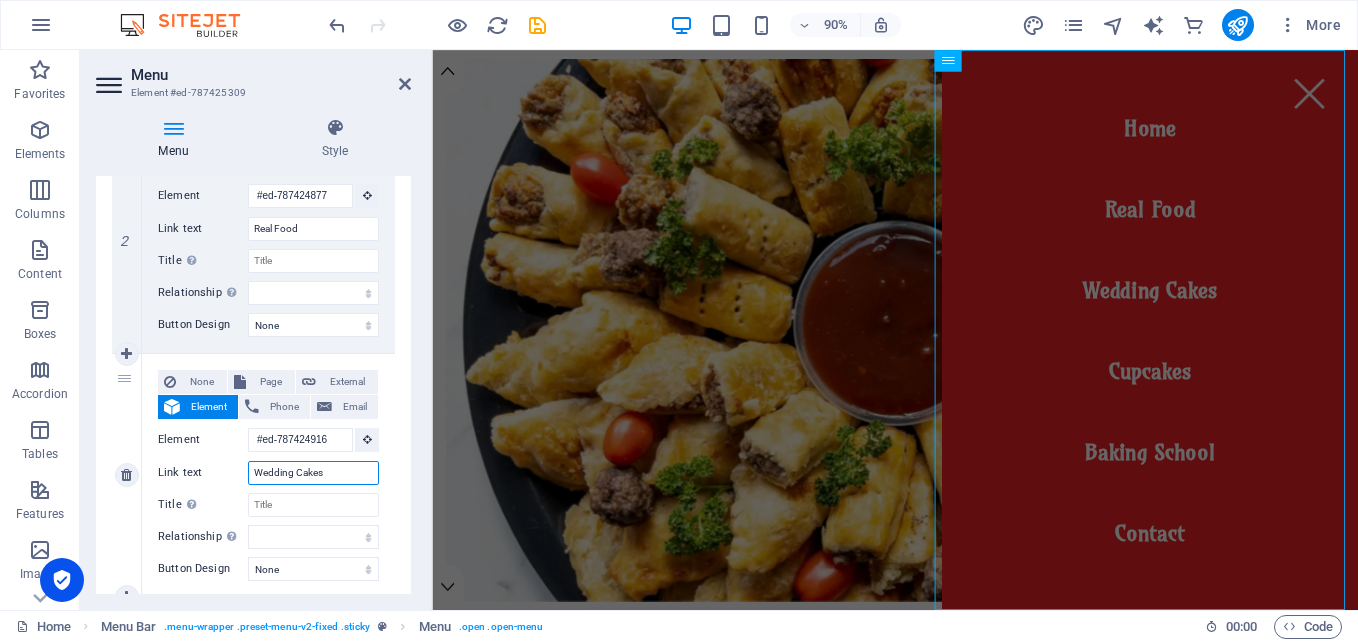 type on "E" 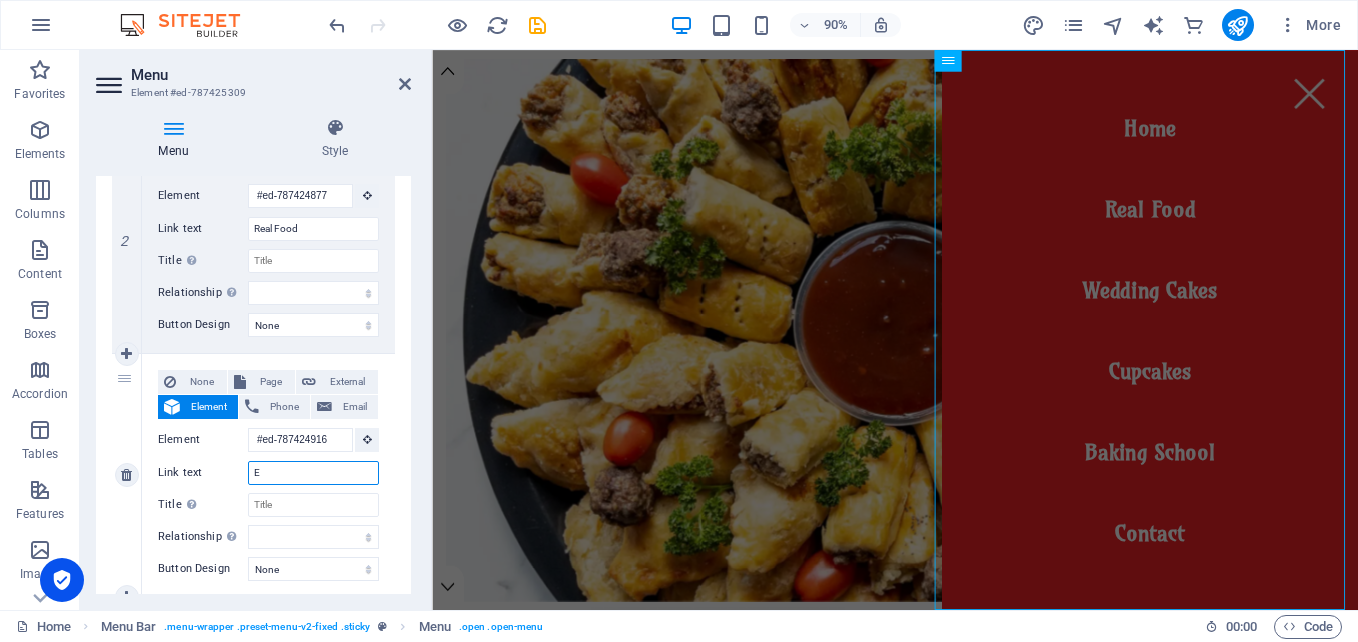 select 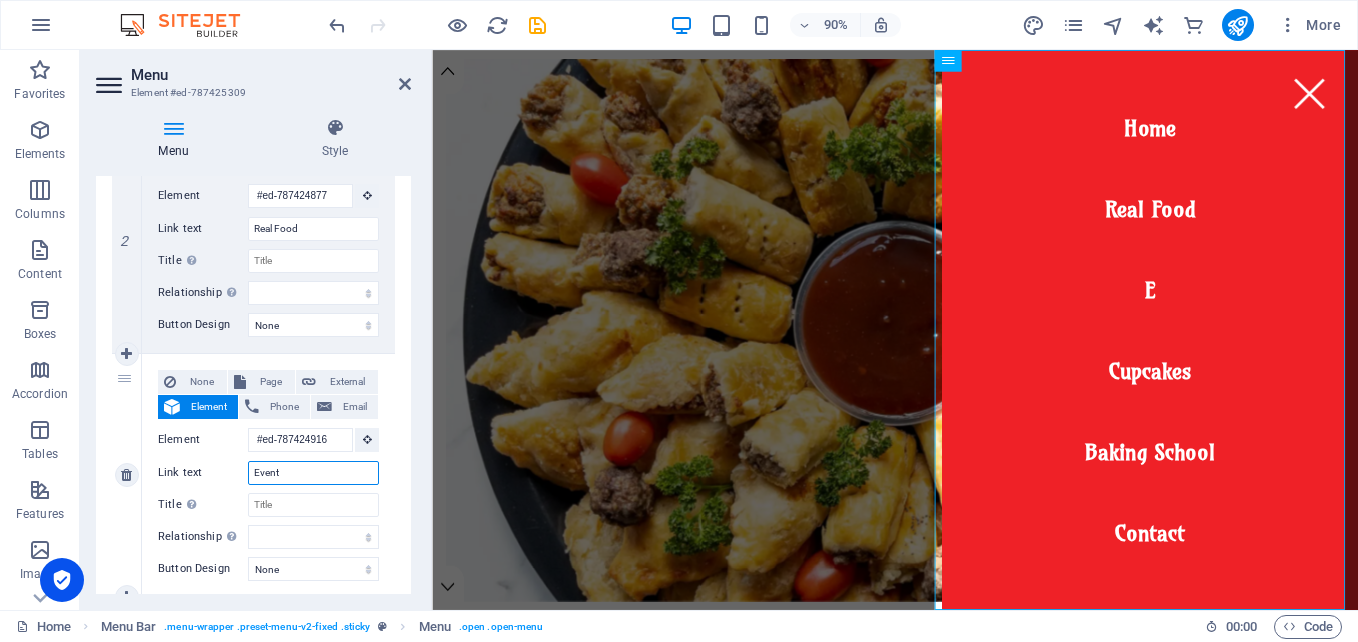 type on "Events" 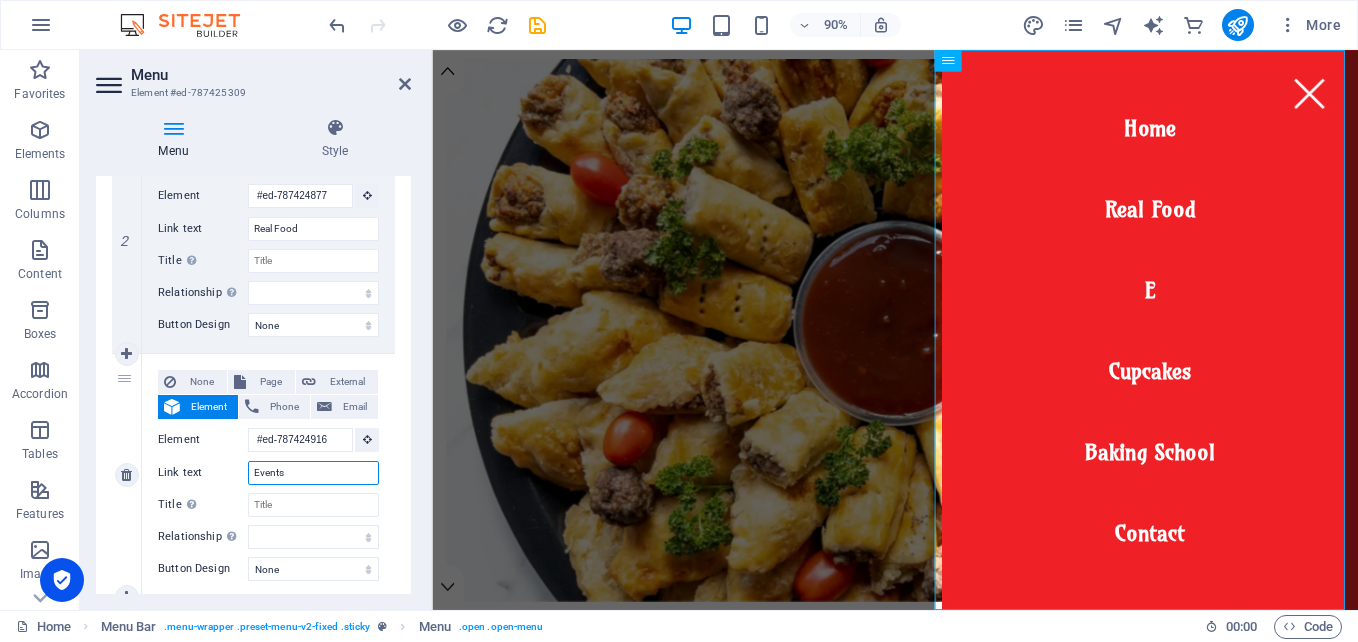 select 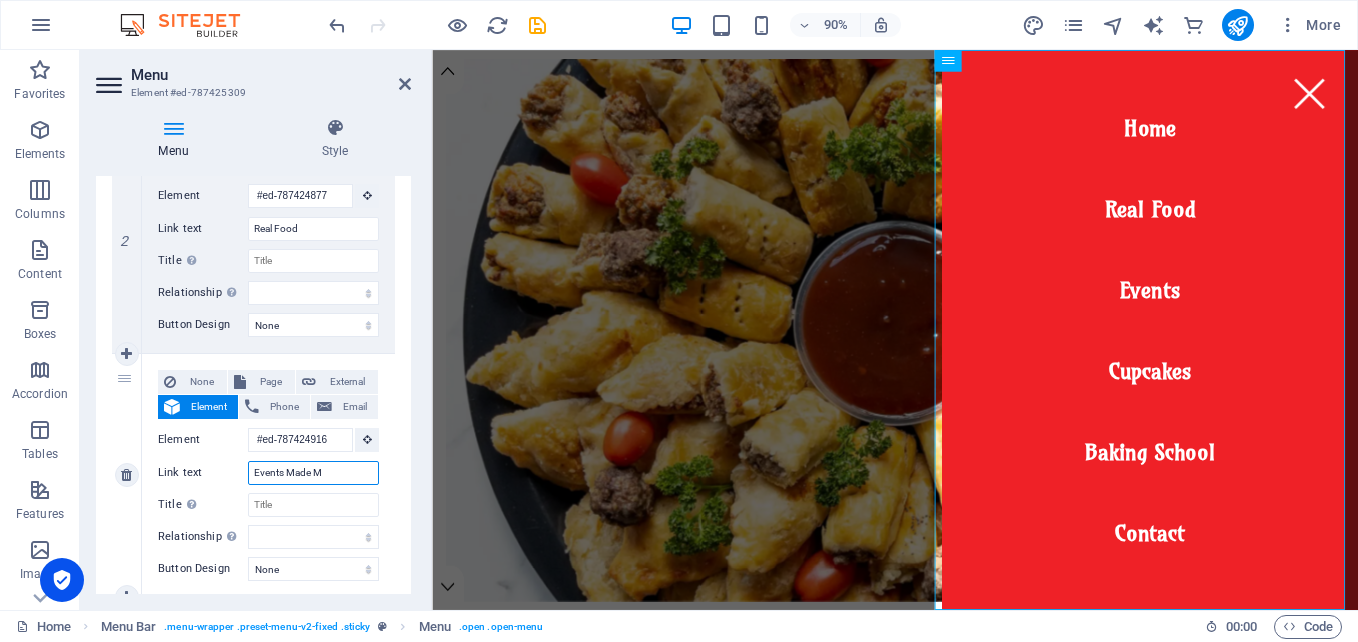 type on "Events Made Me" 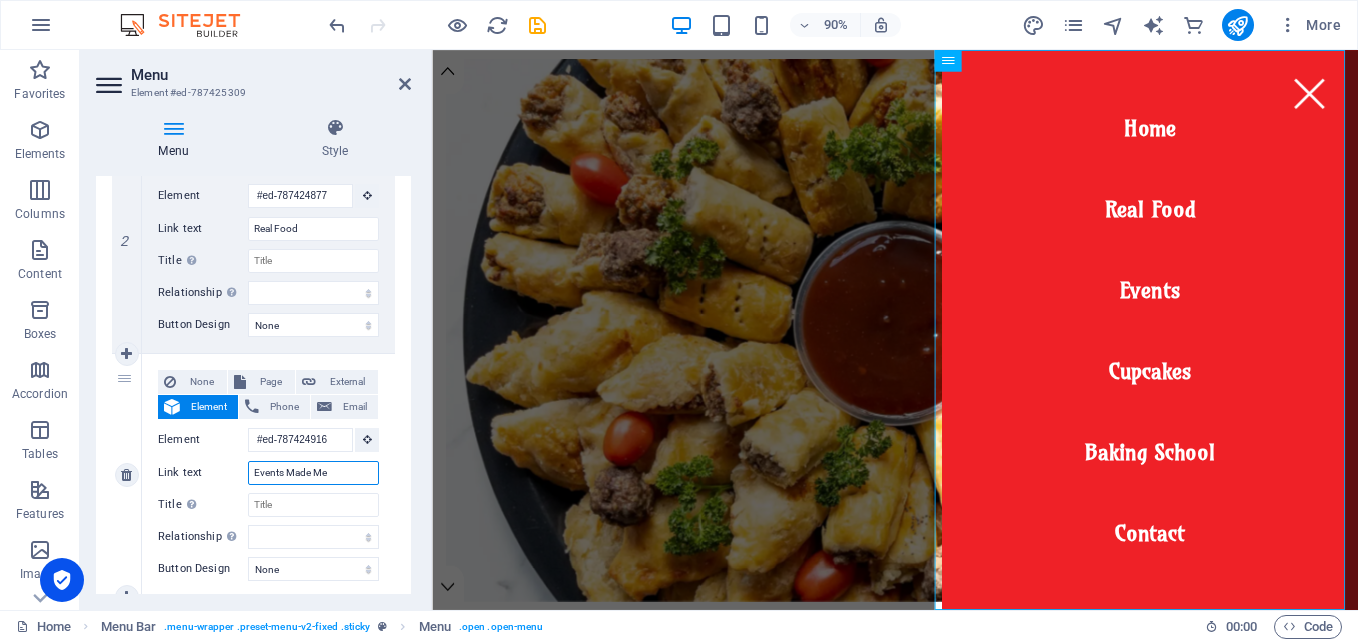 select 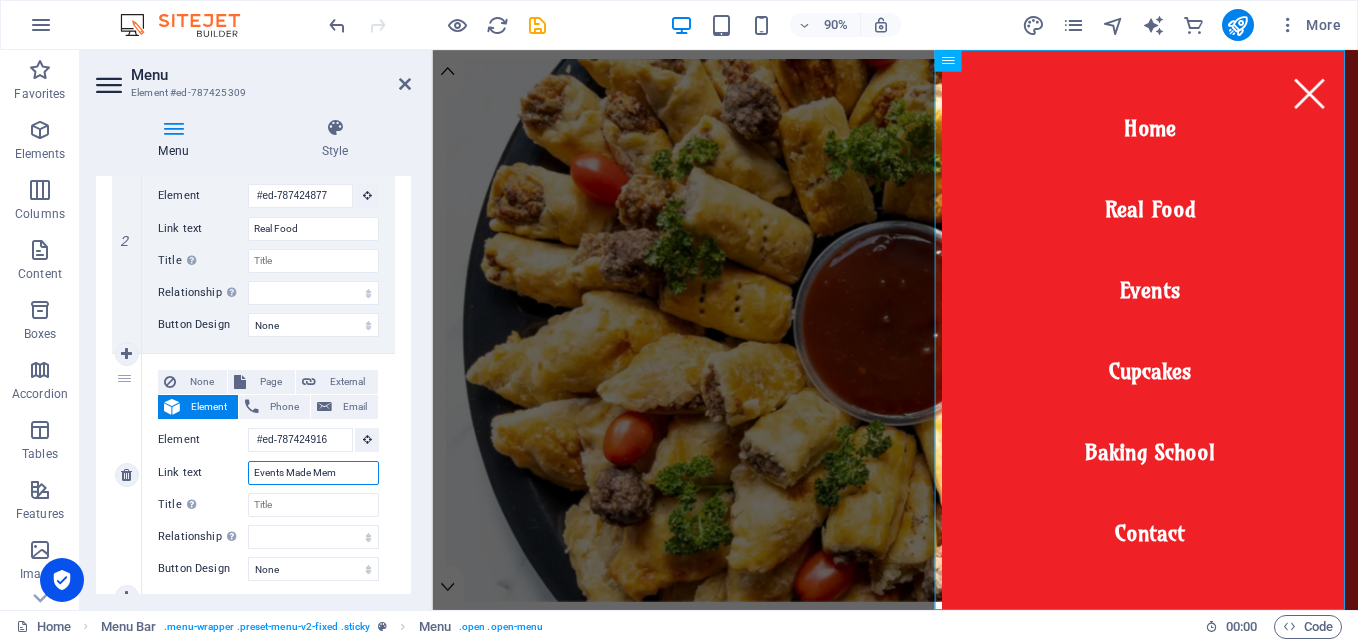 select 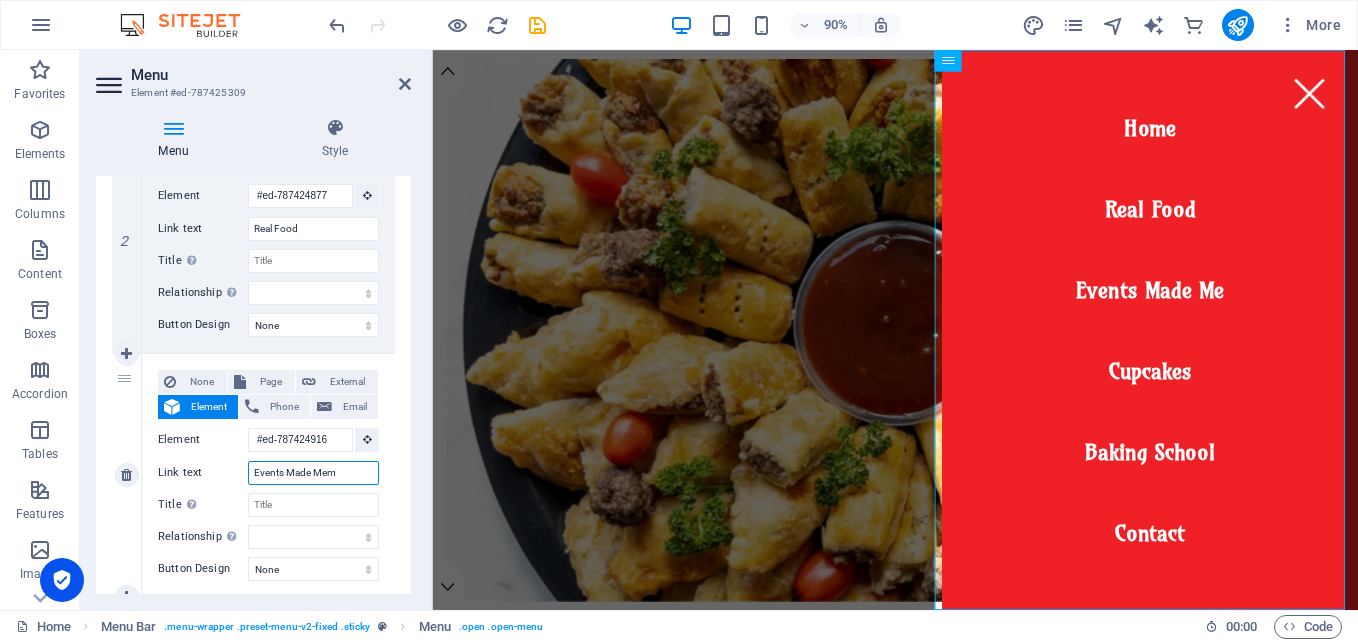 type on "Events Made Memo" 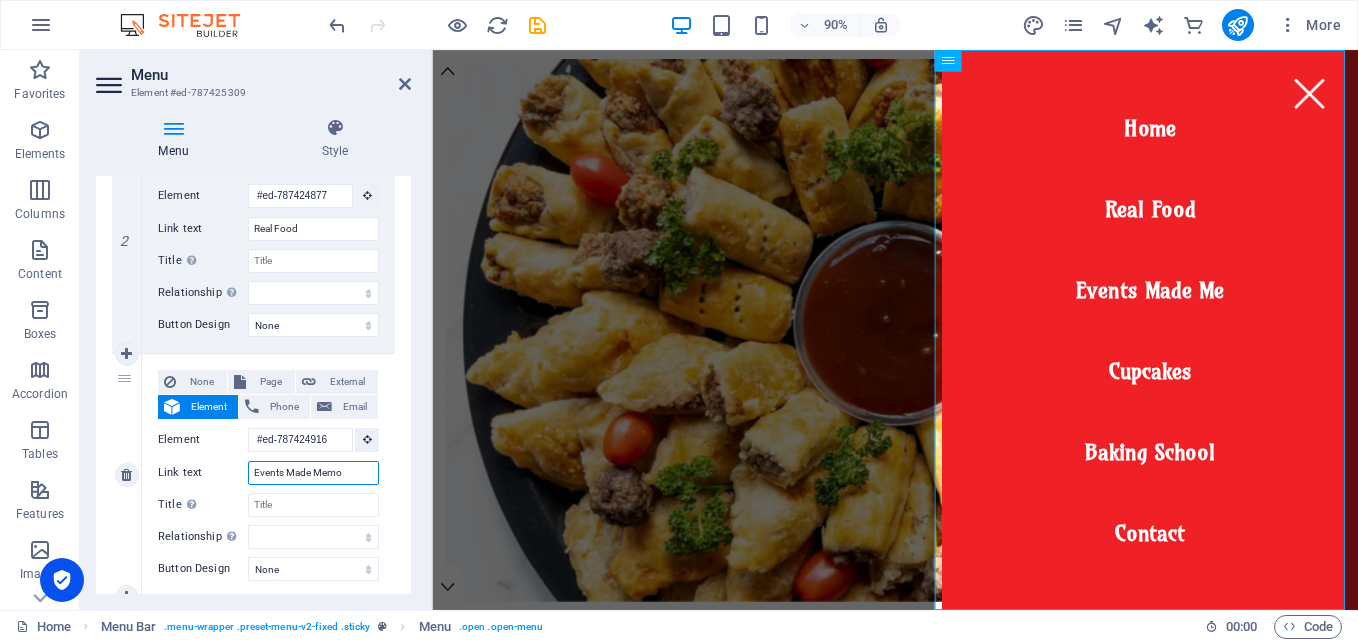 select 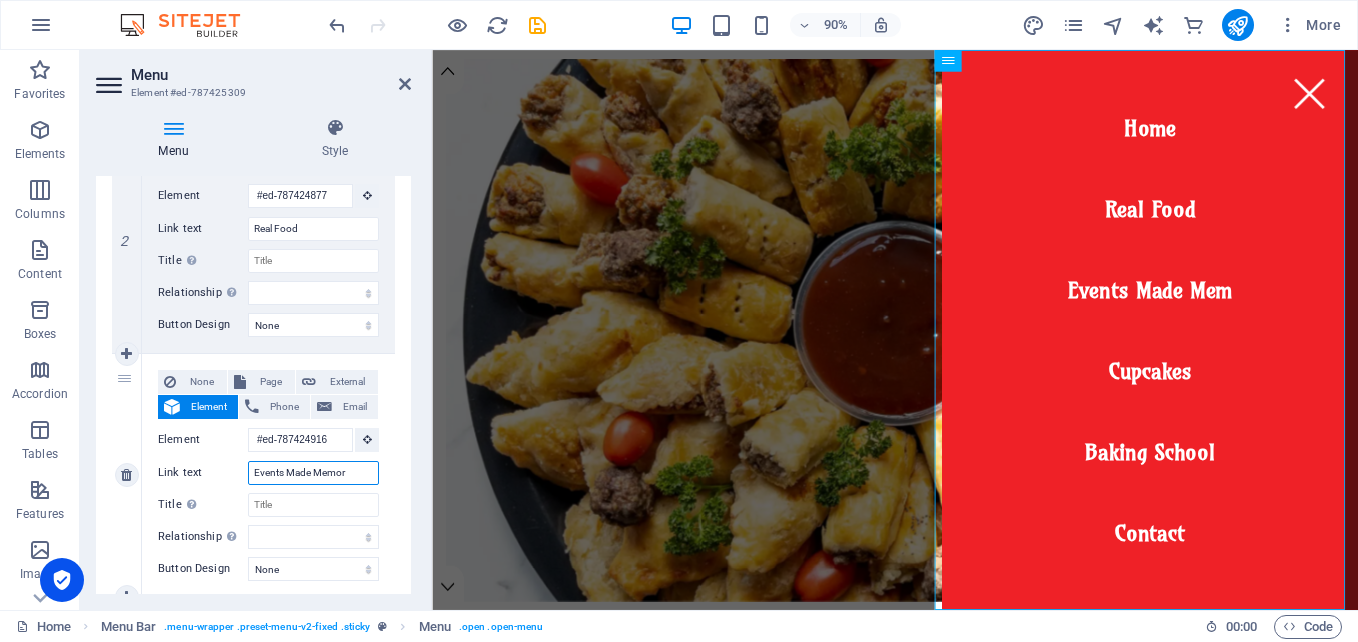type on "Events Made Memora" 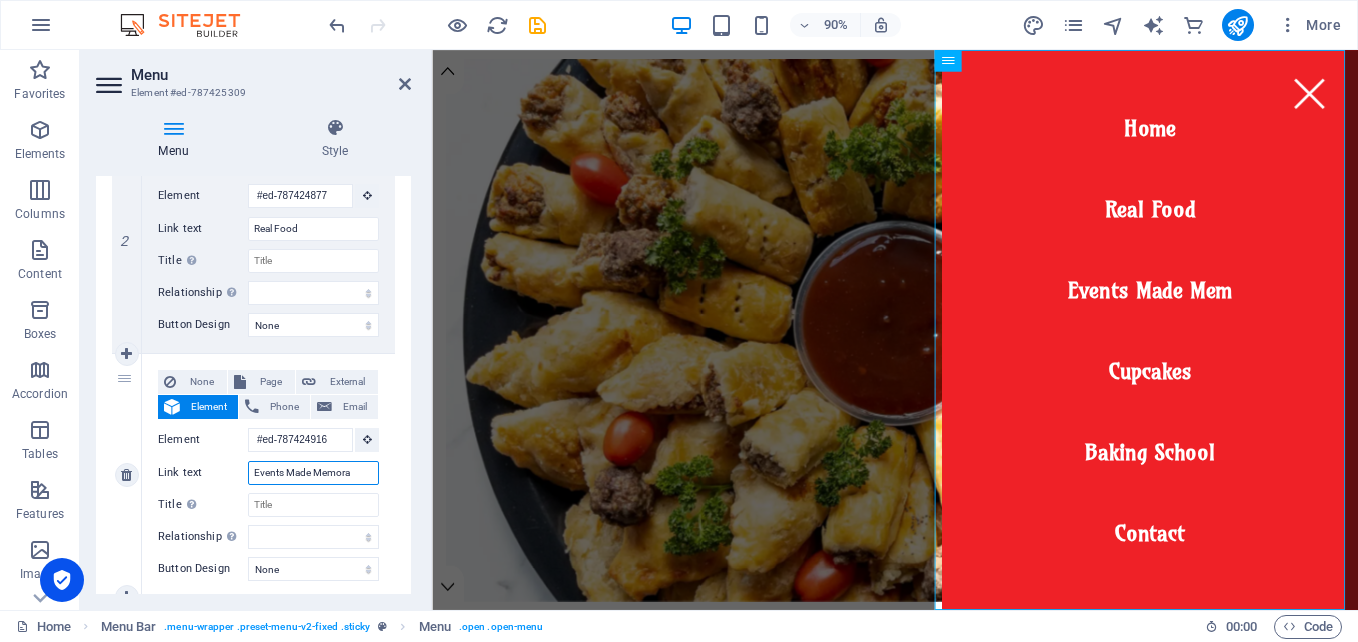 select 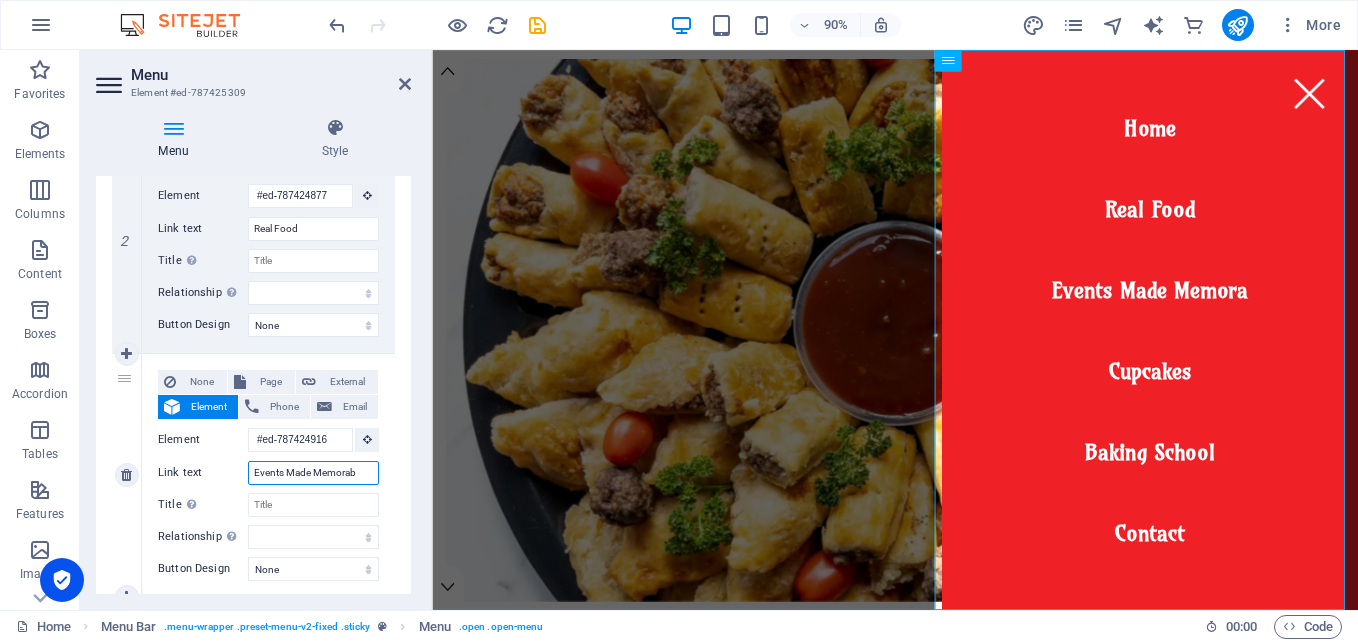 select 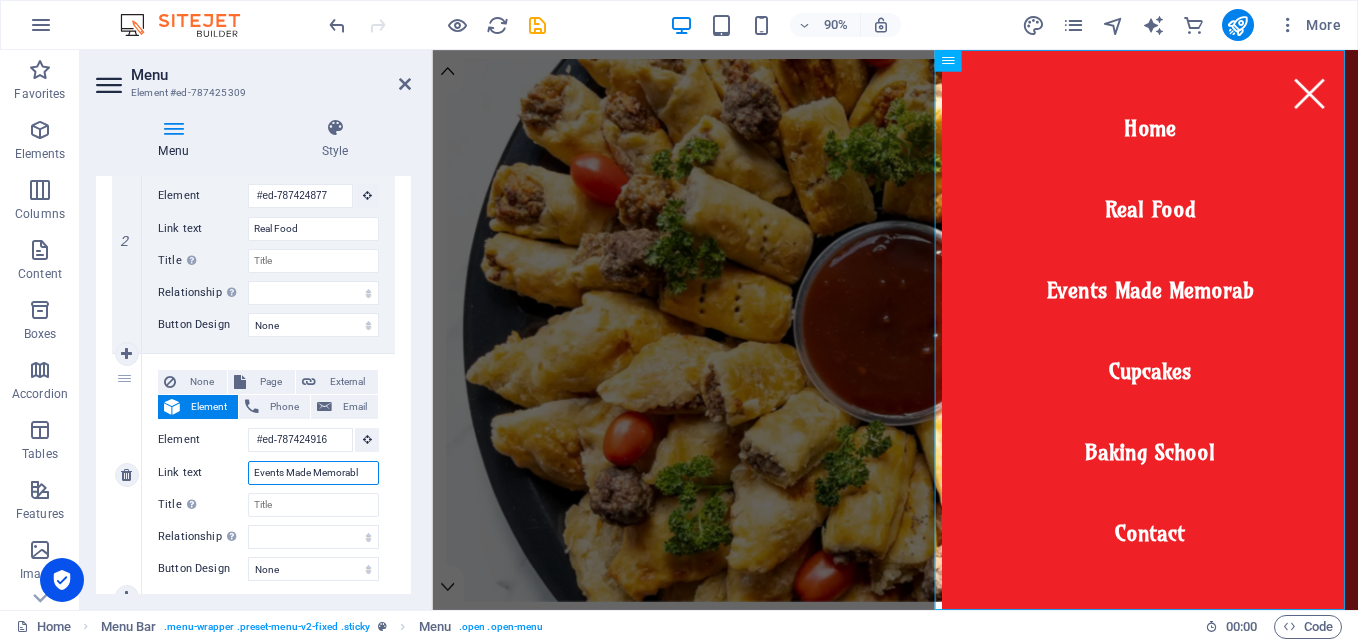 type on "Events Made Memorable" 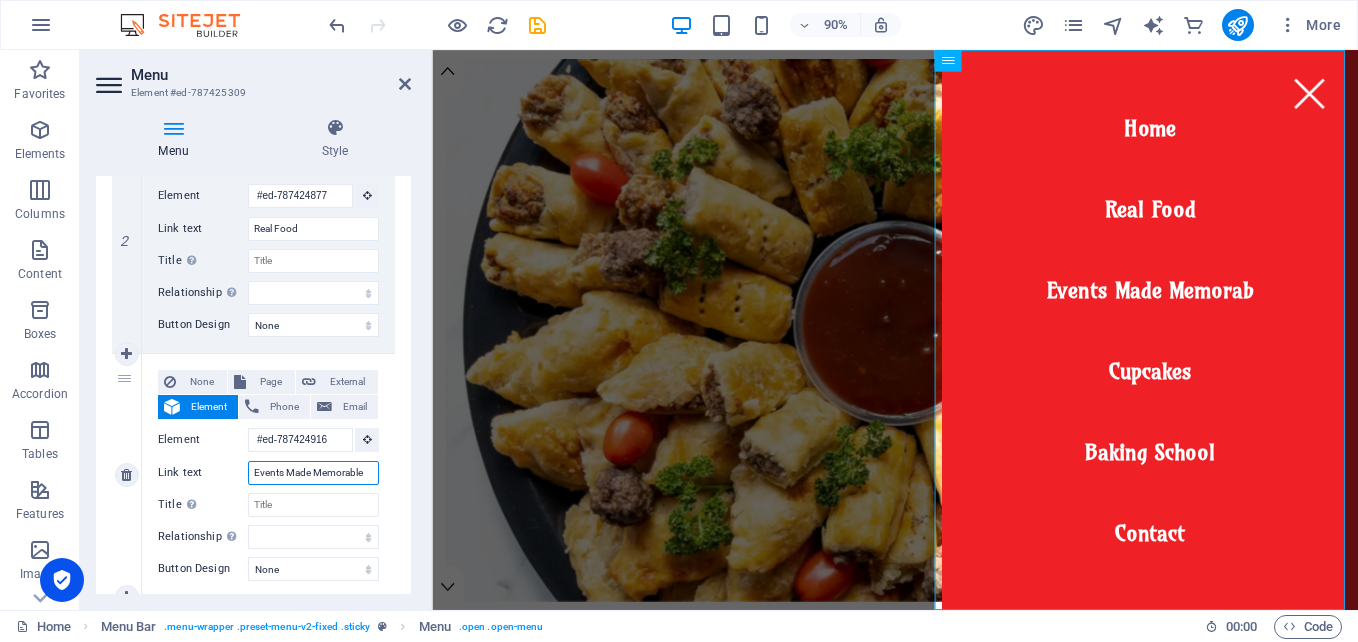 select 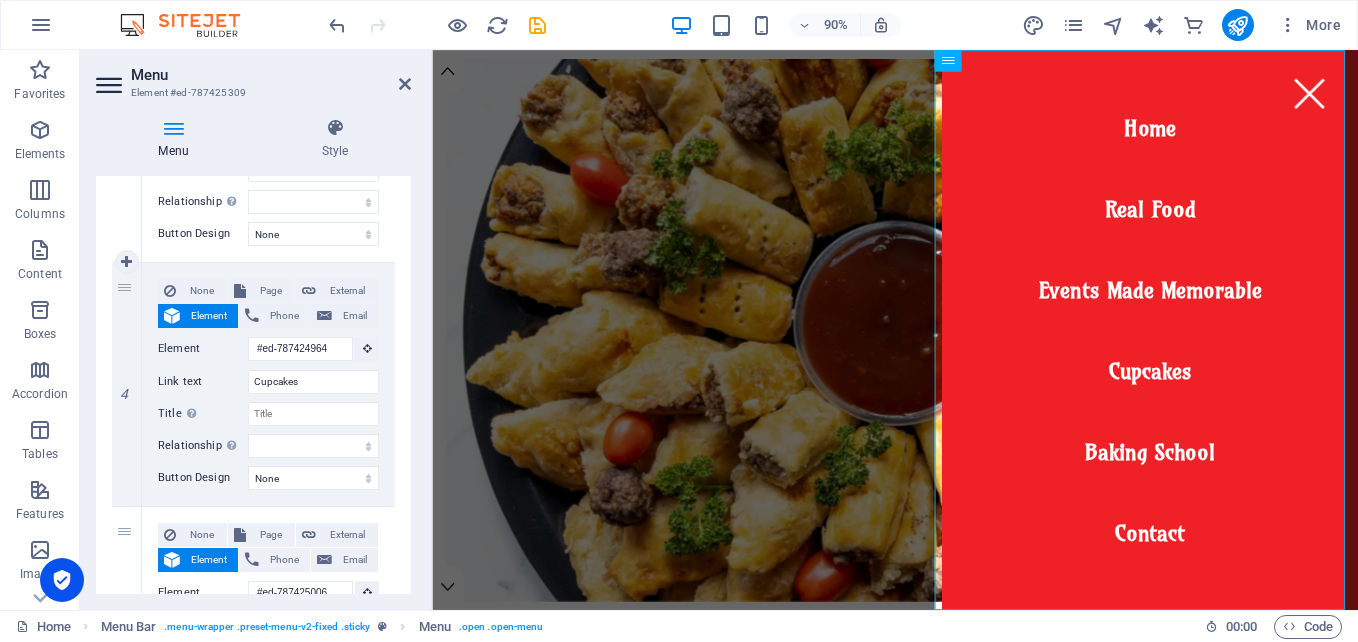 scroll, scrollTop: 900, scrollLeft: 0, axis: vertical 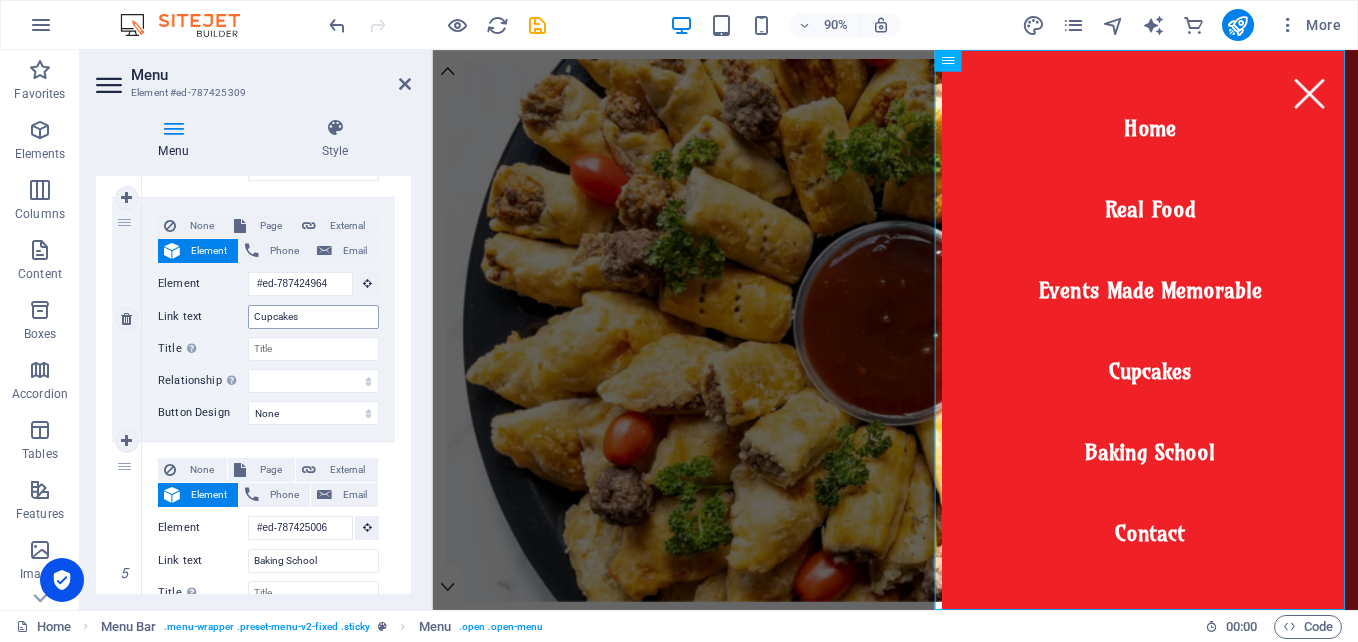 type on "Events Made Memorable" 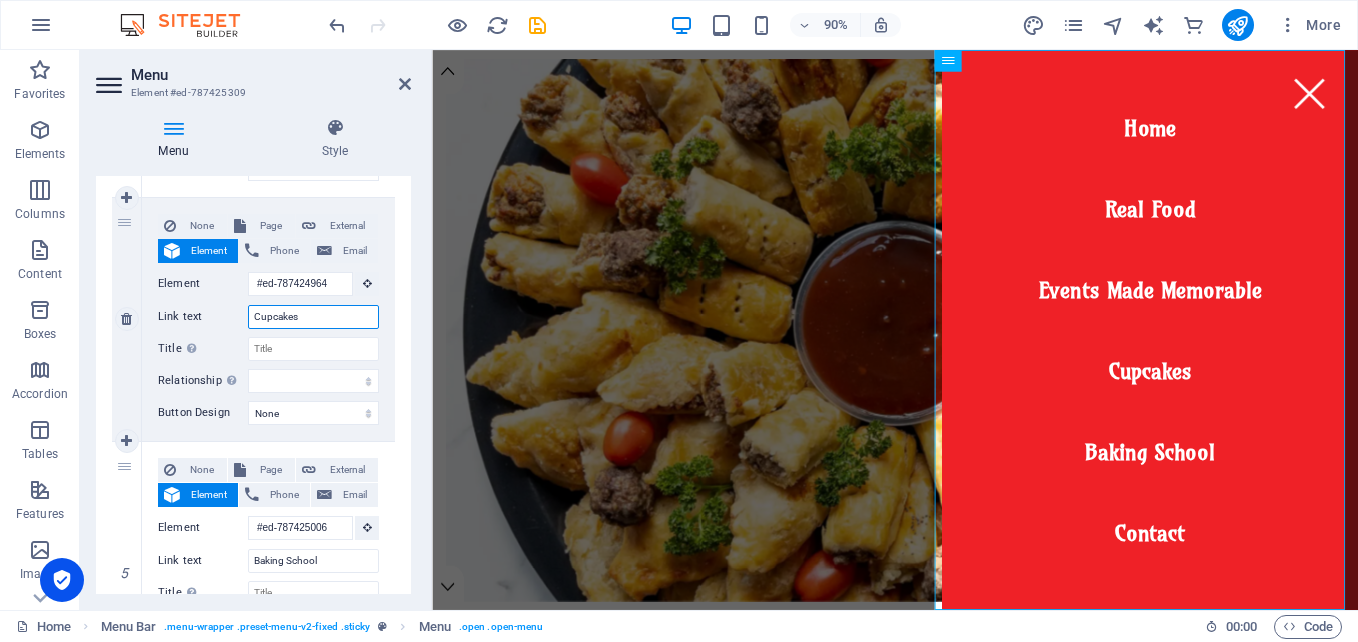 click on "Cupcakes" at bounding box center (313, 317) 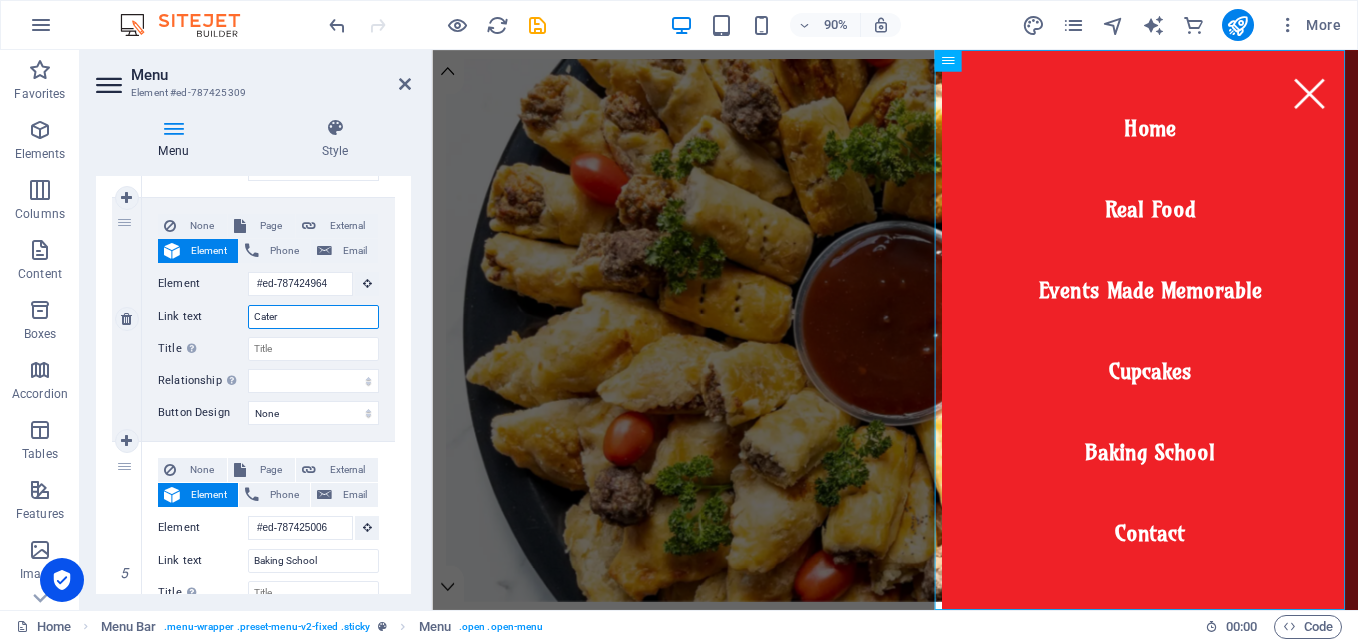 type on "Cateri" 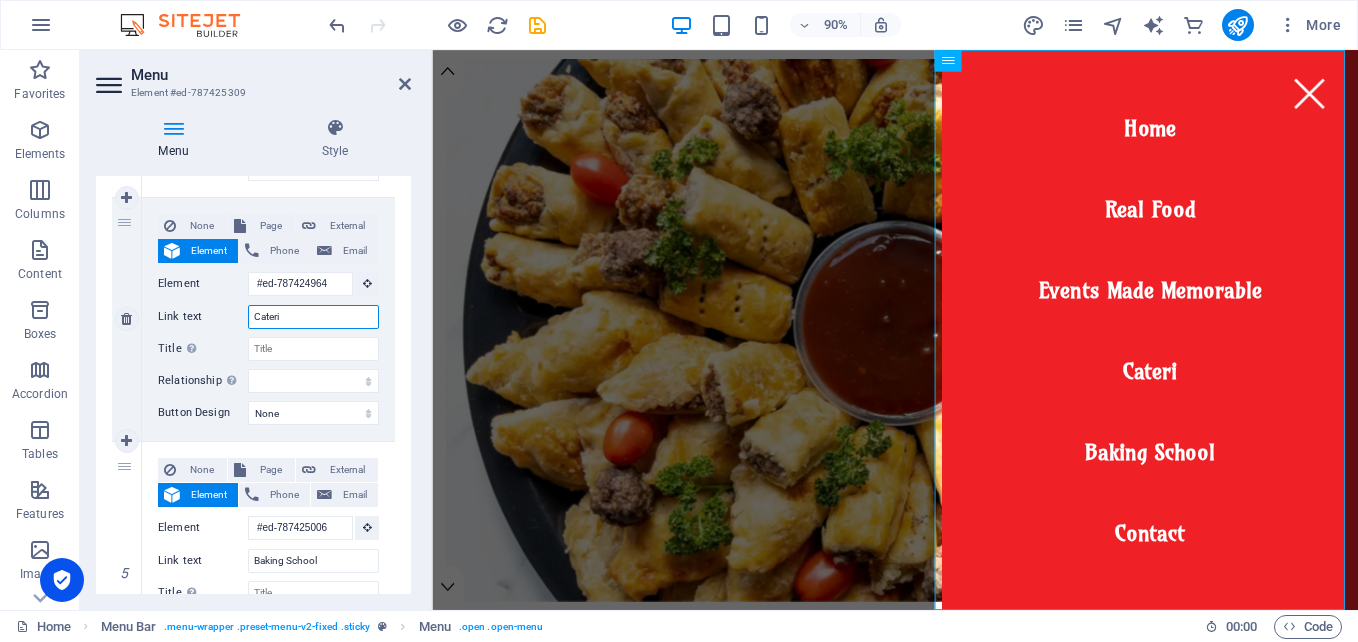 select 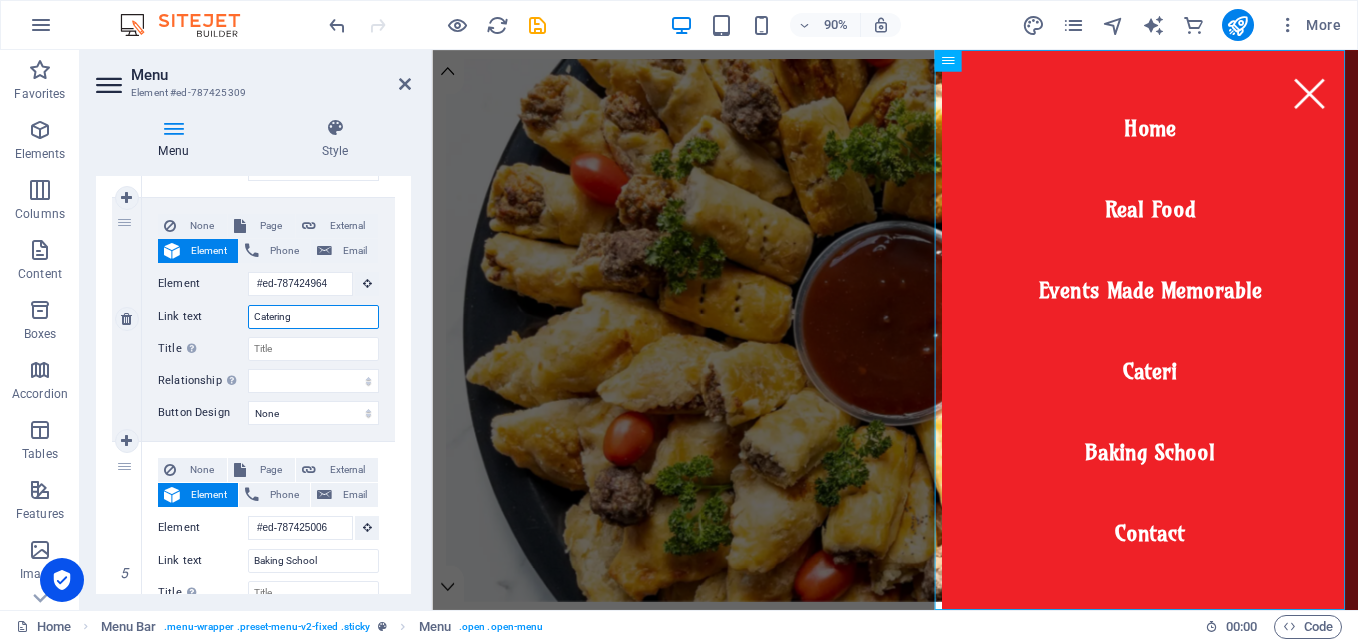 type on "Catering F" 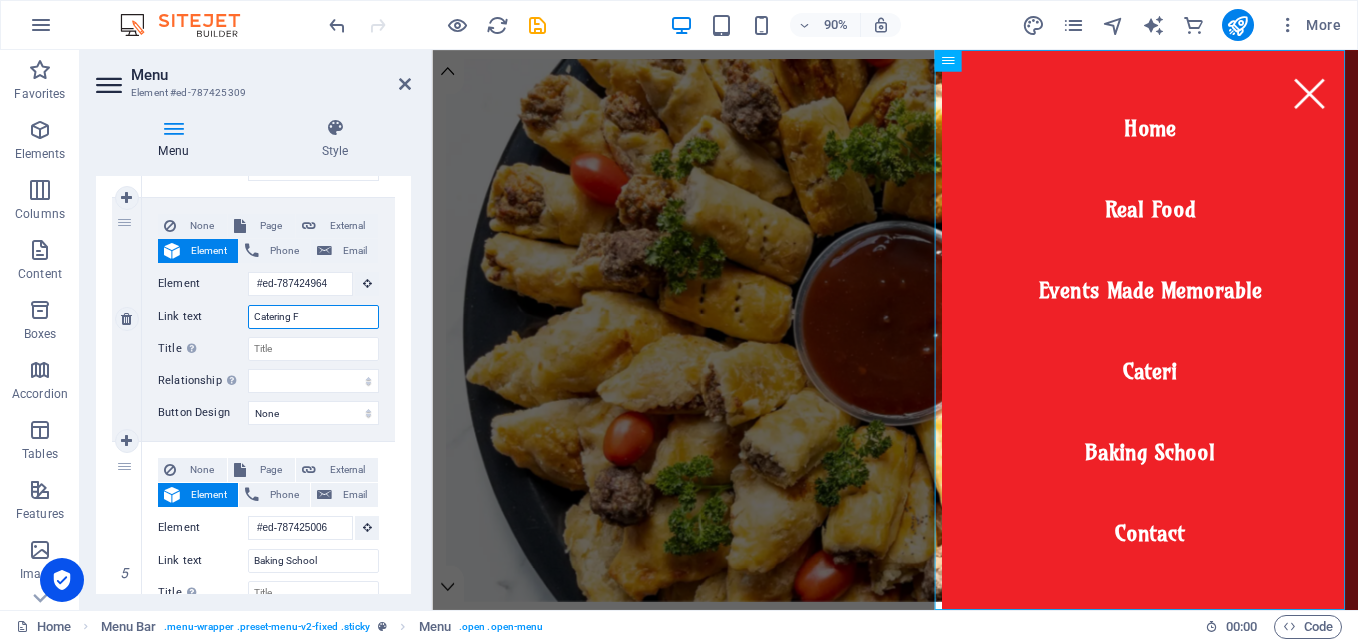 select 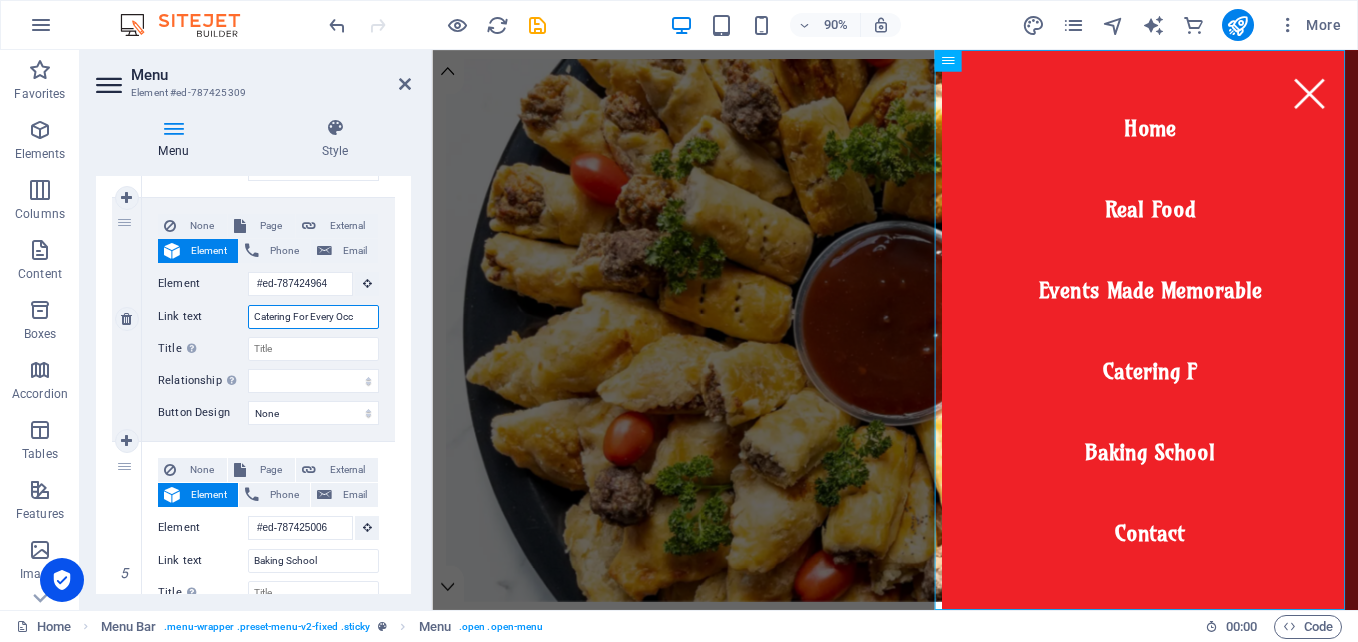 type on "Catering For Every Occa" 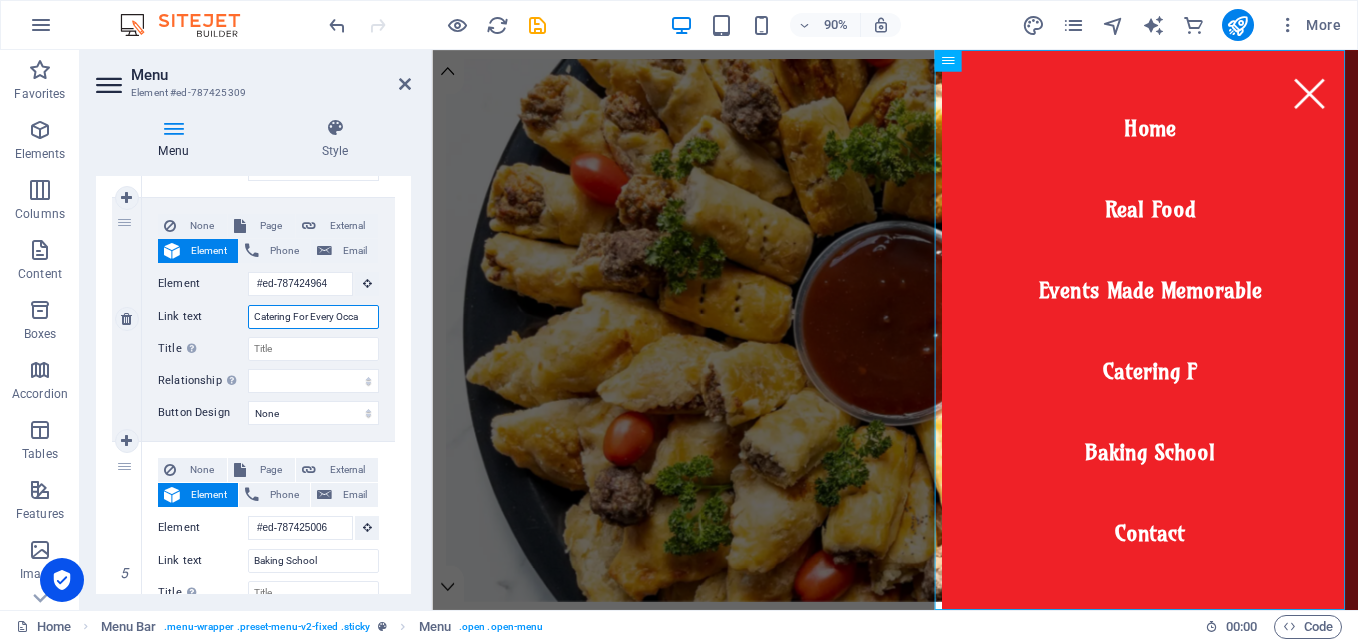 select 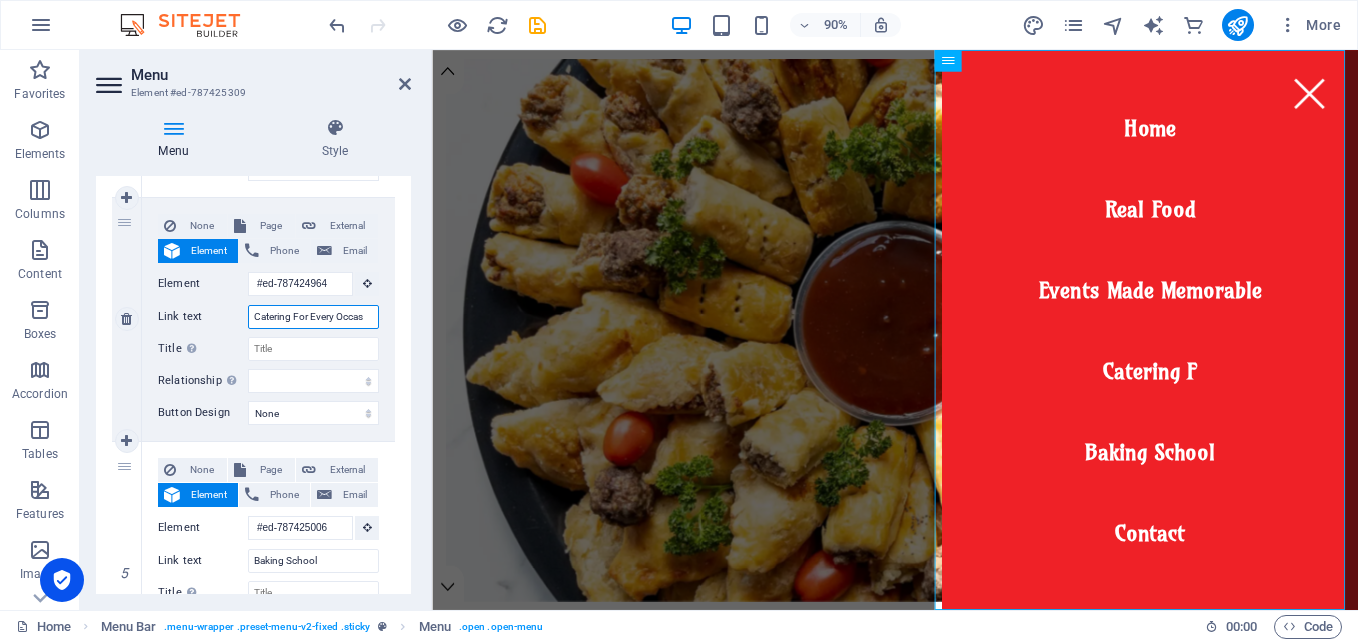 select 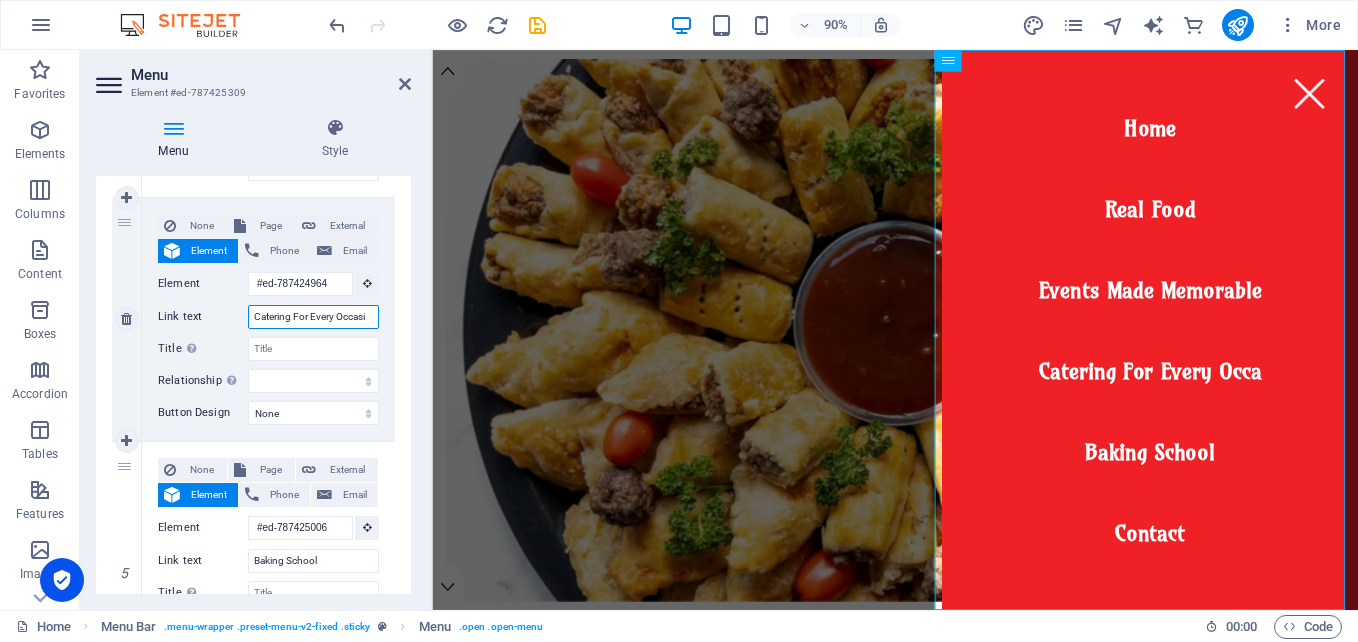 type on "Catering For Every Occasio" 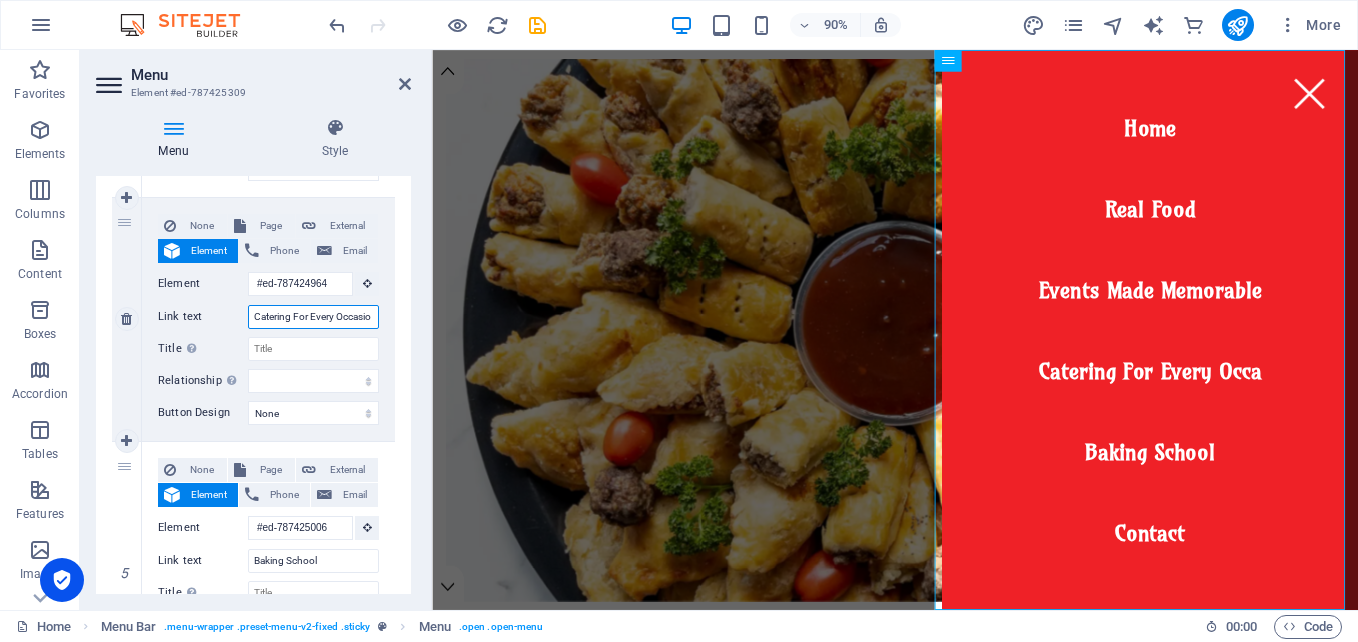 select 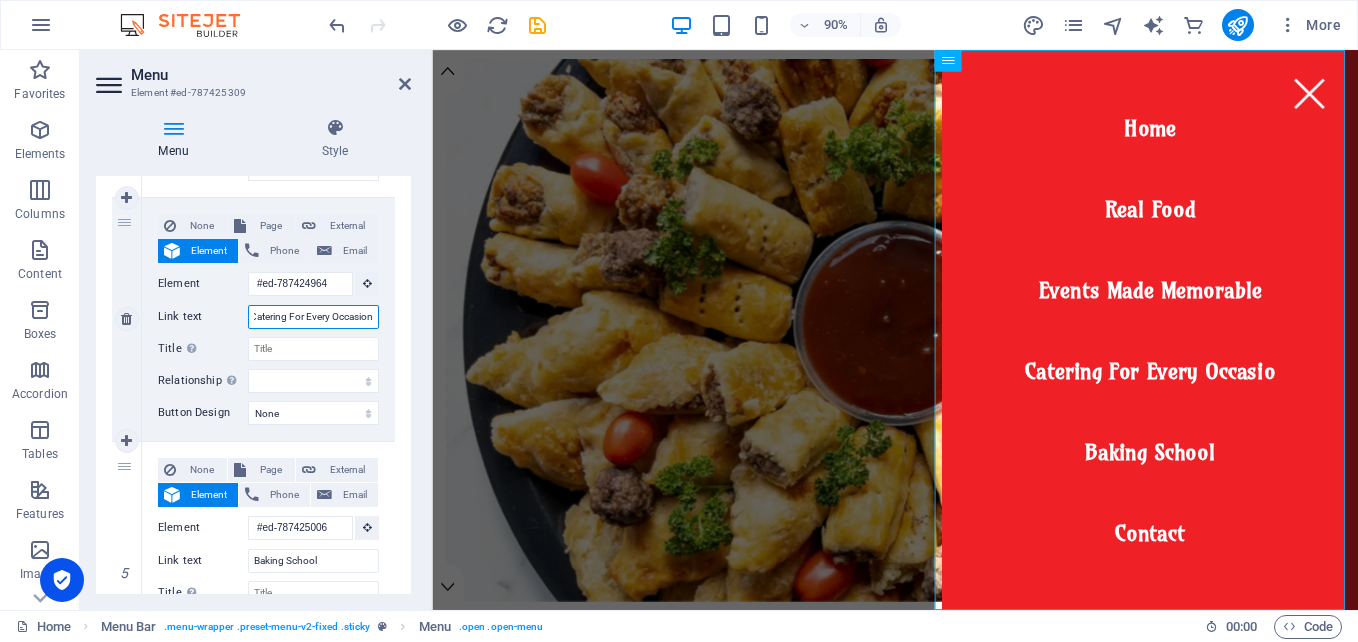 scroll, scrollTop: 0, scrollLeft: 9, axis: horizontal 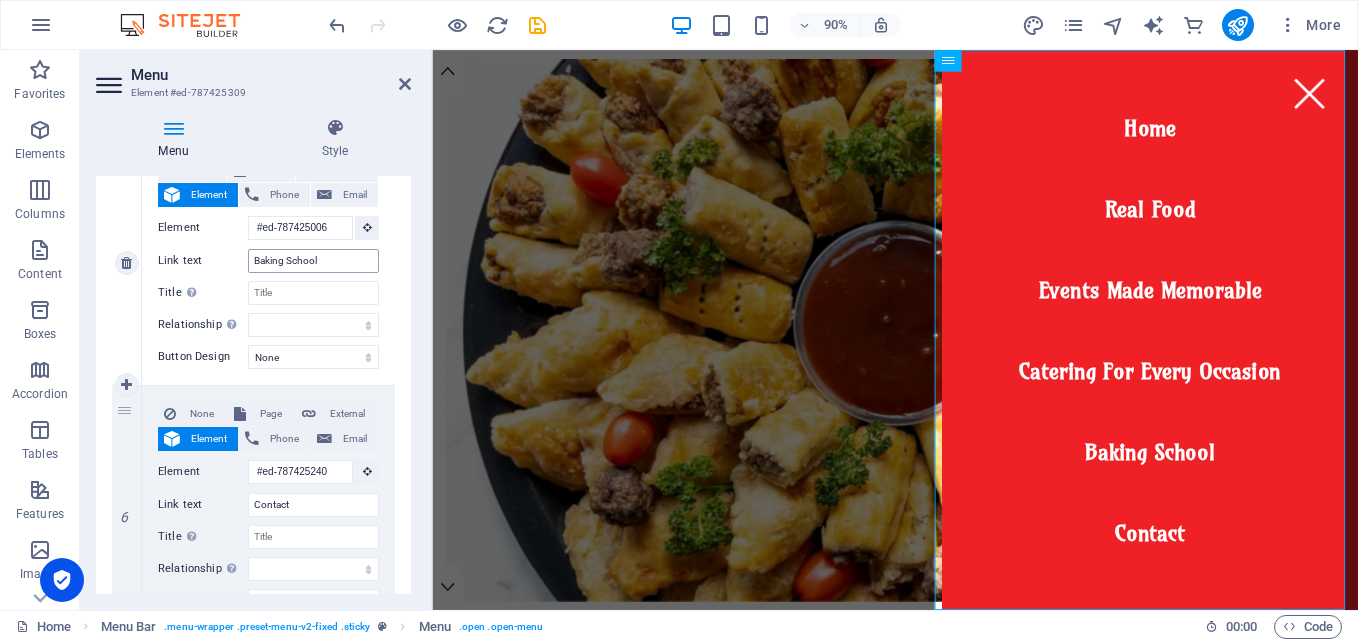 type on "Catering For Every Occasion" 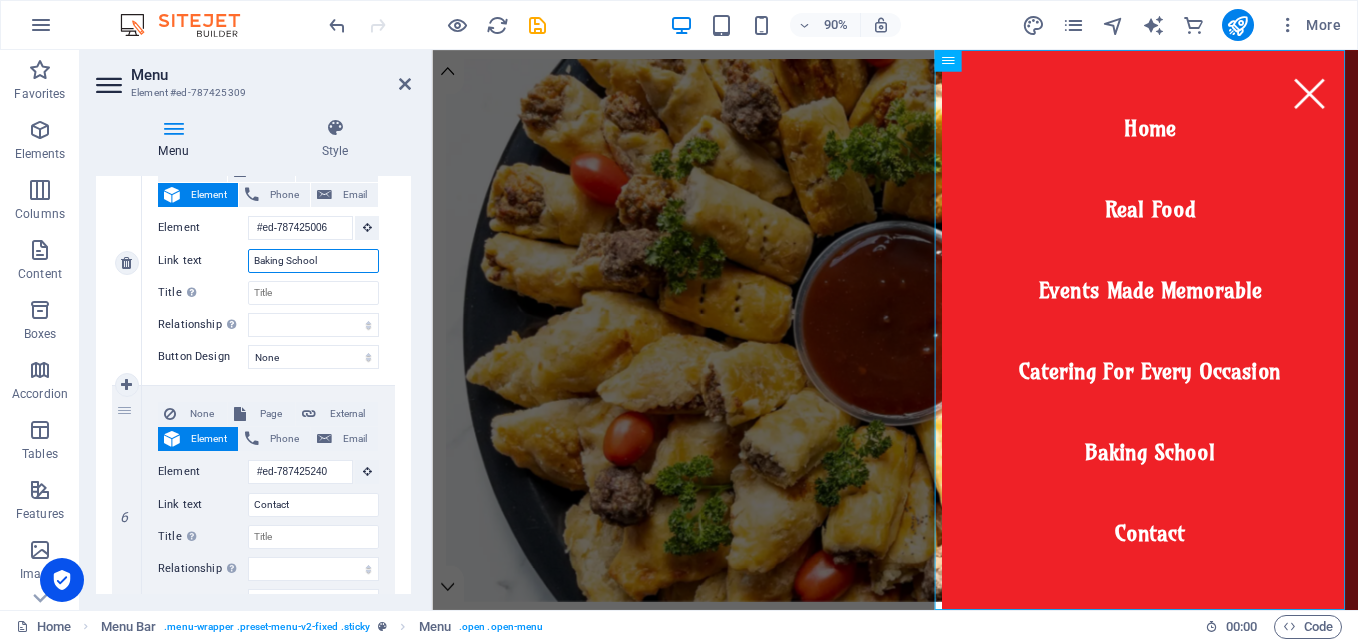 click on "Baking School" at bounding box center (313, 261) 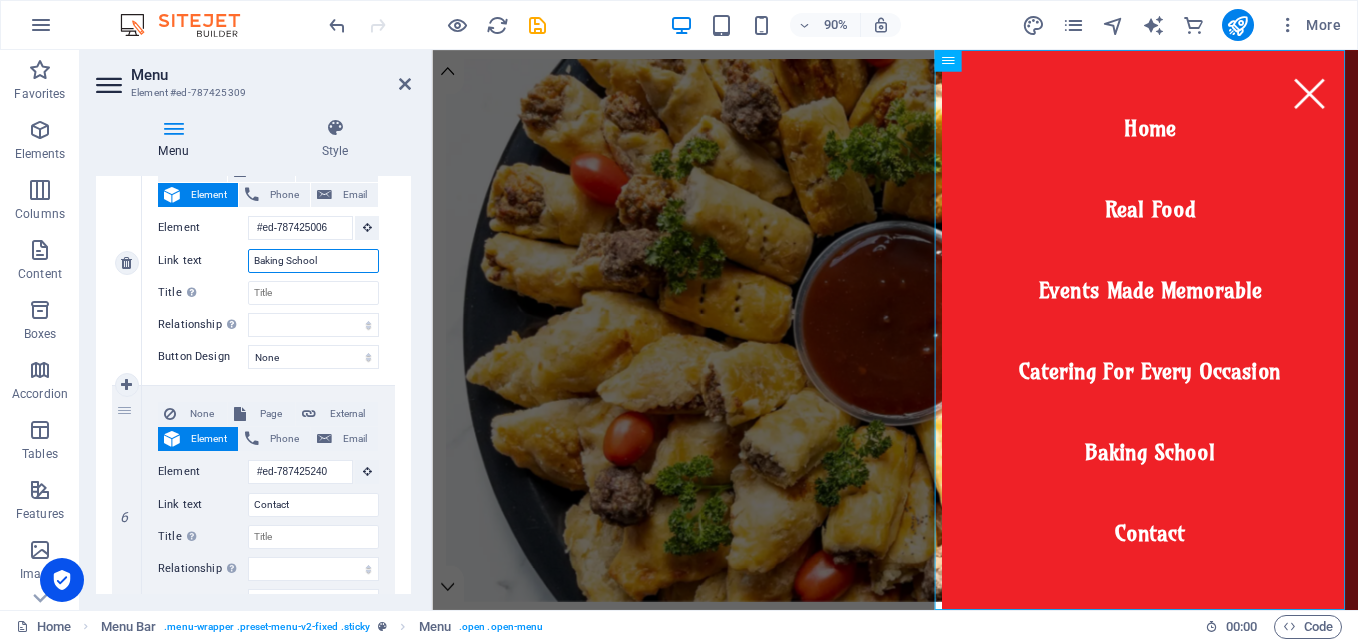 type on "P" 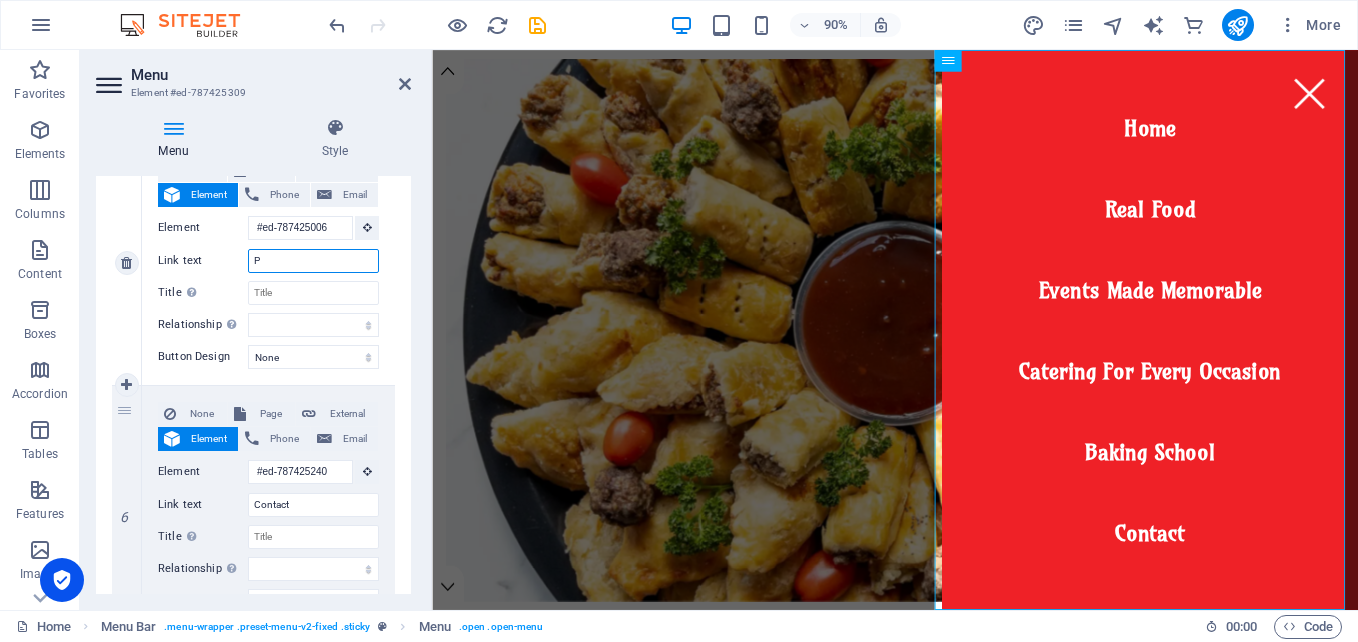 select 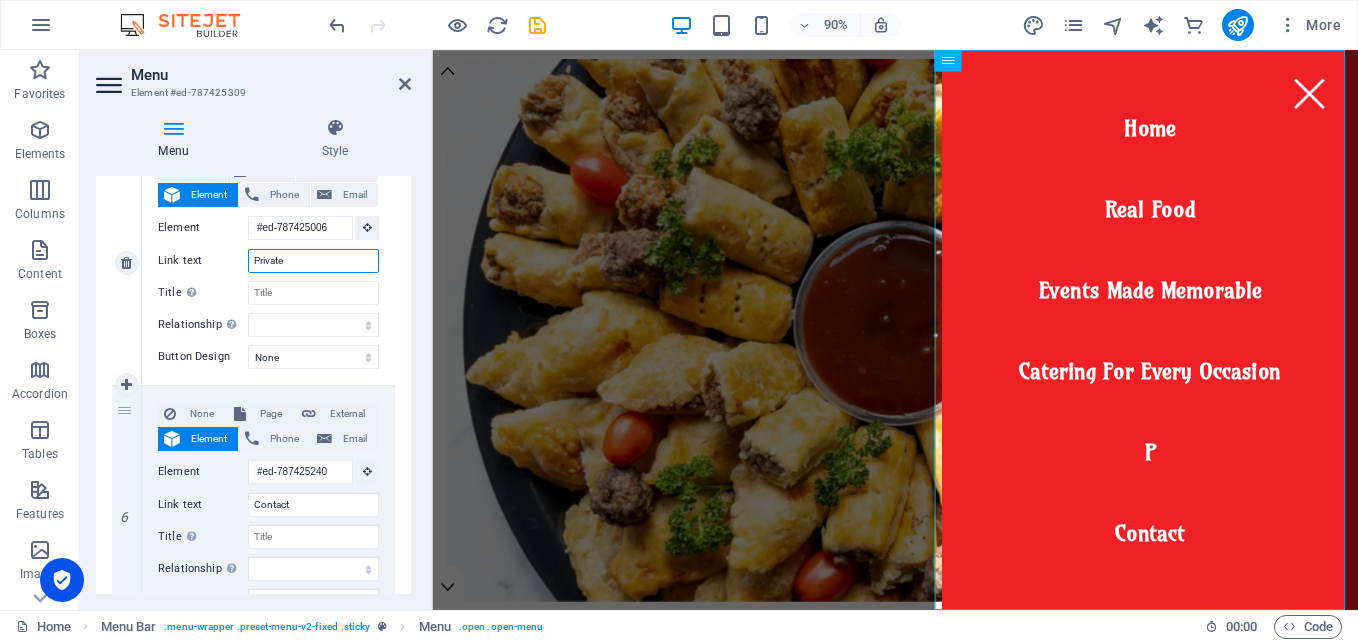 type on "Private" 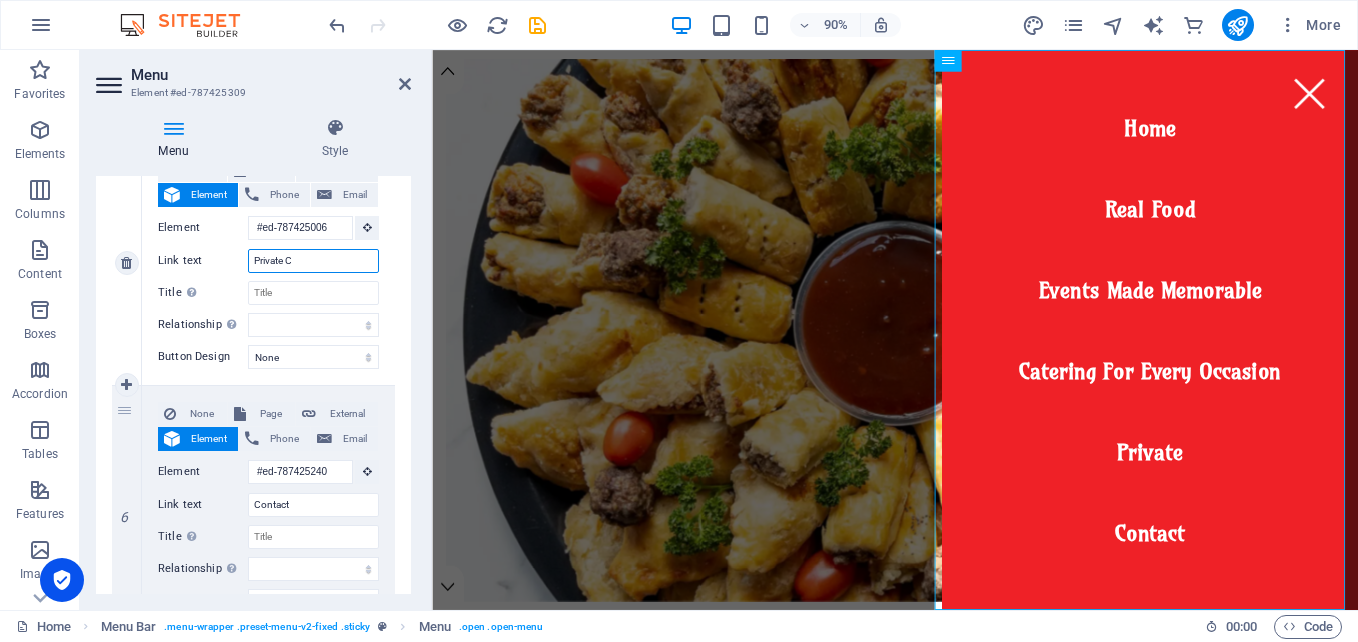 type on "Private Ce" 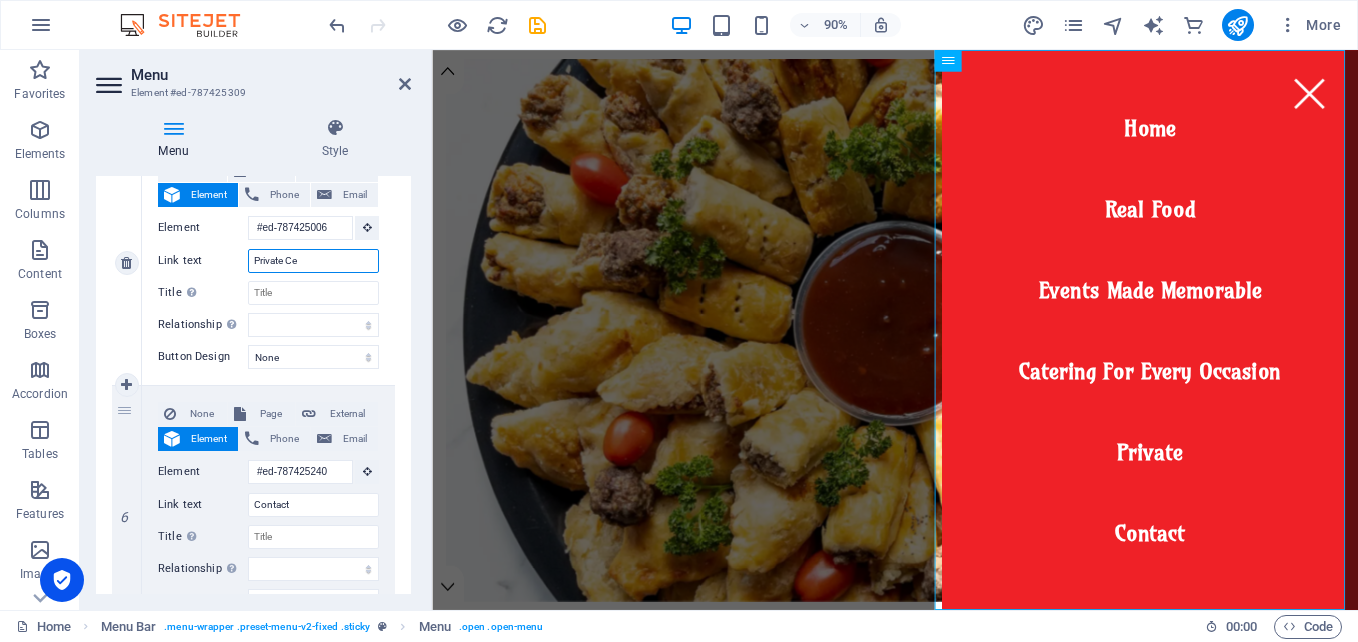 select 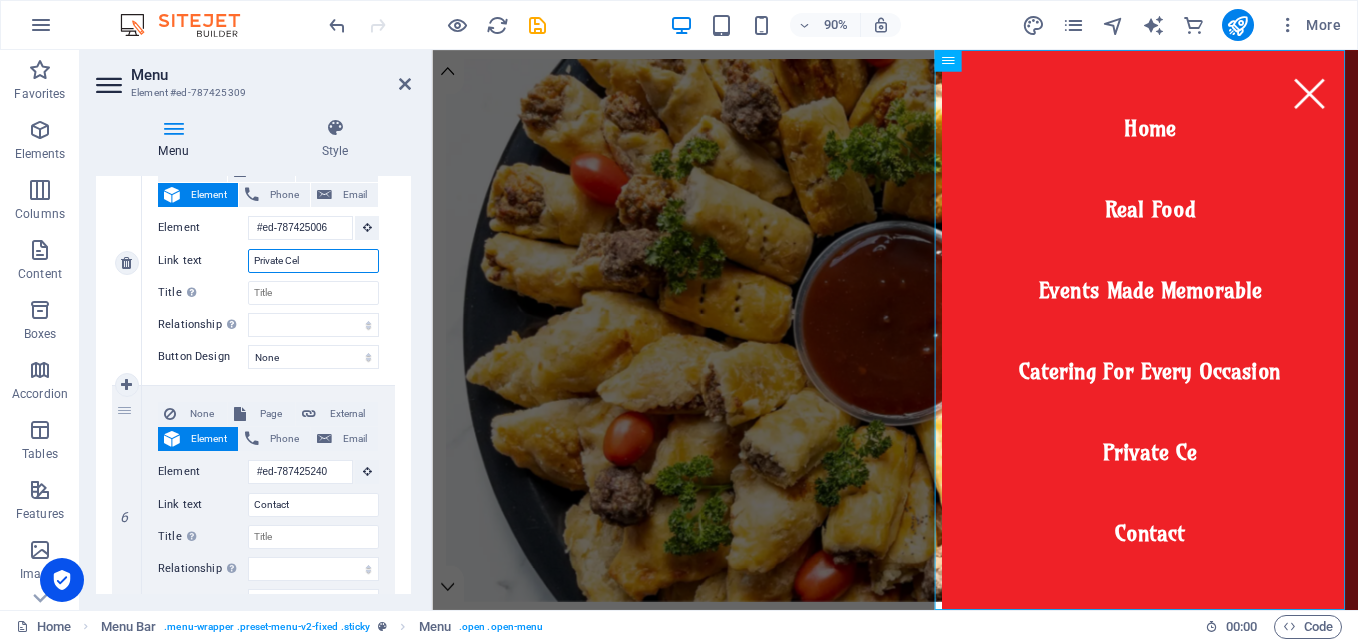 type on "Private Cele" 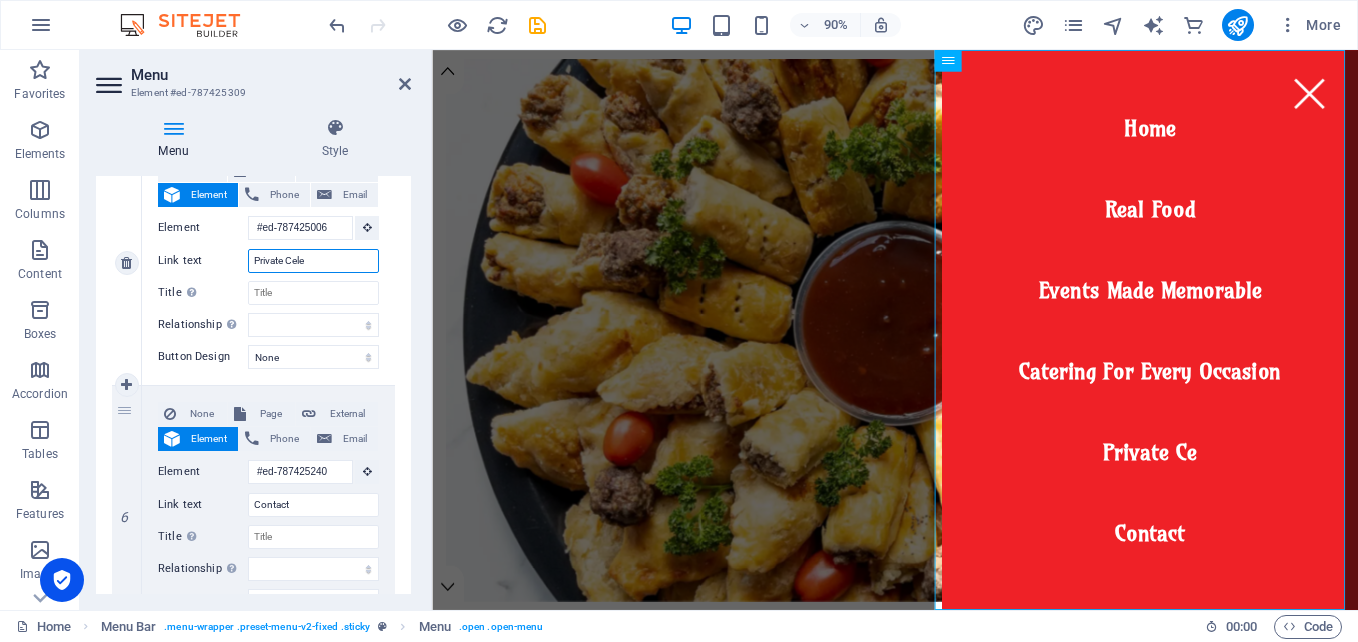 select 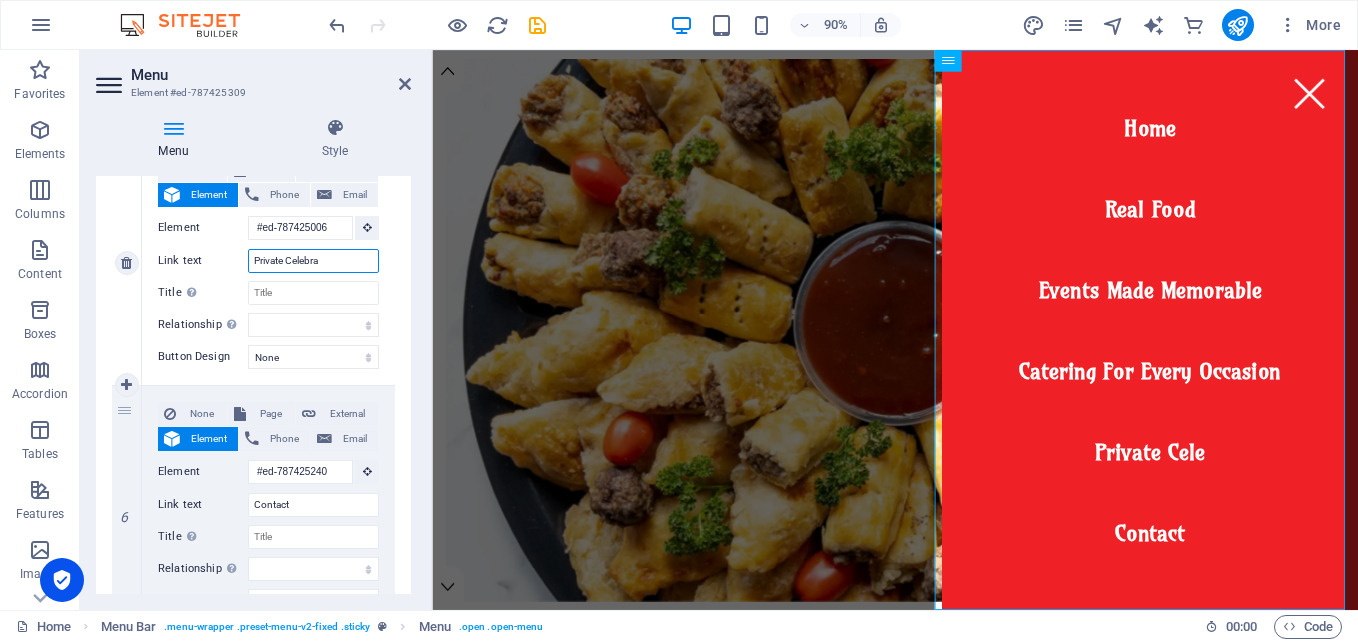 type on "Private Celebrat" 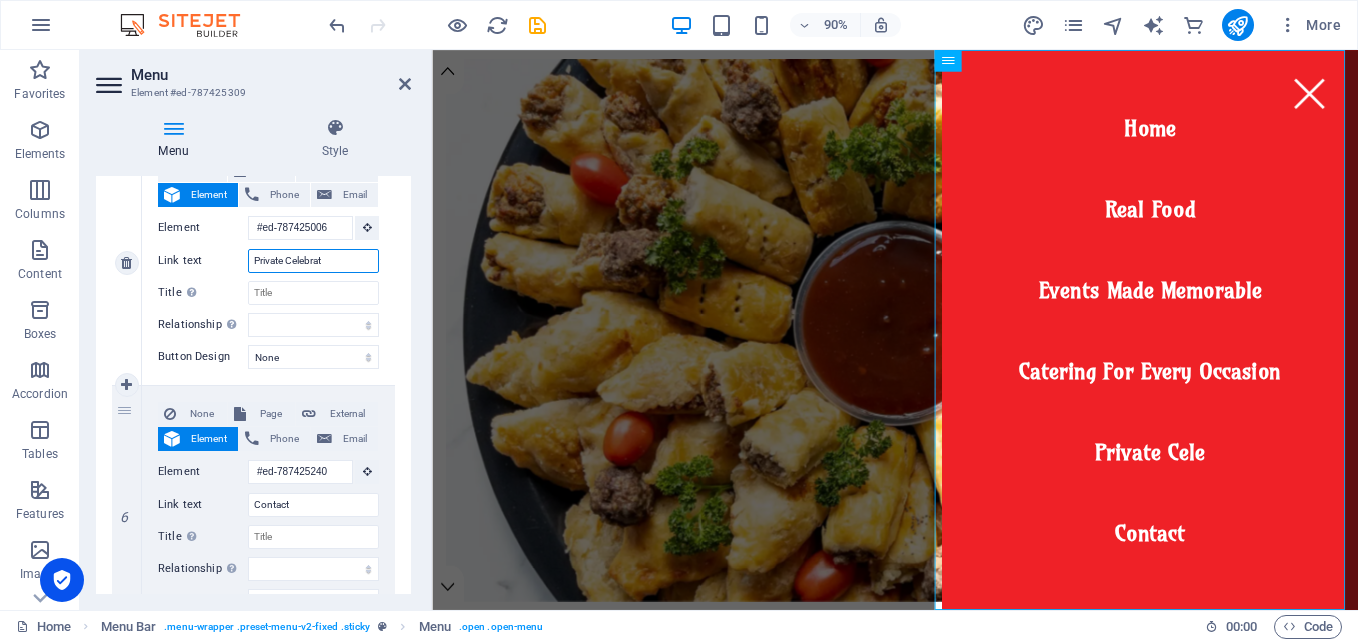select 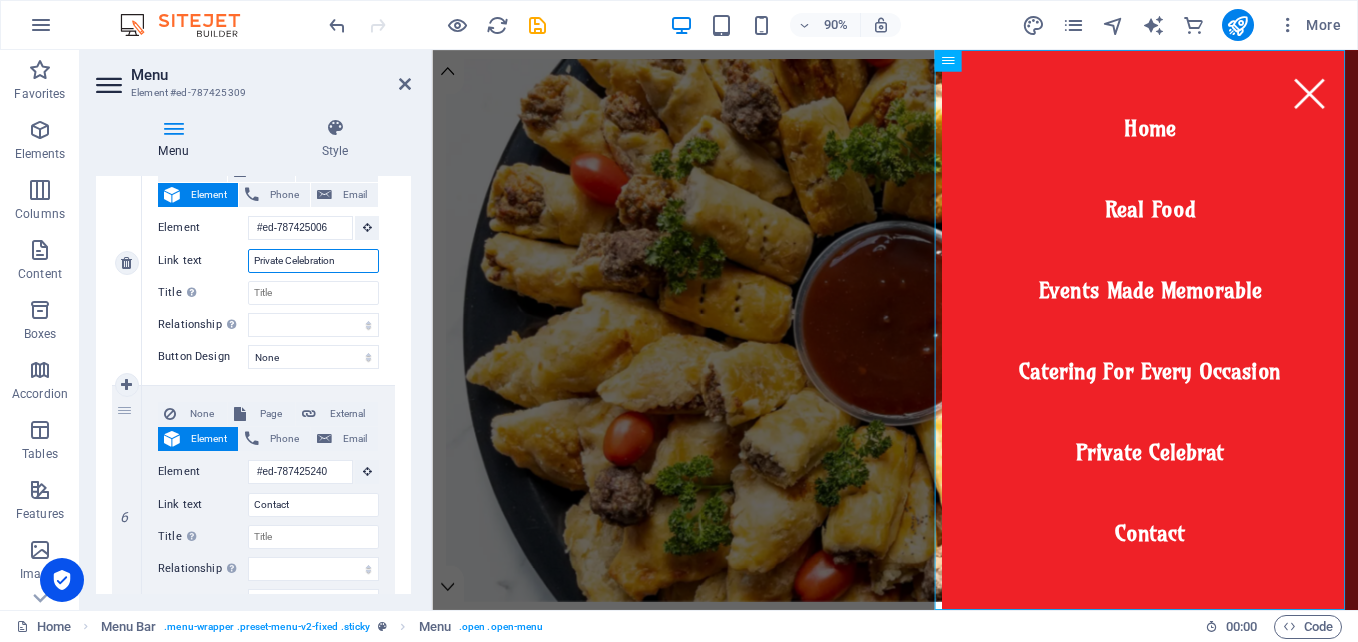 type on "Private Celebrations" 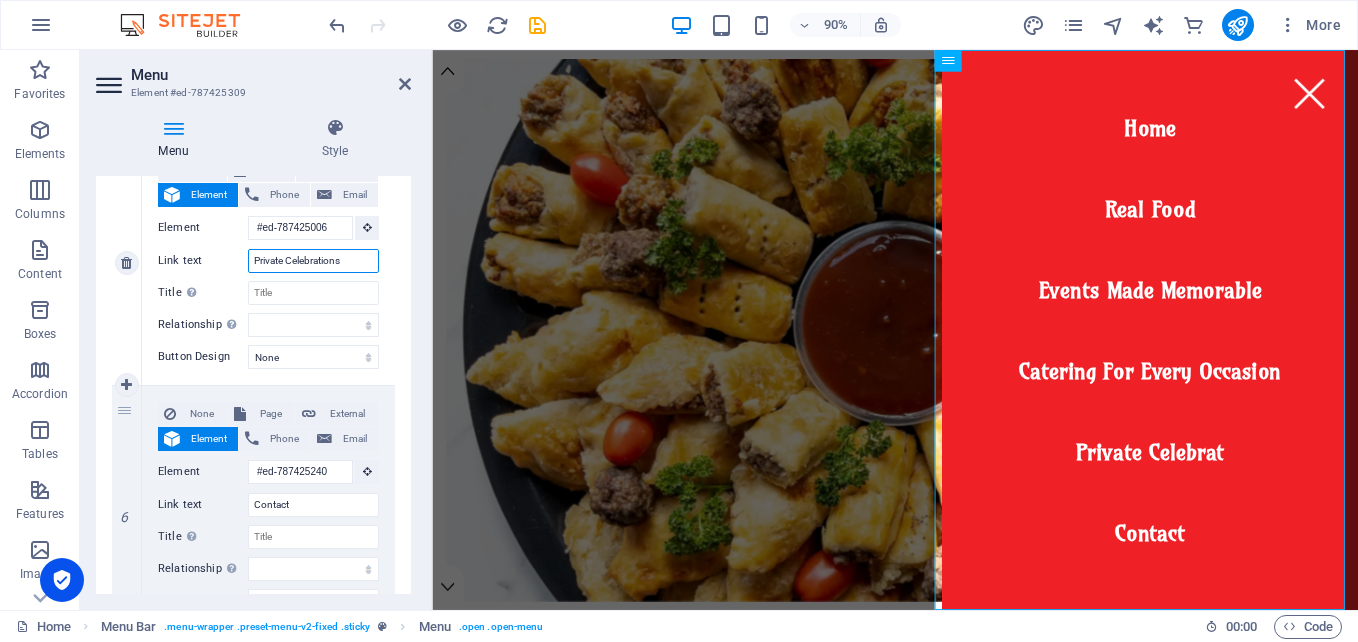 select 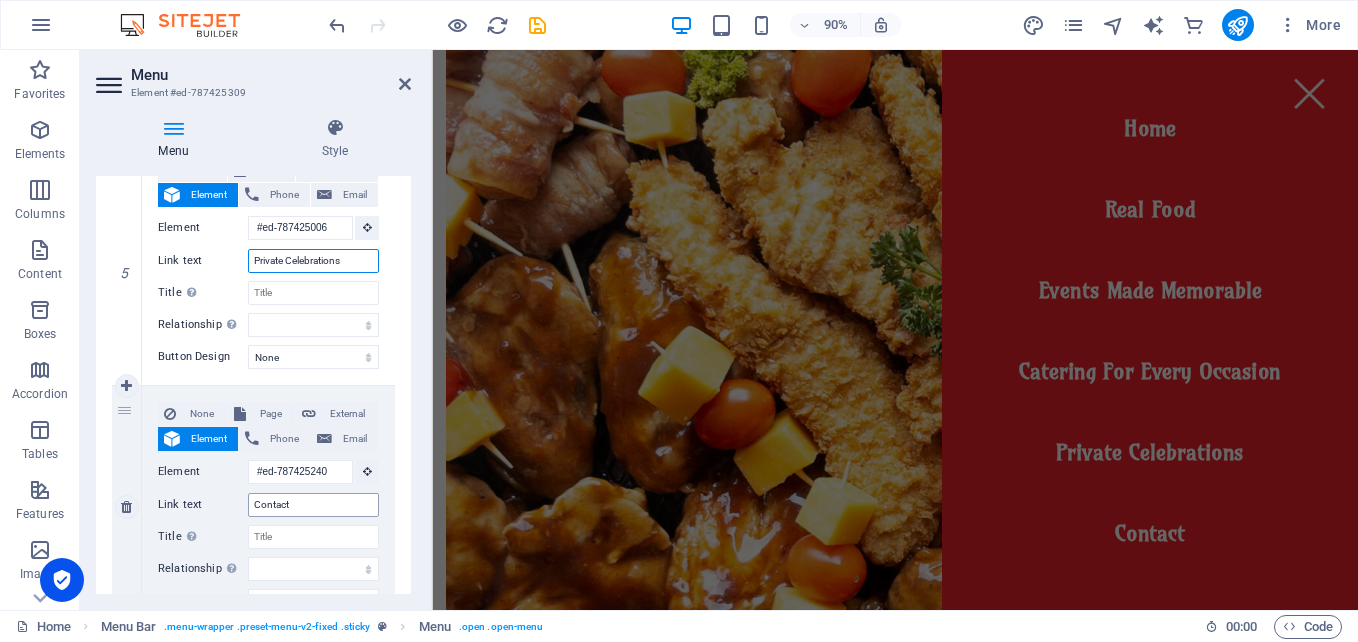scroll, scrollTop: 0, scrollLeft: 0, axis: both 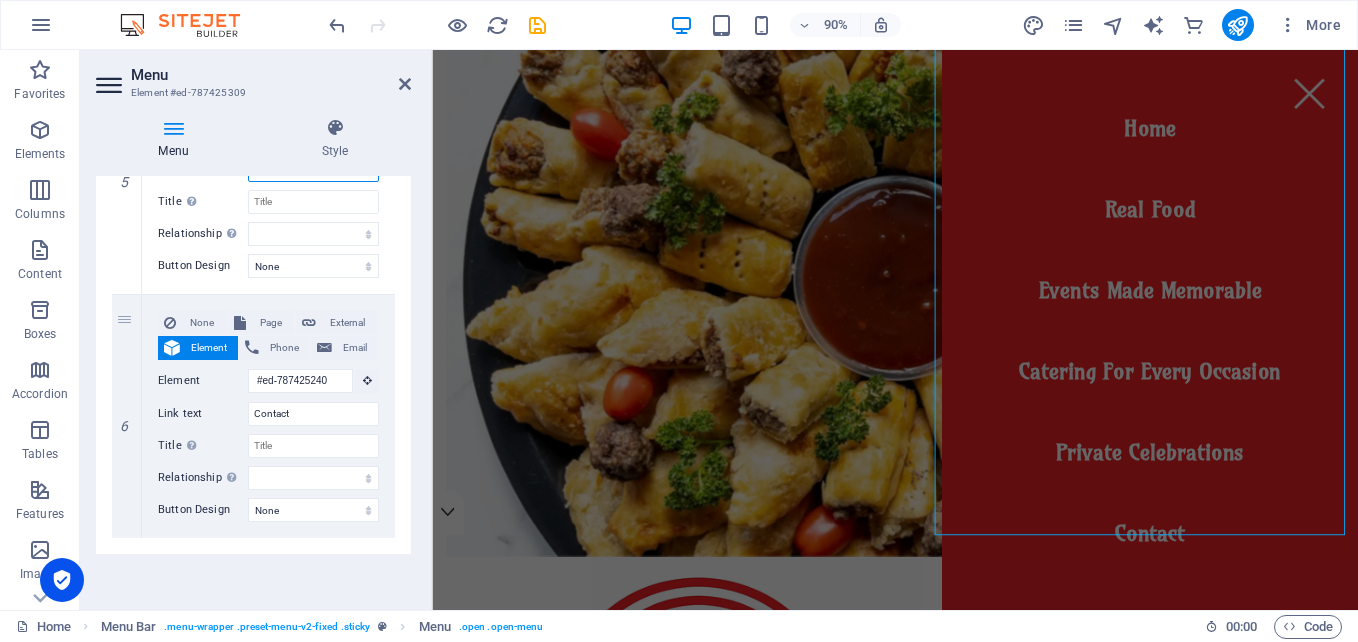 type on "Private Celebrations" 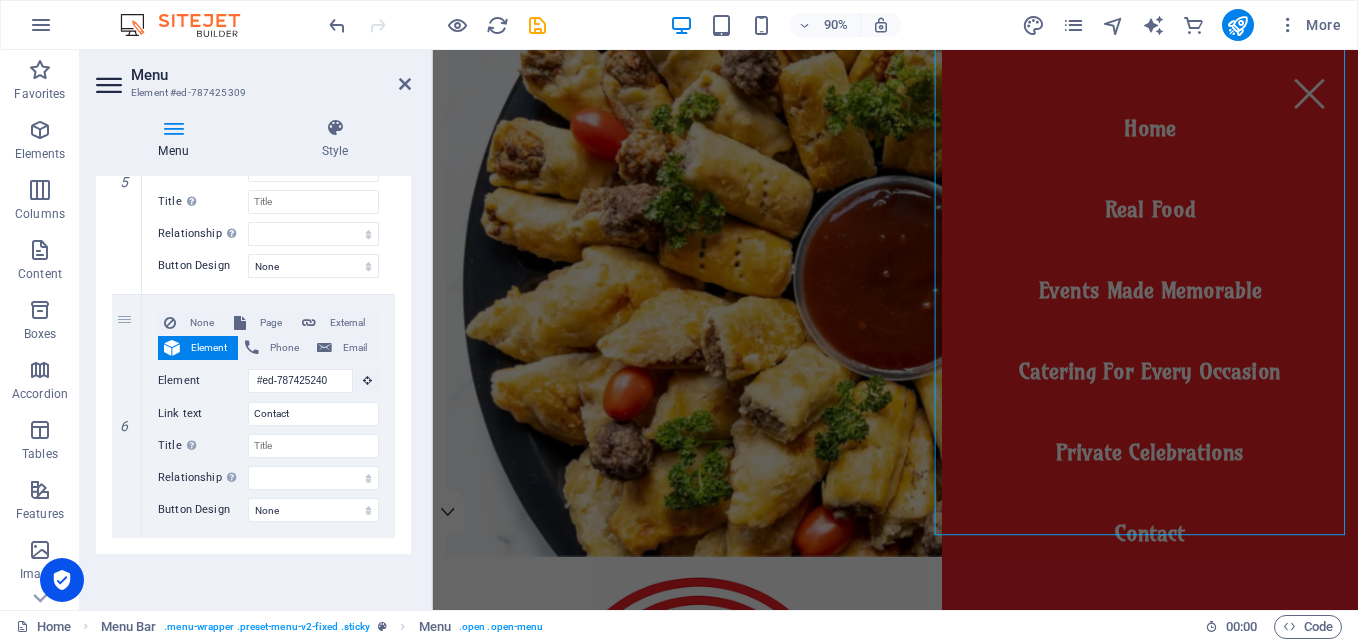 click on "Menu Auto Custom Create custom menu items for this menu. Recommended for one-page websites. Manage pages Menu items 1 None Page External Element Phone Email Page Home Subpage Legal Notice Privacy Element #ed-787425282
URL Phone Email Link text Home Link target New tab Same tab Overlay Title Additional link description, should not be the same as the link text. The title is most often shown as a tooltip text when the mouse moves over the element. Leave empty if uncertain. Relationship Sets the  relationship of this link to the link target . For example, the value "nofollow" instructs search engines not to follow the link. Can be left empty. alternate author bookmark external help license next nofollow noreferrer noopener prev search tag Button Design None Default Primary Secondary 2 None Page External Element Phone Email Page Home Subpage Legal Notice Privacy Element #ed-787424877
URL Phone Email Link text Real Food Link target New tab Same tab Overlay Title help" at bounding box center (253, 385) 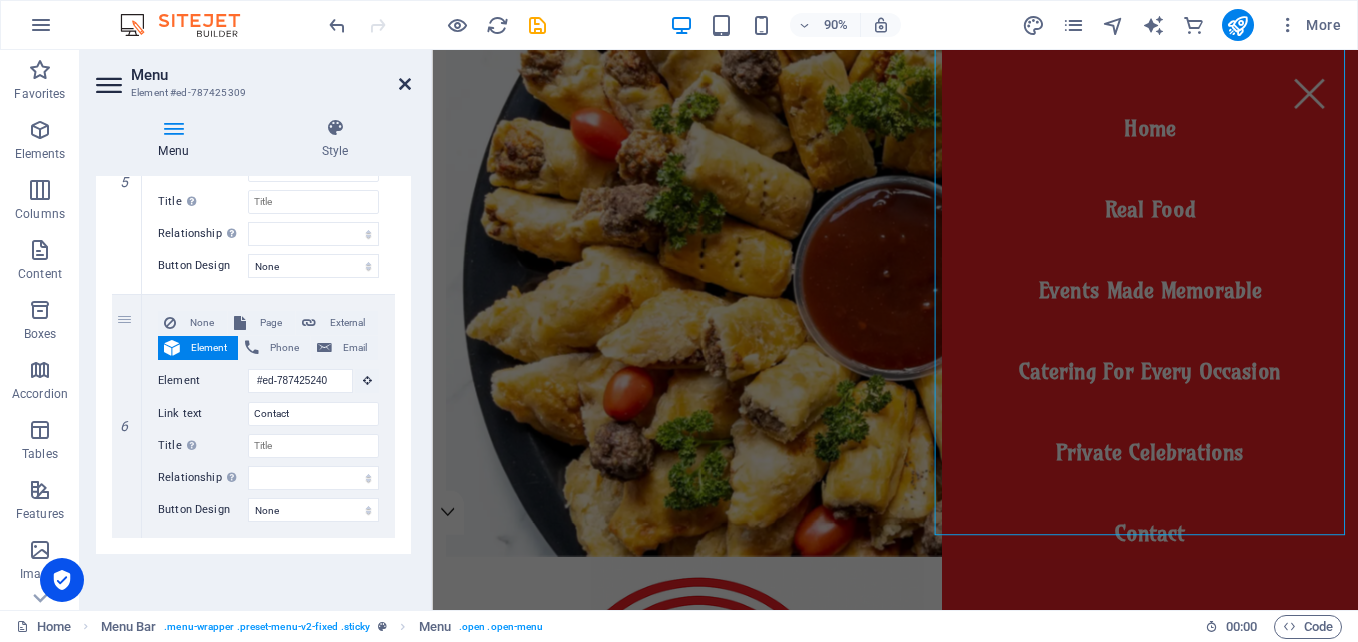 click at bounding box center (405, 84) 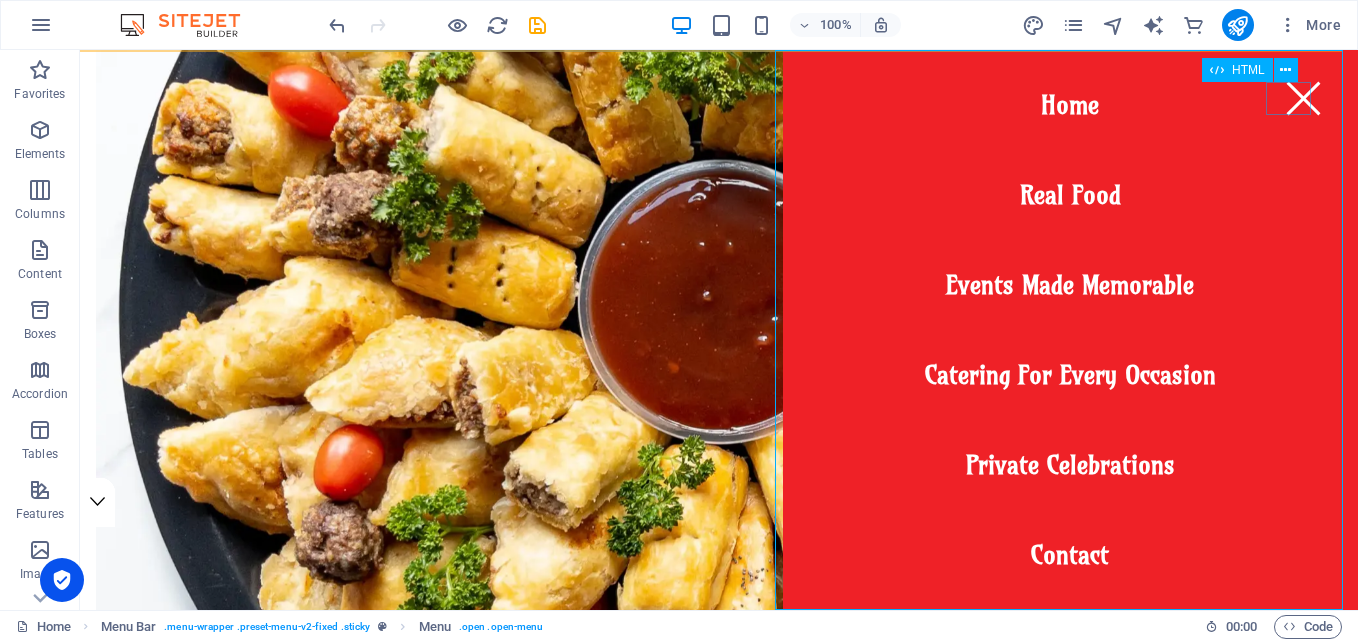 click at bounding box center [1303, 98] 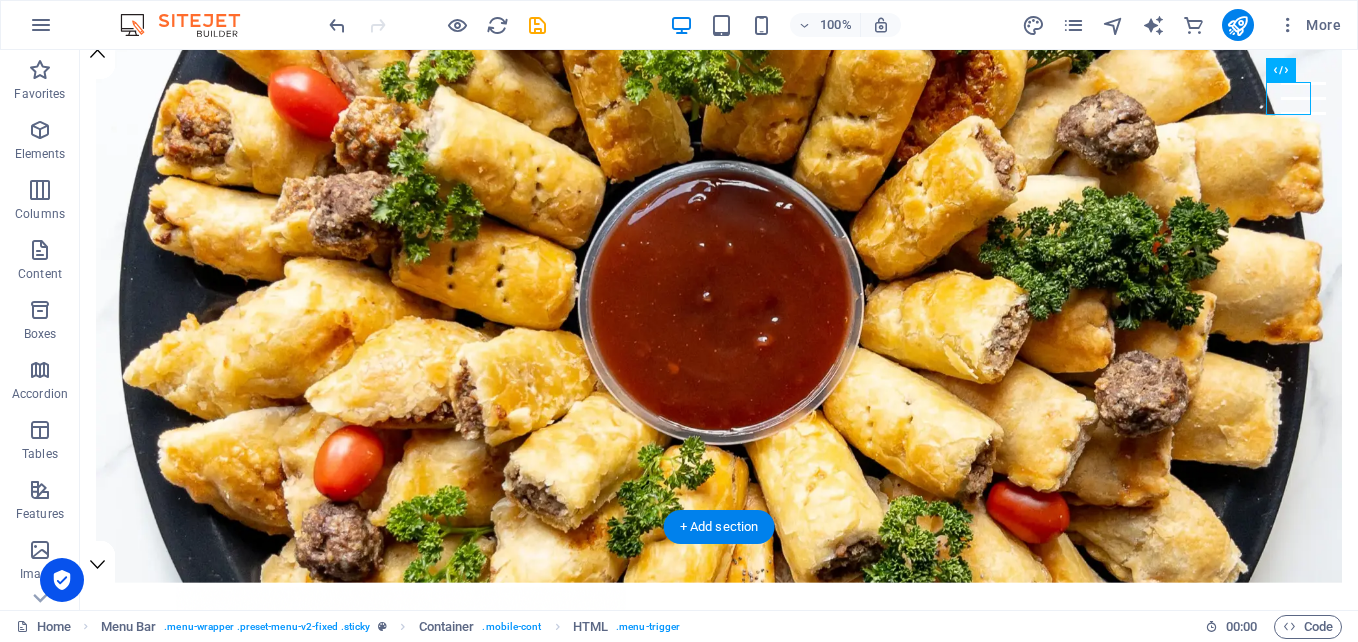 scroll, scrollTop: 0, scrollLeft: 0, axis: both 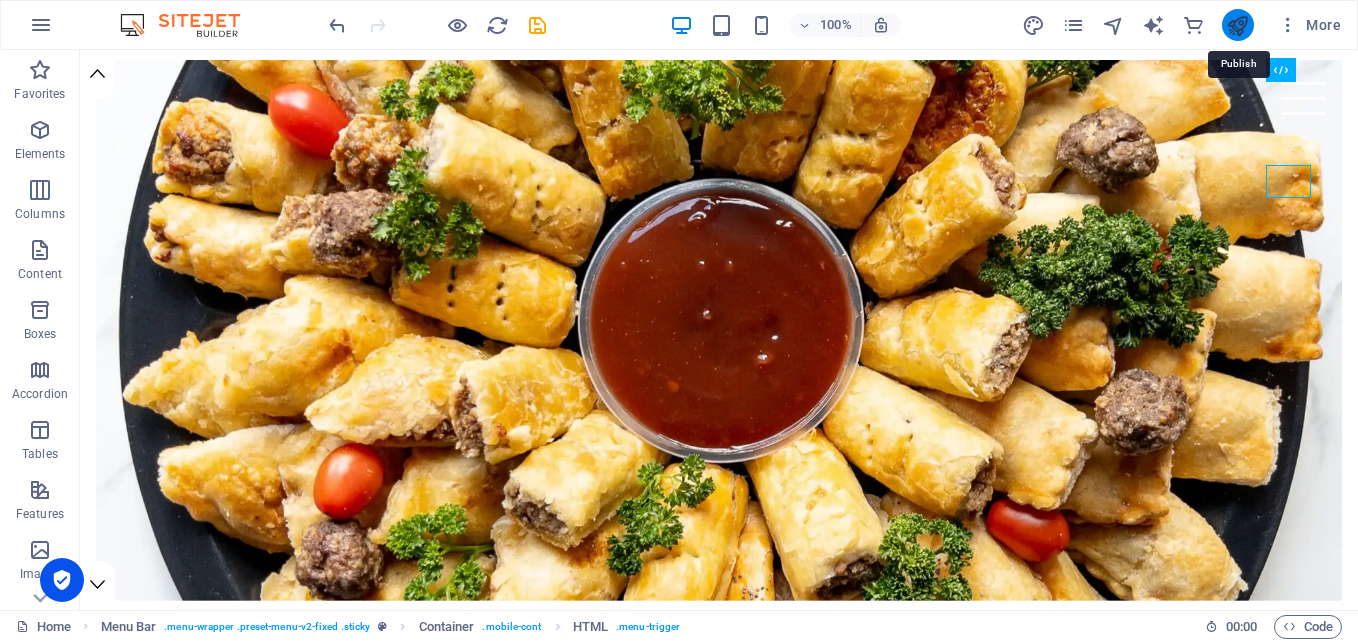 click at bounding box center [1237, 25] 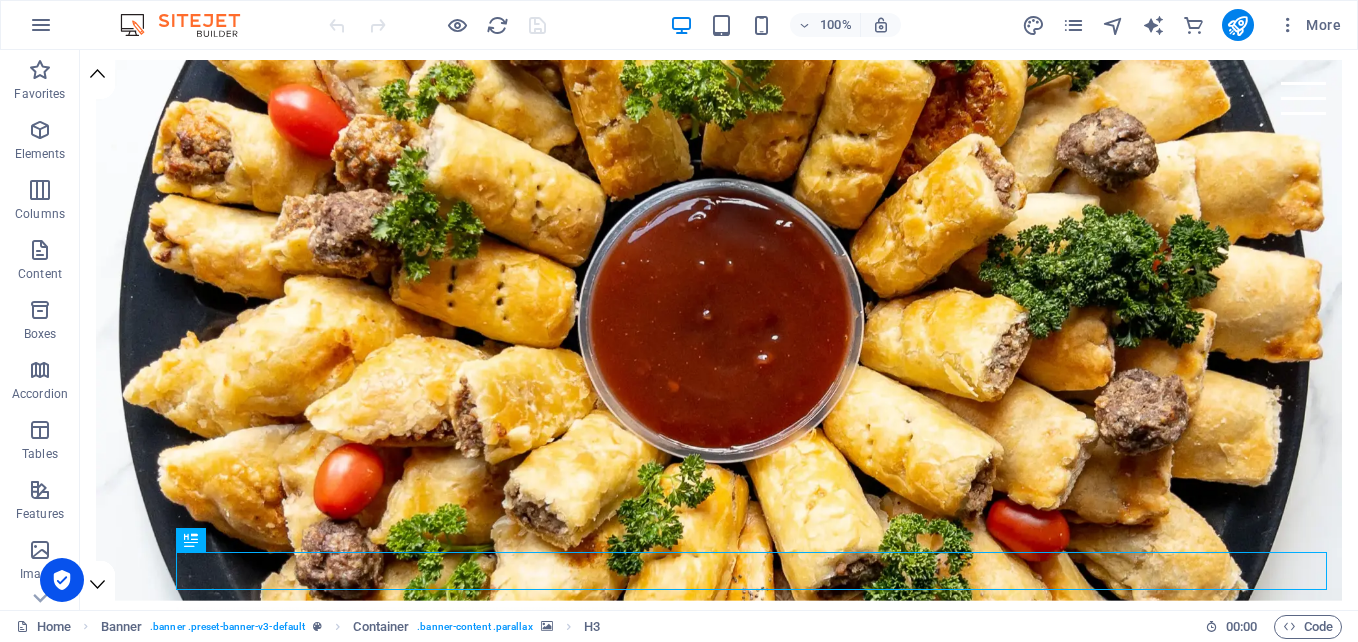 scroll, scrollTop: 0, scrollLeft: 0, axis: both 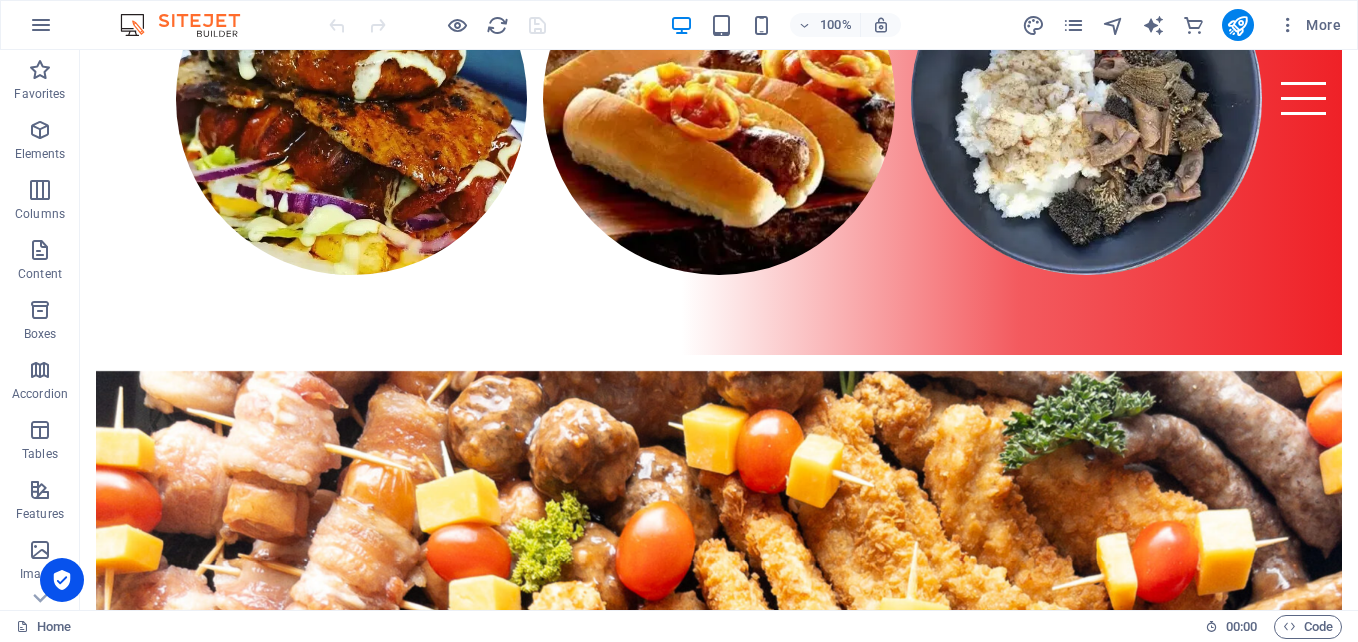 click at bounding box center (719, 2868) 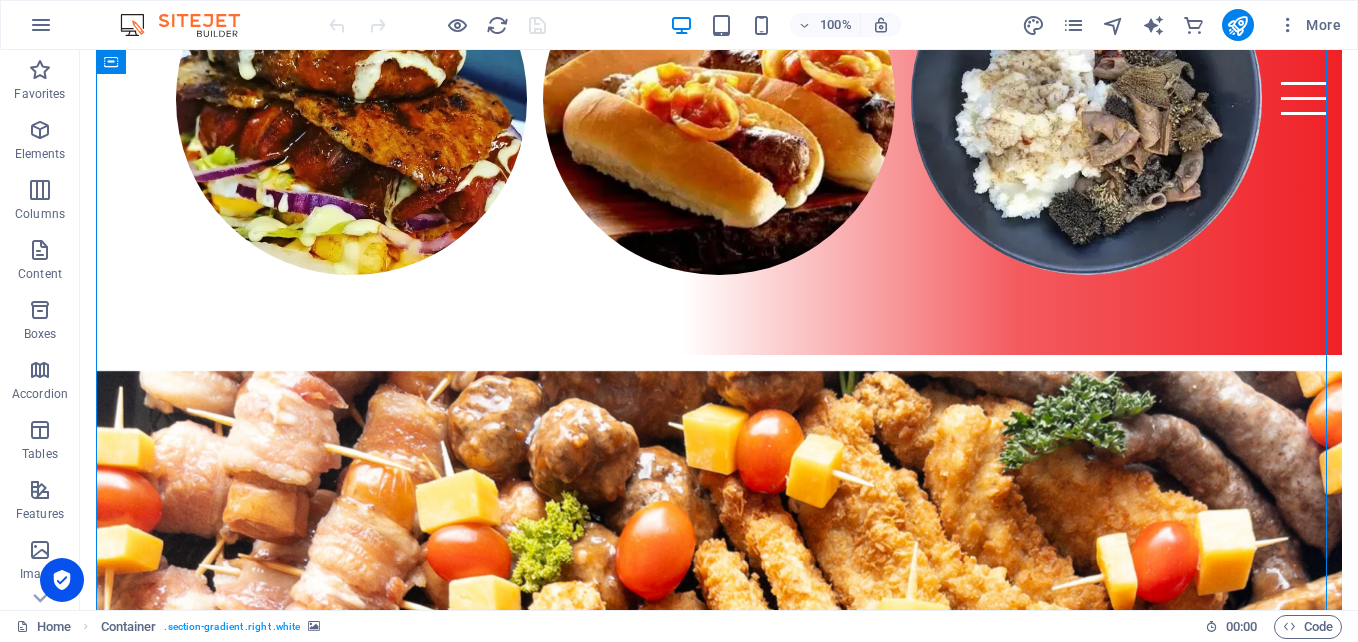 click at bounding box center (719, 2868) 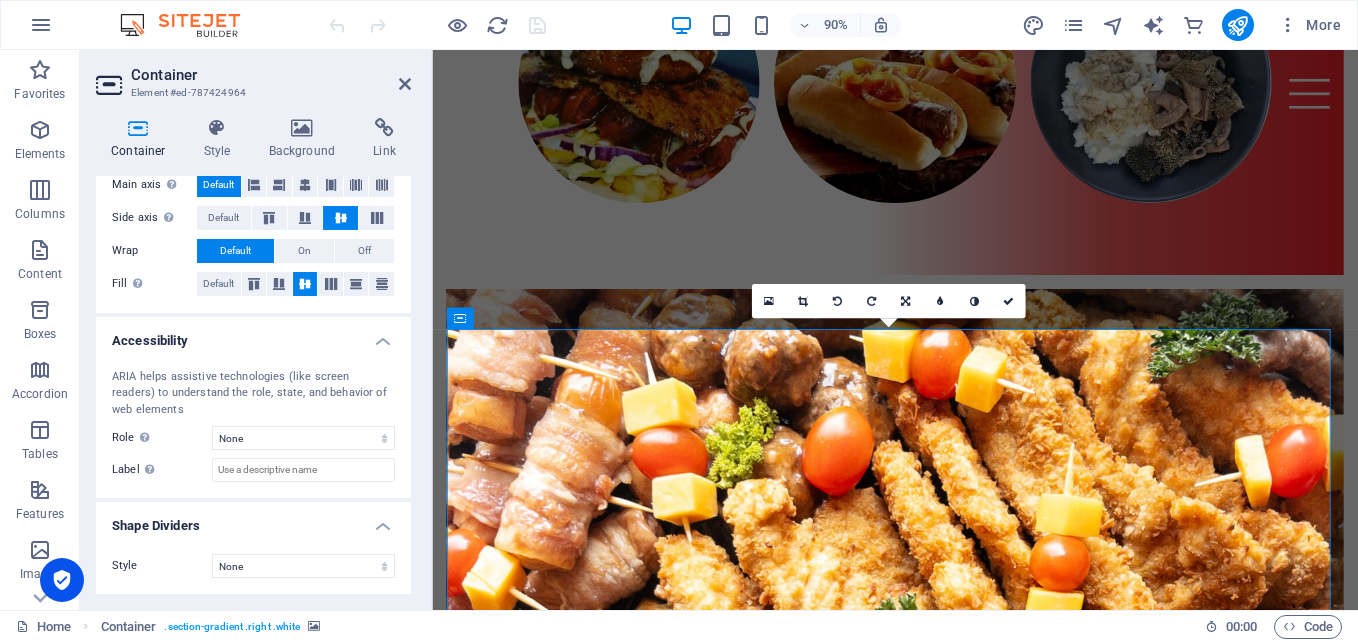 scroll, scrollTop: 91, scrollLeft: 0, axis: vertical 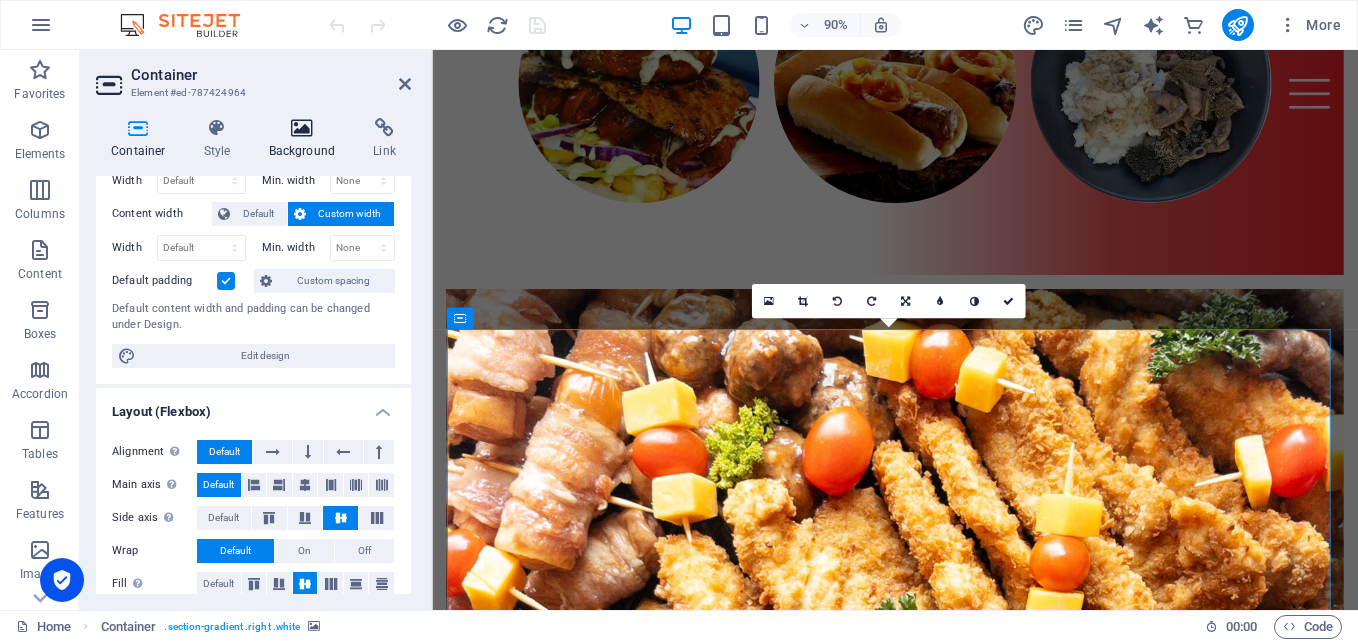click at bounding box center (302, 128) 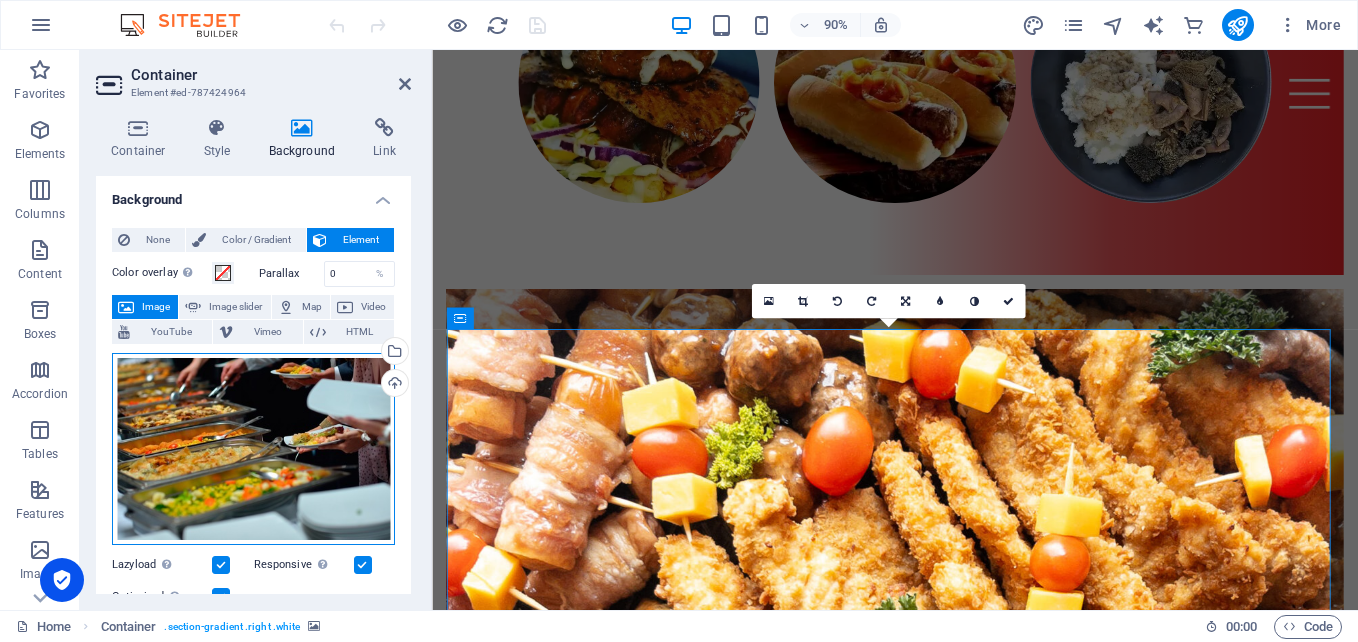 click on "Drag files here, click to choose files or select files from Files or our free stock photos & videos" at bounding box center [253, 449] 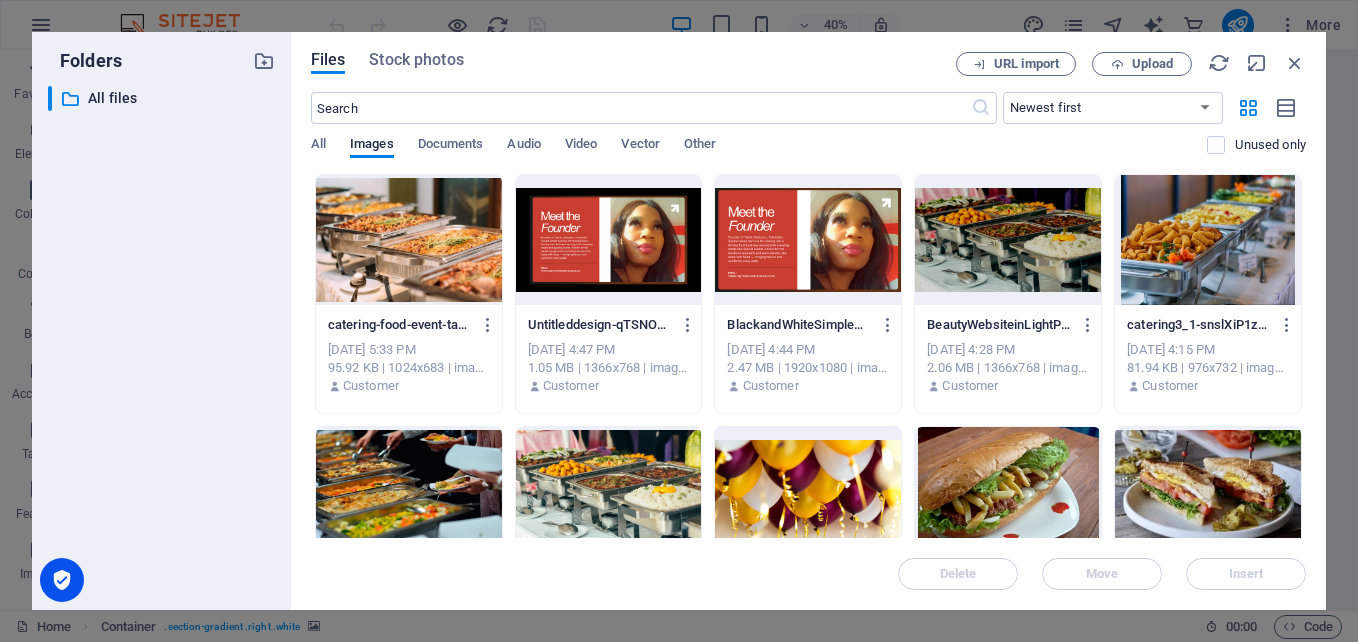 scroll, scrollTop: 4264, scrollLeft: 0, axis: vertical 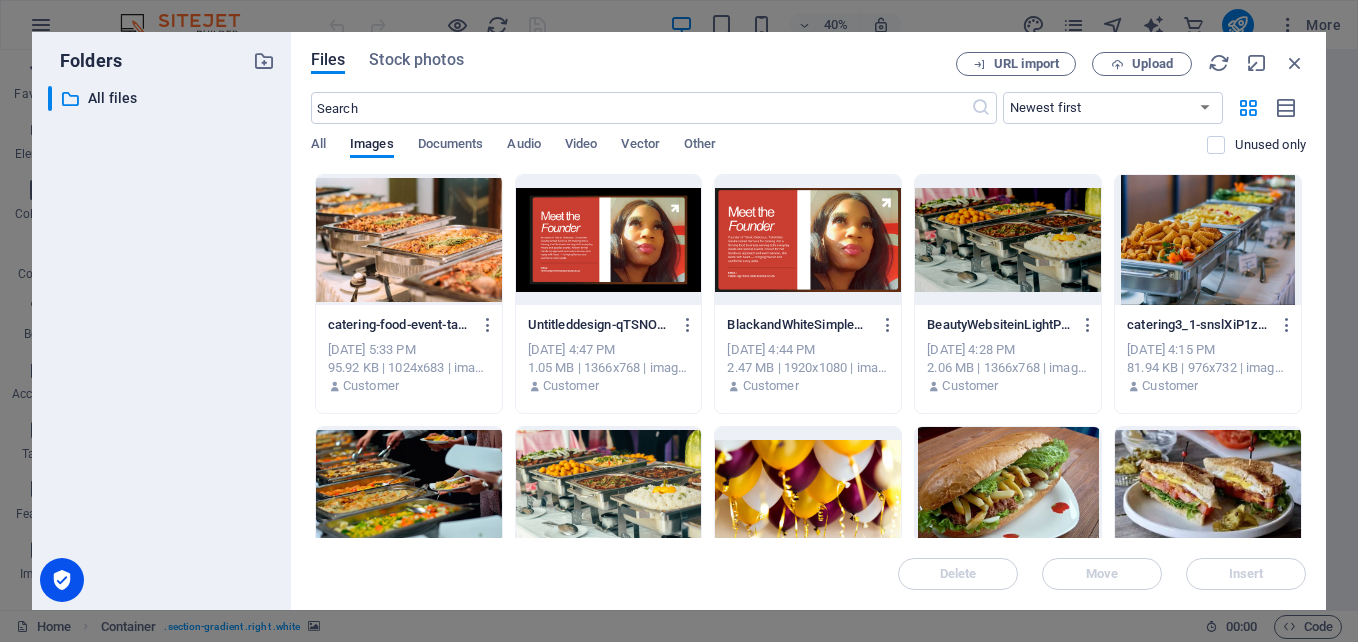 click at bounding box center (1208, 240) 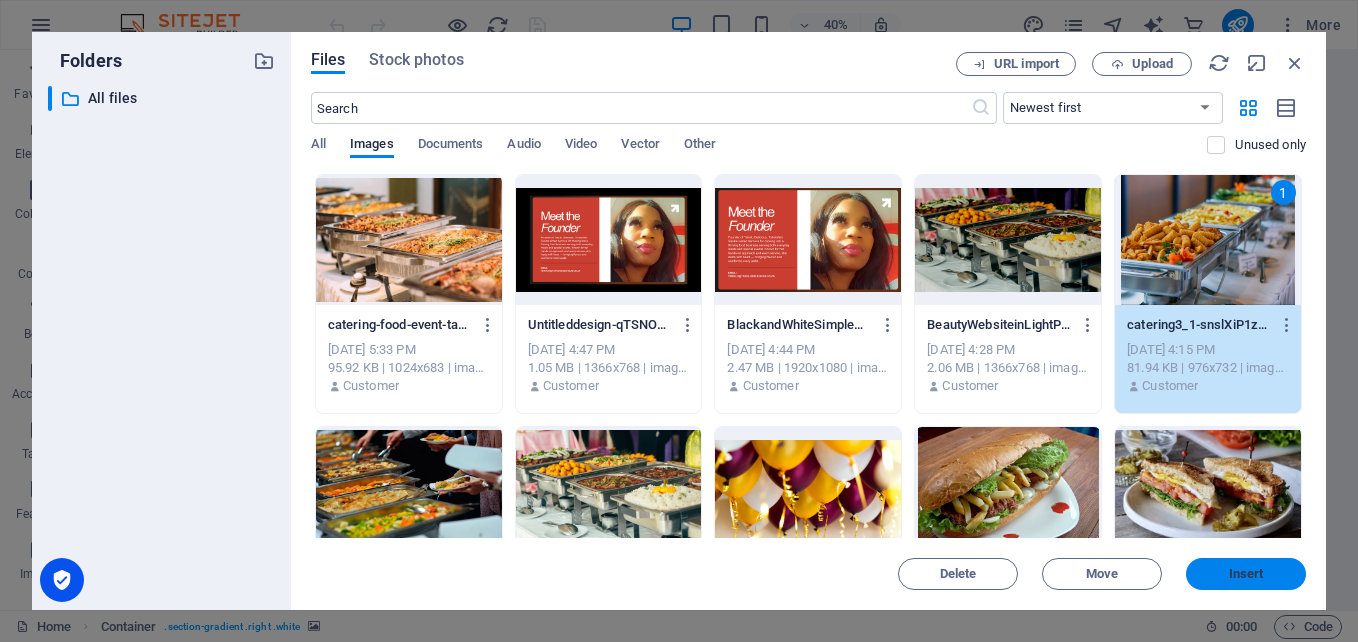 drag, startPoint x: 1225, startPoint y: 576, endPoint x: 881, endPoint y: 583, distance: 344.07123 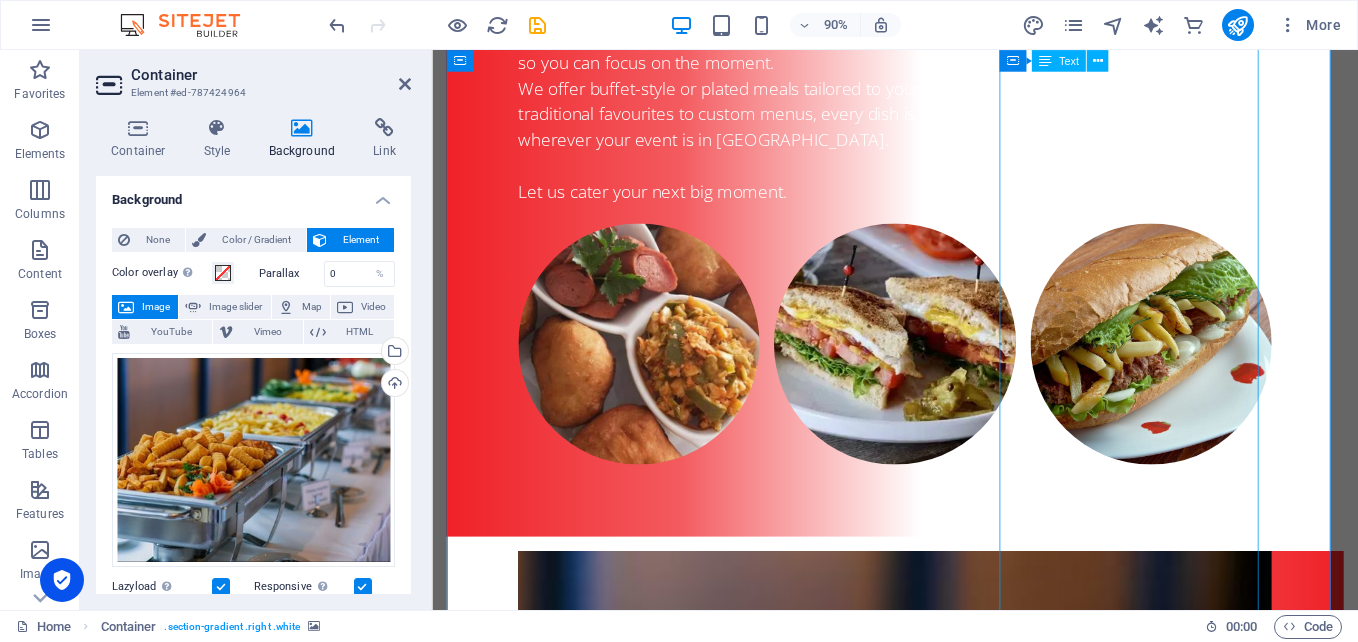 scroll, scrollTop: 3157, scrollLeft: 0, axis: vertical 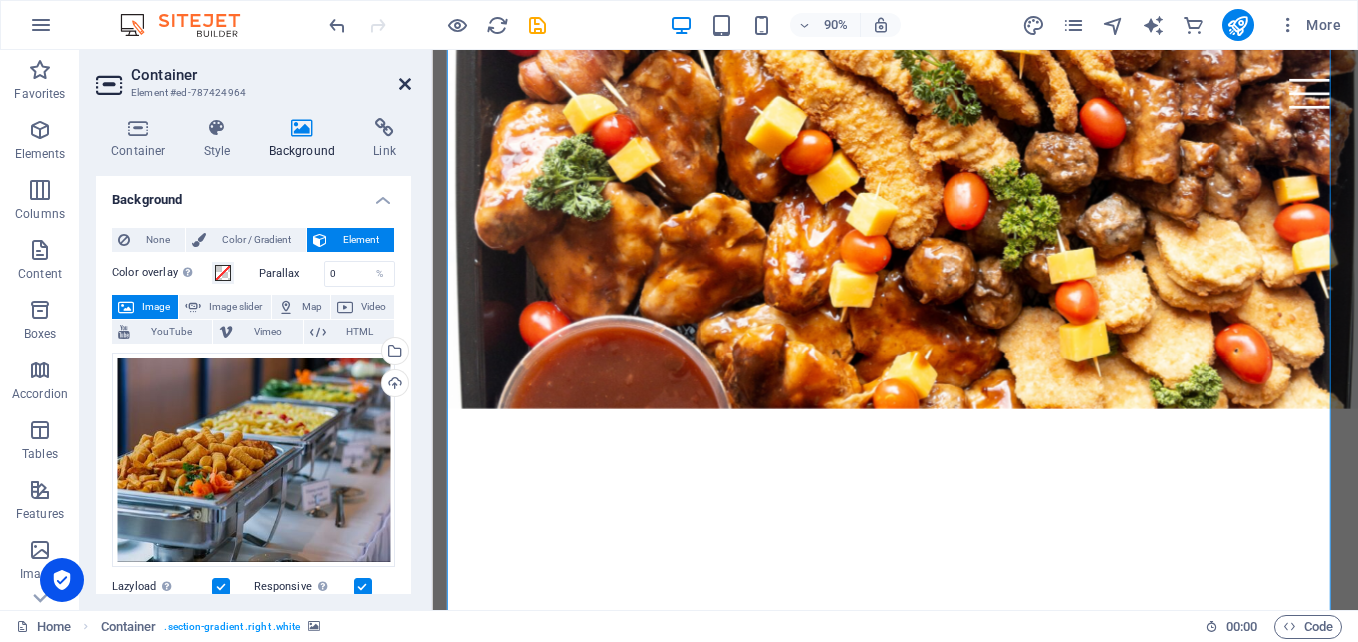 click at bounding box center [405, 84] 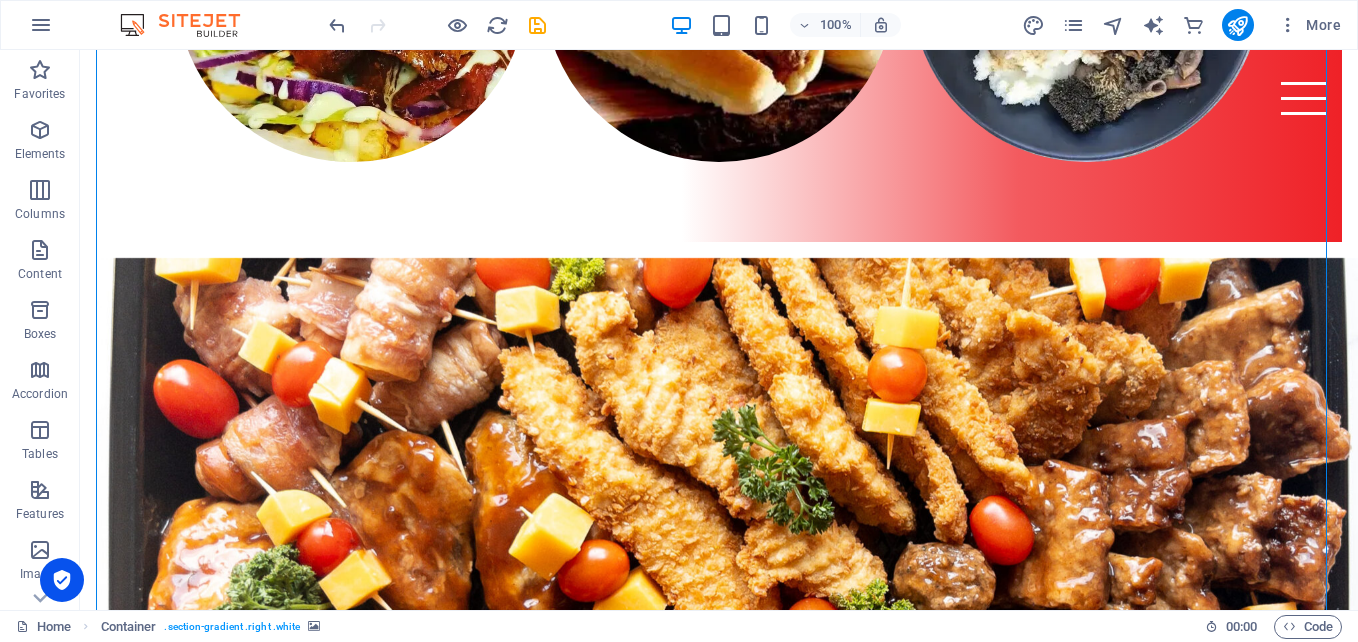 scroll, scrollTop: 2457, scrollLeft: 0, axis: vertical 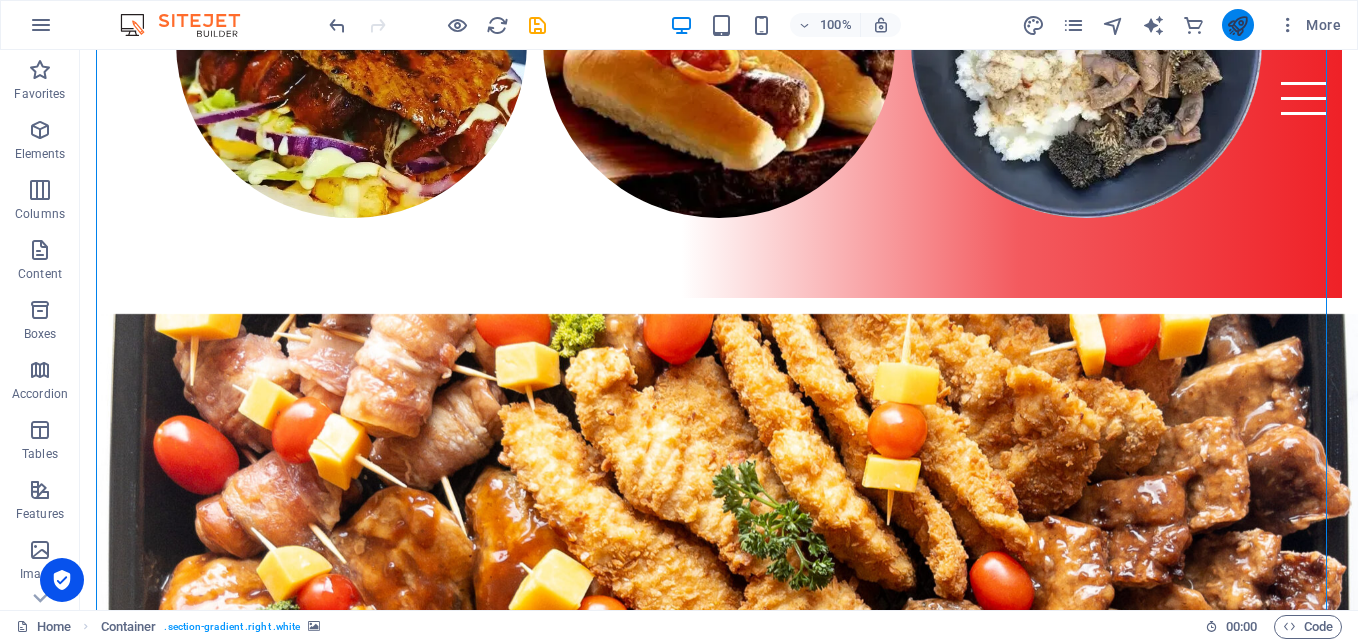 click at bounding box center (1238, 25) 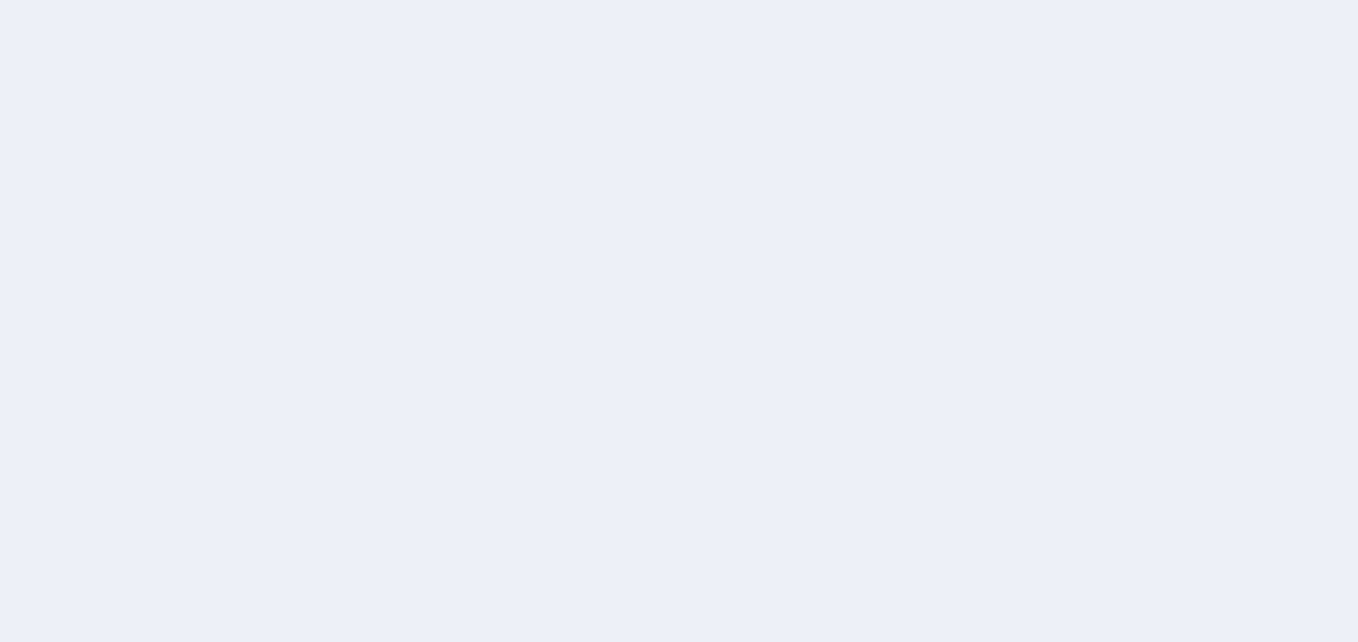 scroll, scrollTop: 0, scrollLeft: 0, axis: both 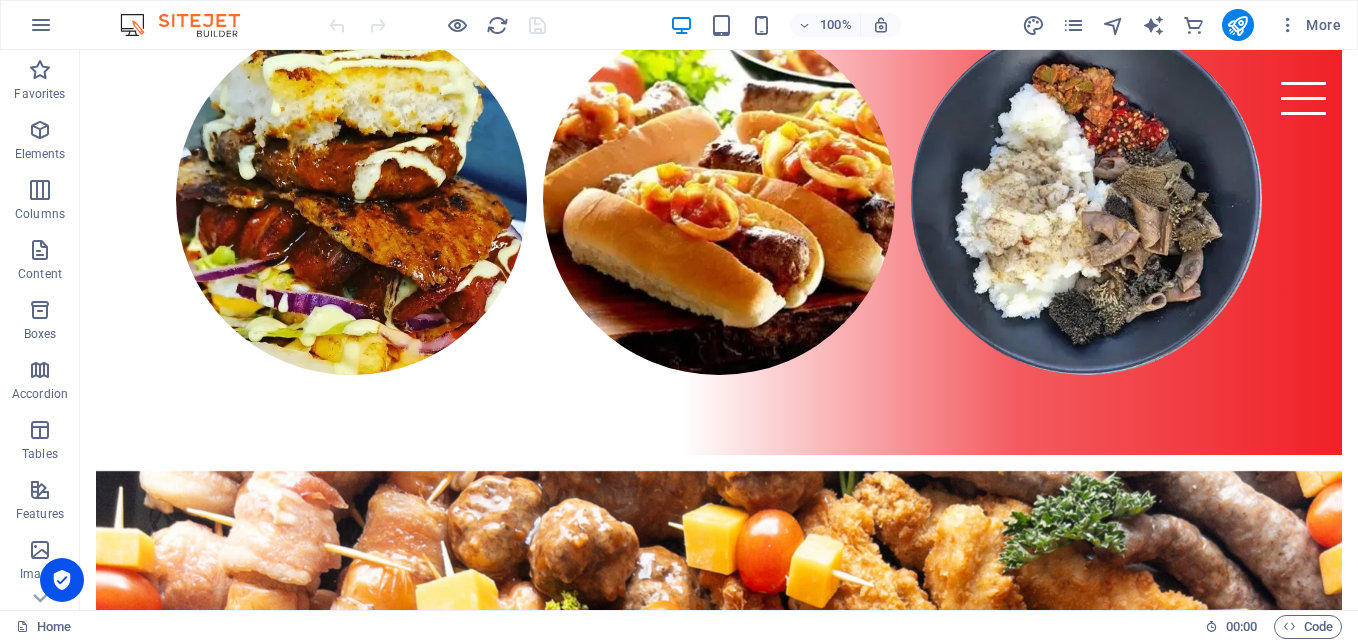 click at bounding box center [719, 2968] 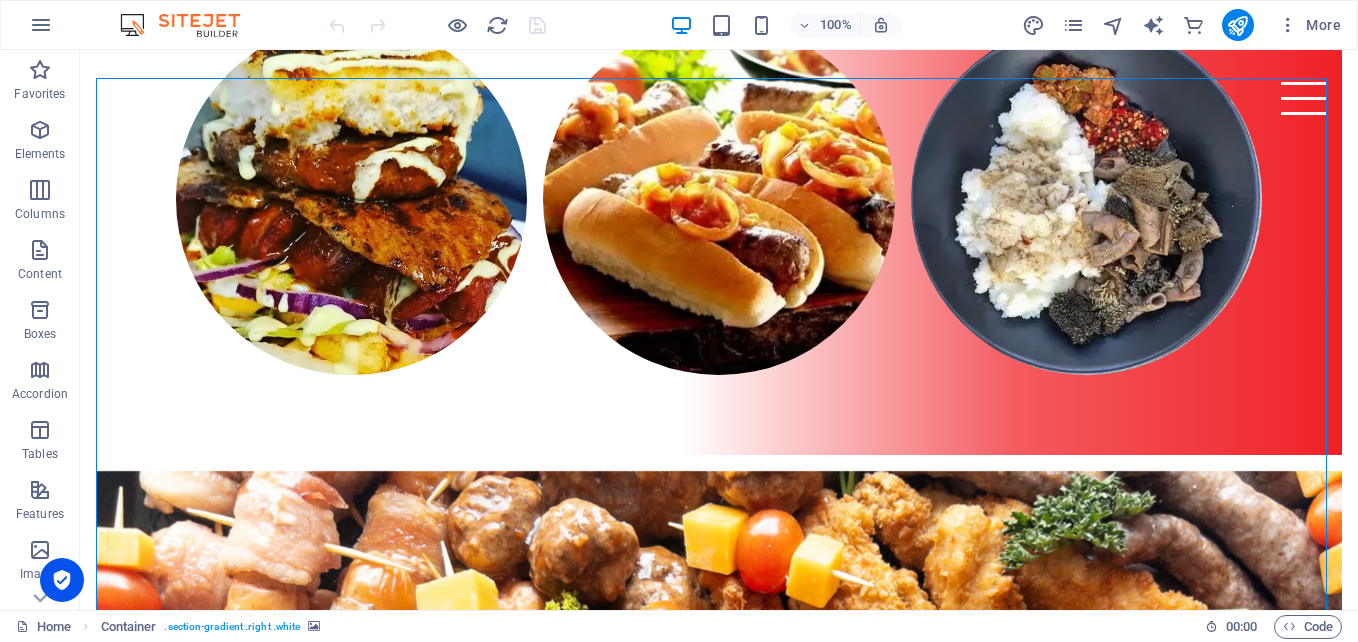 click at bounding box center (719, 2968) 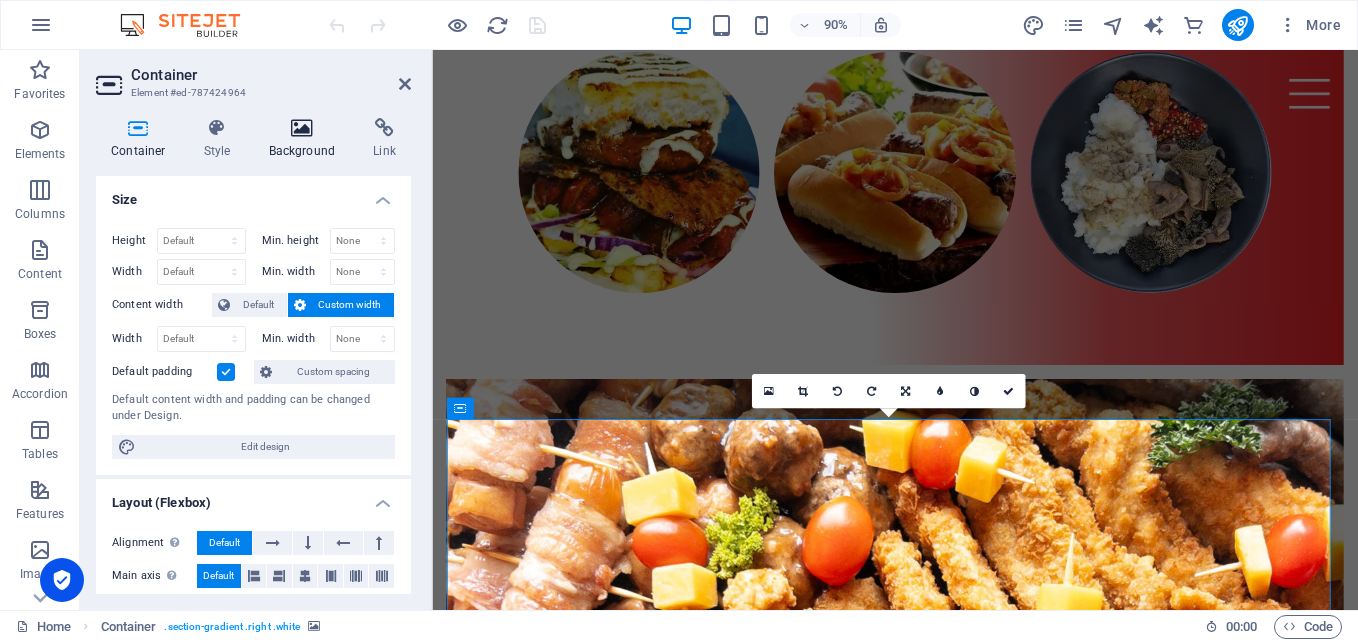 click at bounding box center (302, 128) 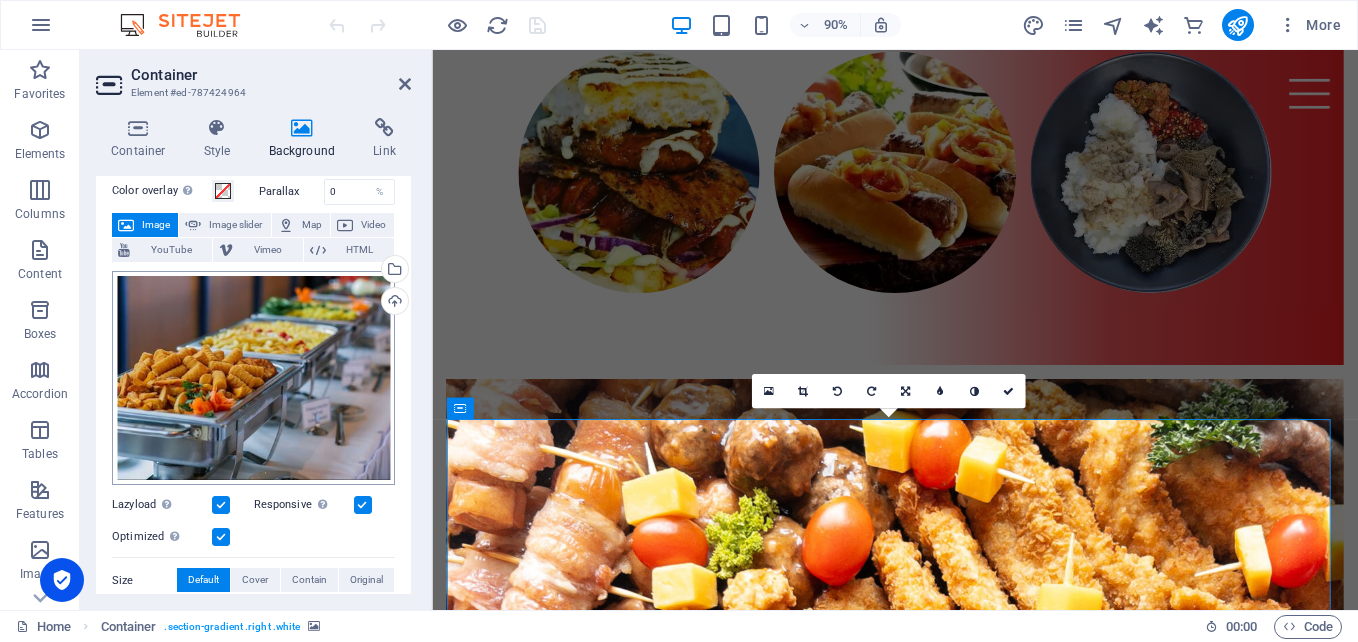 scroll, scrollTop: 71, scrollLeft: 0, axis: vertical 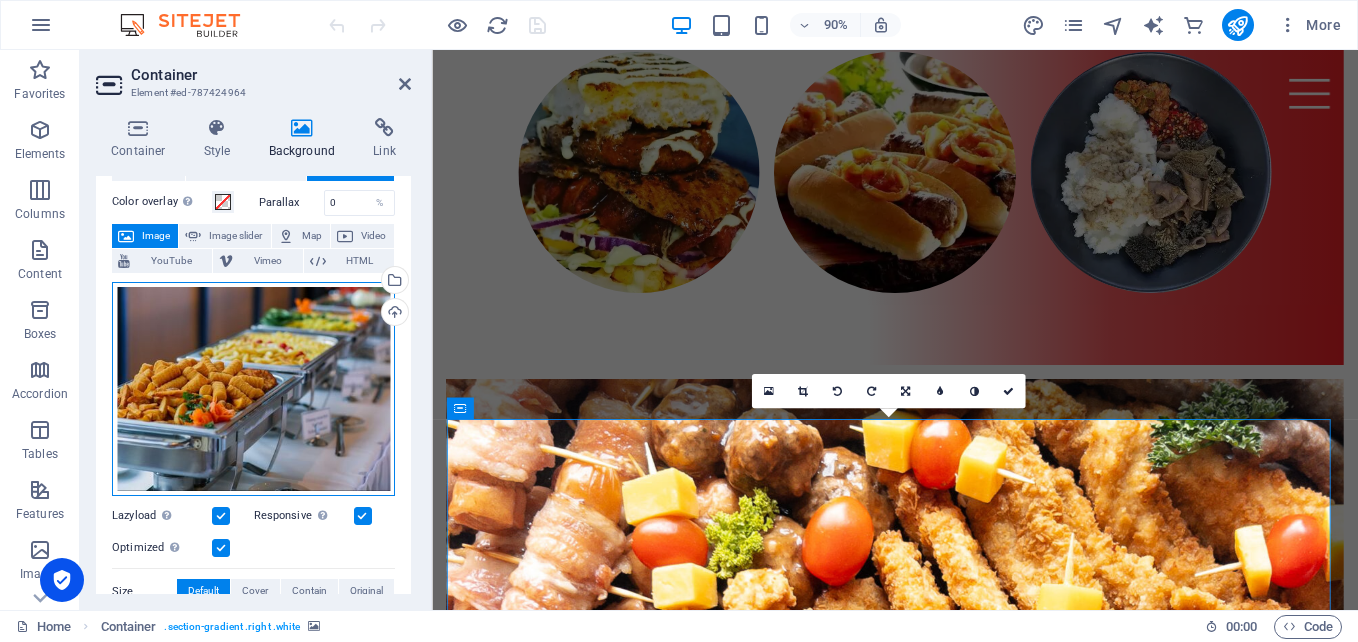 click on "Drag files here, click to choose files or select files from Files or our free stock photos & videos" at bounding box center [253, 389] 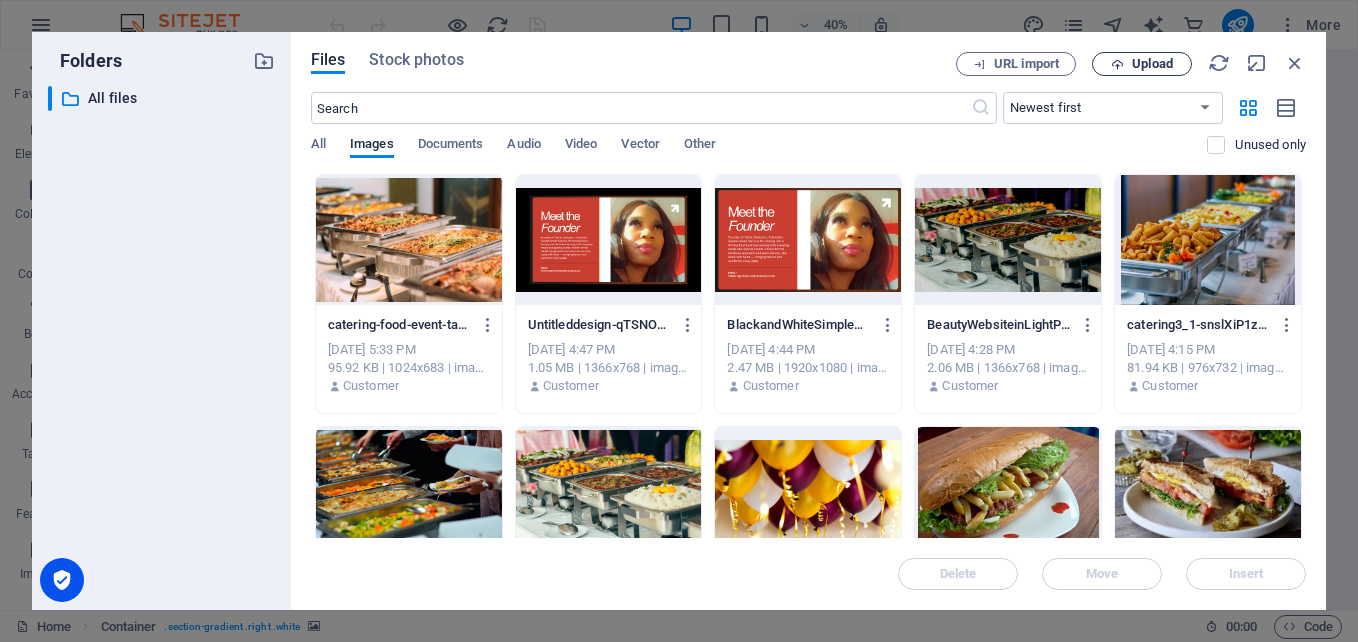 click on "Upload" at bounding box center [1152, 64] 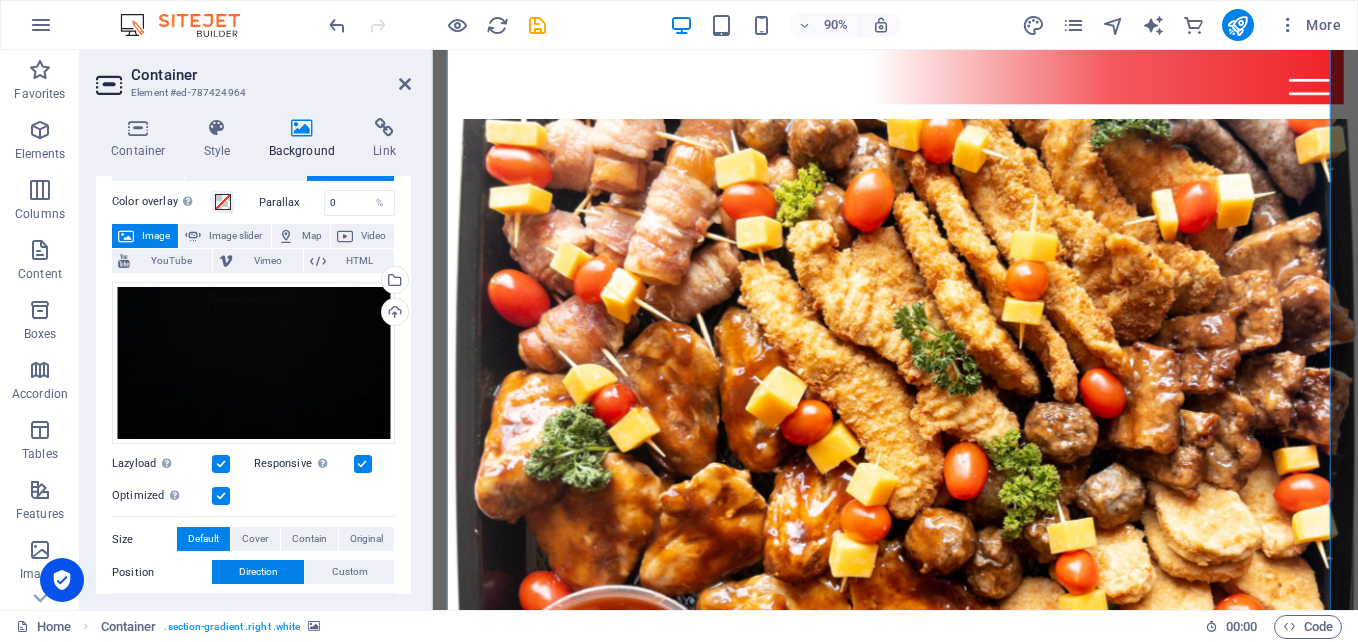 scroll, scrollTop: 2657, scrollLeft: 0, axis: vertical 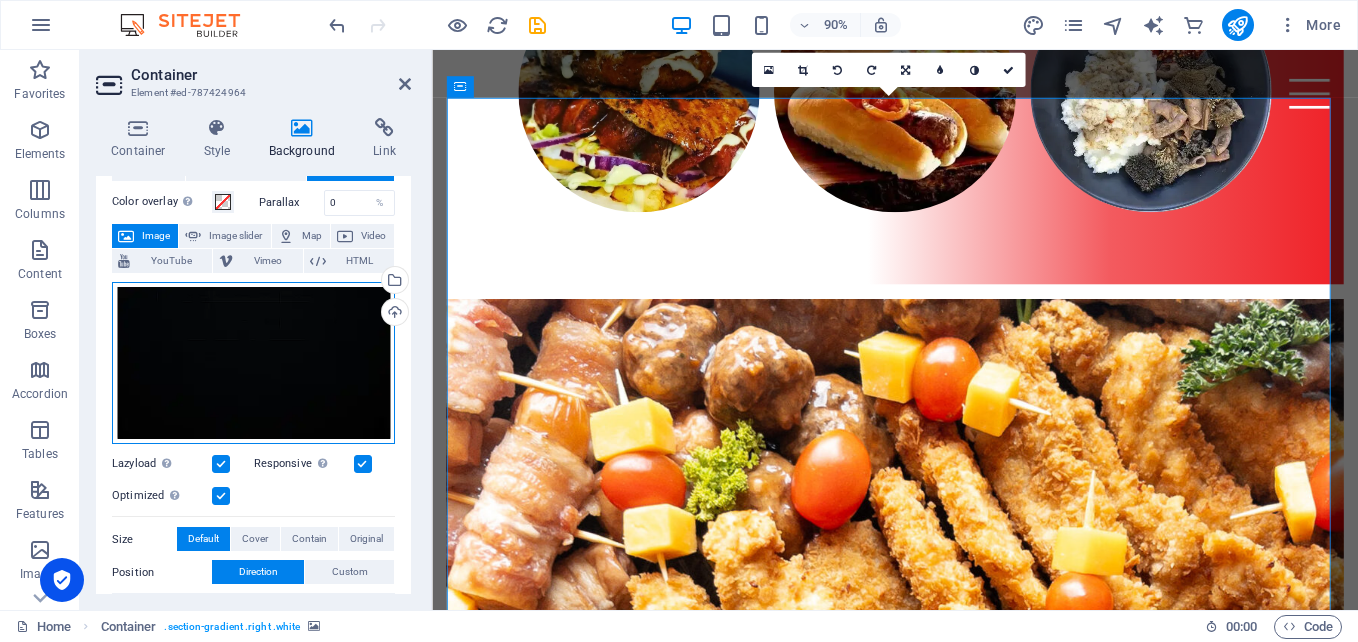 click on "Drag files here, click to choose files or select files from Files or our free stock photos & videos" at bounding box center [253, 363] 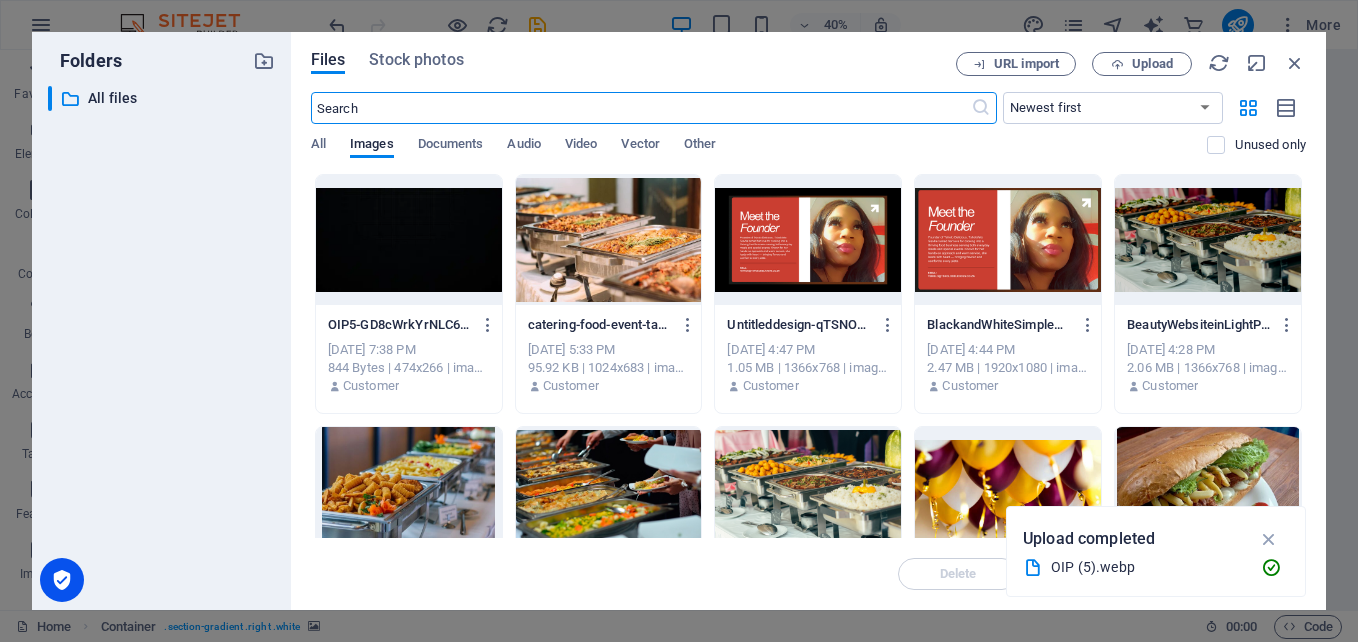 scroll, scrollTop: 4264, scrollLeft: 0, axis: vertical 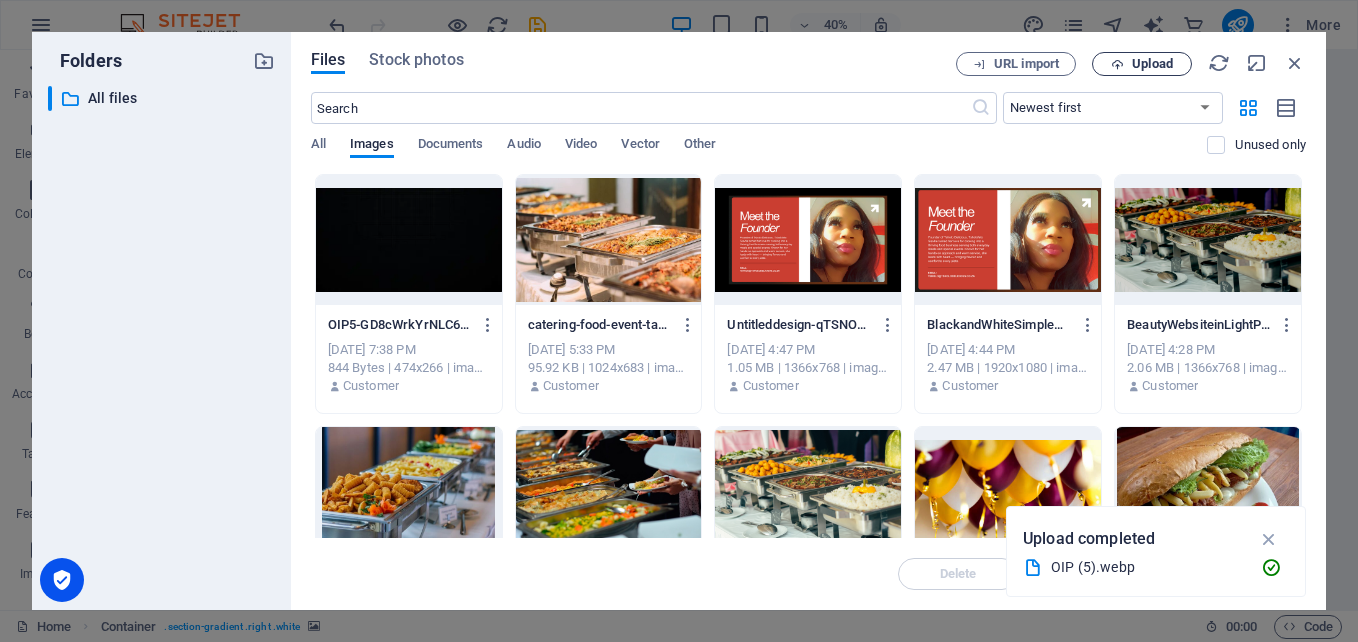 click on "Upload" at bounding box center [1152, 64] 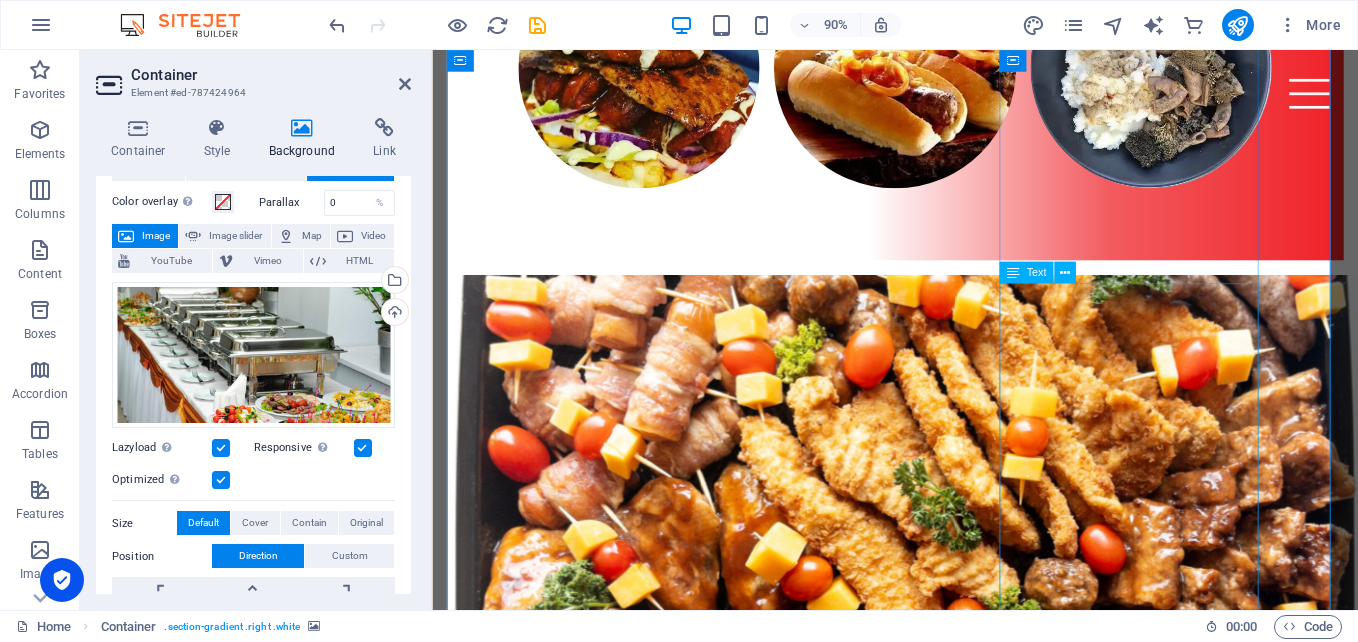 scroll, scrollTop: 2657, scrollLeft: 0, axis: vertical 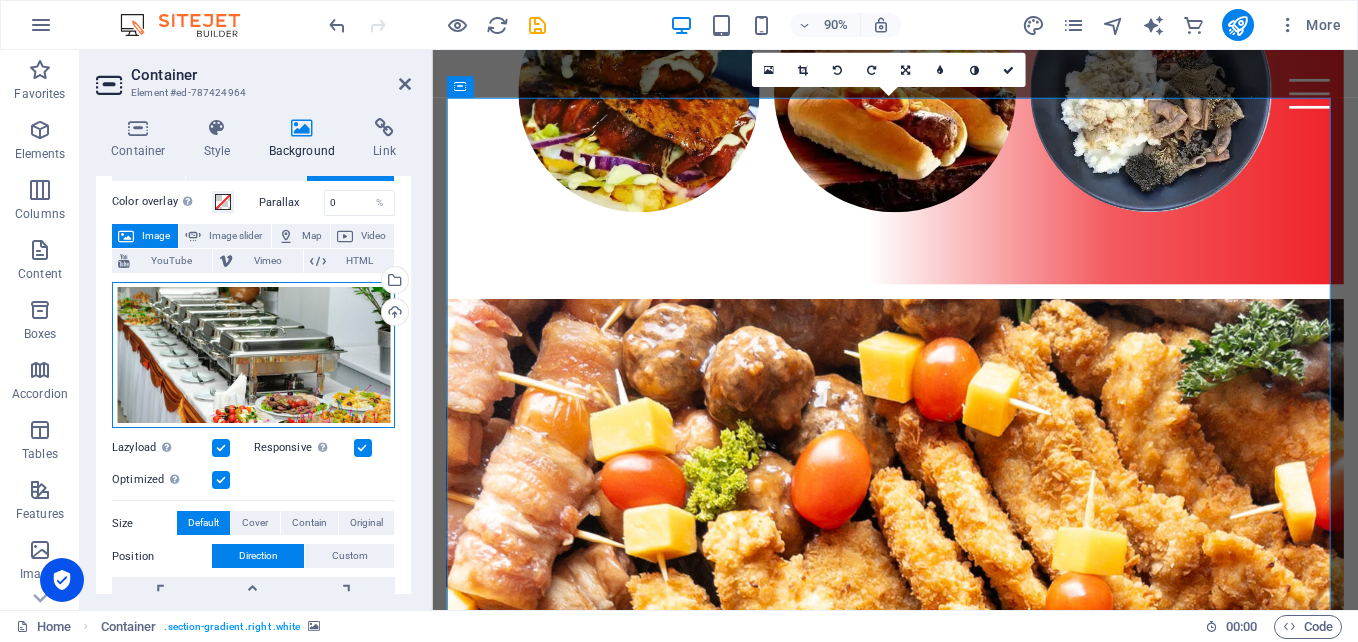 click on "Drag files here, click to choose files or select files from Files or our free stock photos & videos" at bounding box center [253, 355] 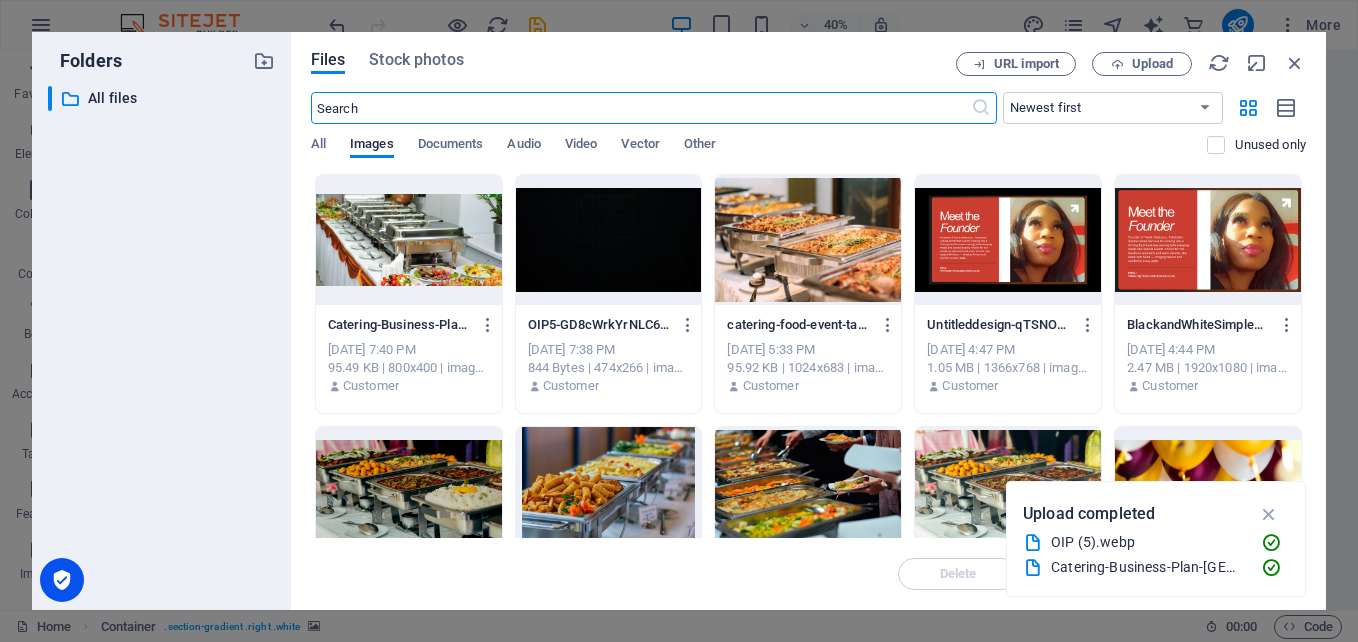 scroll, scrollTop: 4264, scrollLeft: 0, axis: vertical 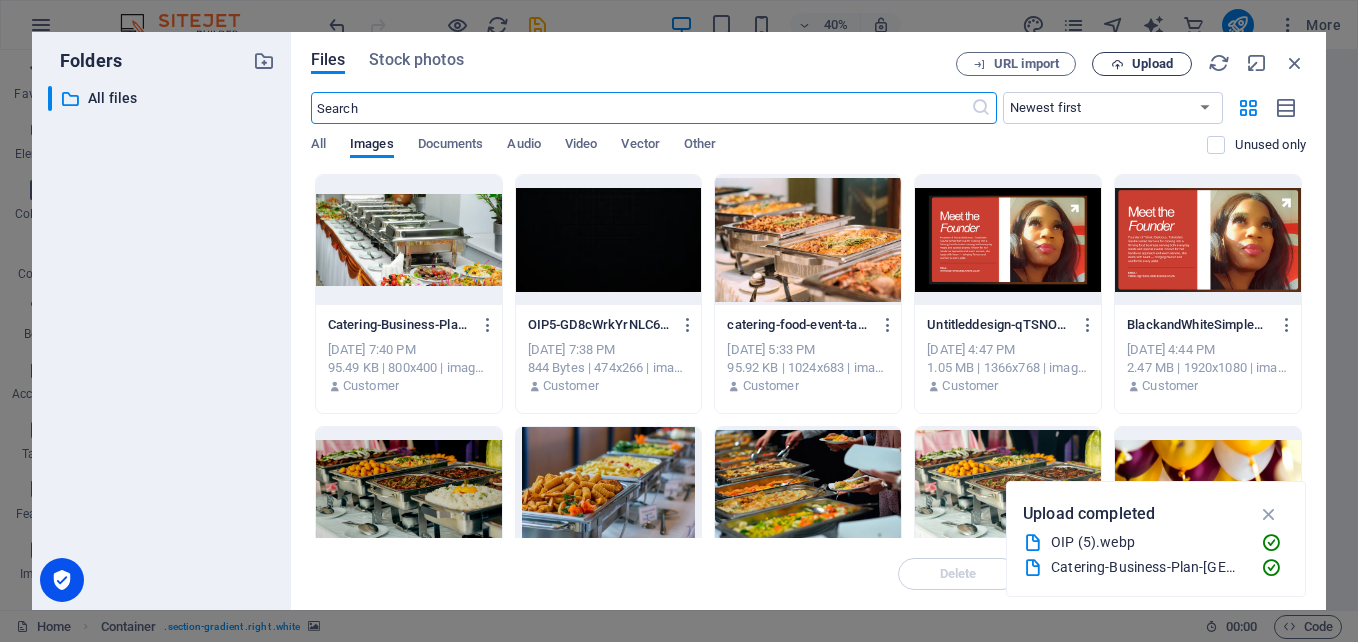 click on "Upload" at bounding box center (1152, 64) 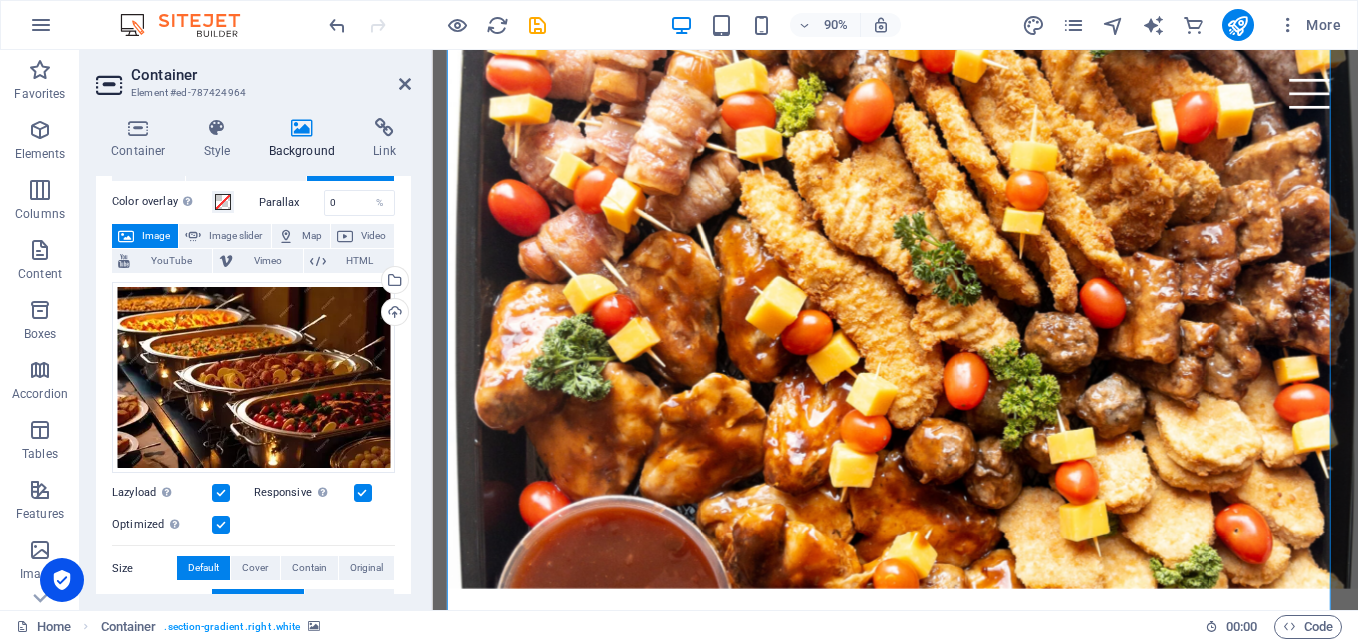 scroll, scrollTop: 2757, scrollLeft: 0, axis: vertical 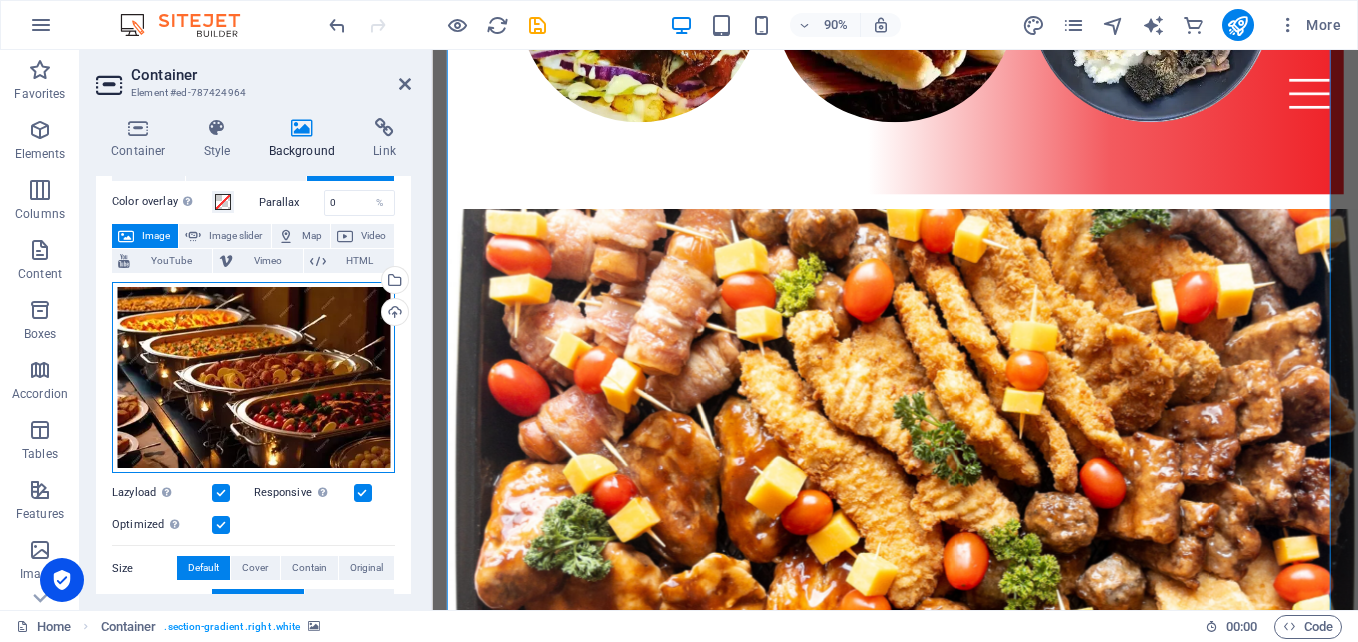 click on "Drag files here, click to choose files or select files from Files or our free stock photos & videos" at bounding box center [253, 378] 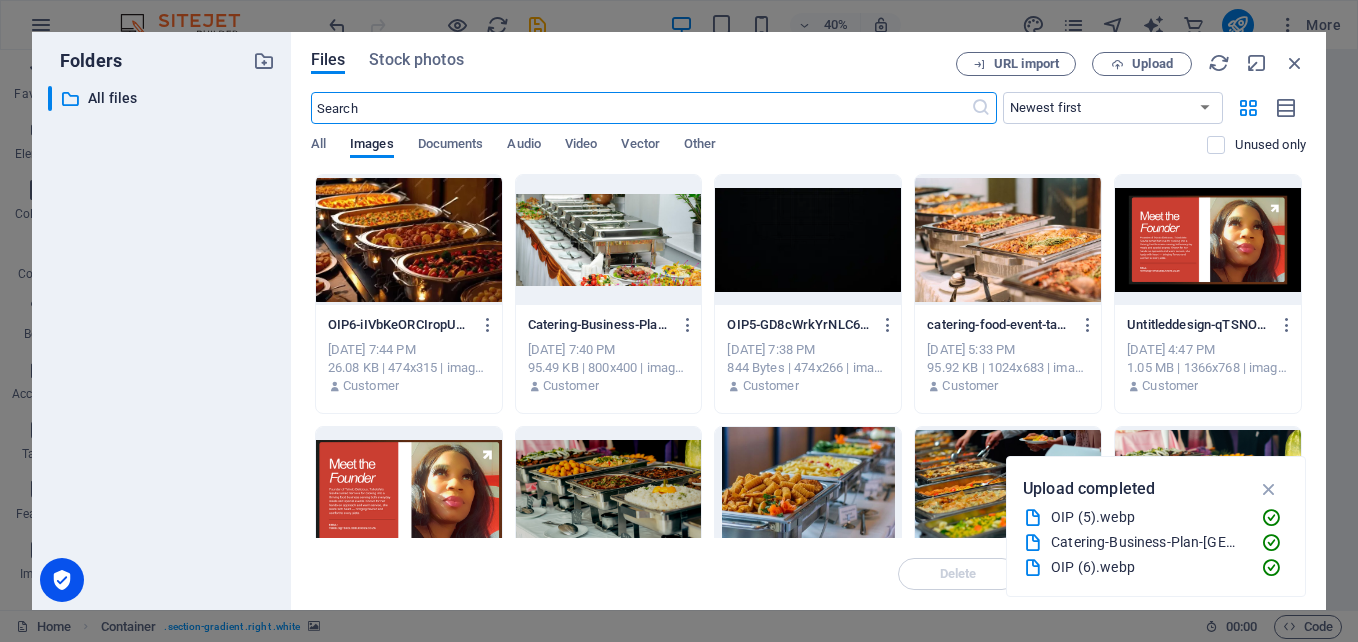 scroll, scrollTop: 4264, scrollLeft: 0, axis: vertical 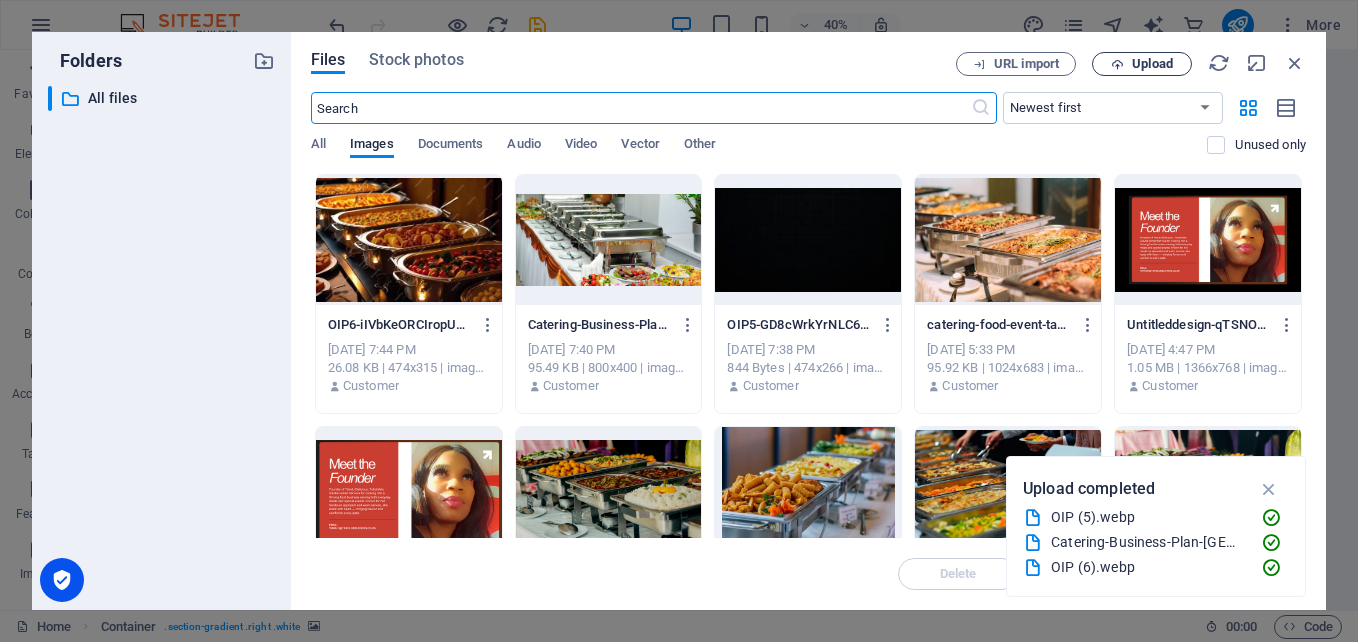 click on "Upload" at bounding box center [1152, 64] 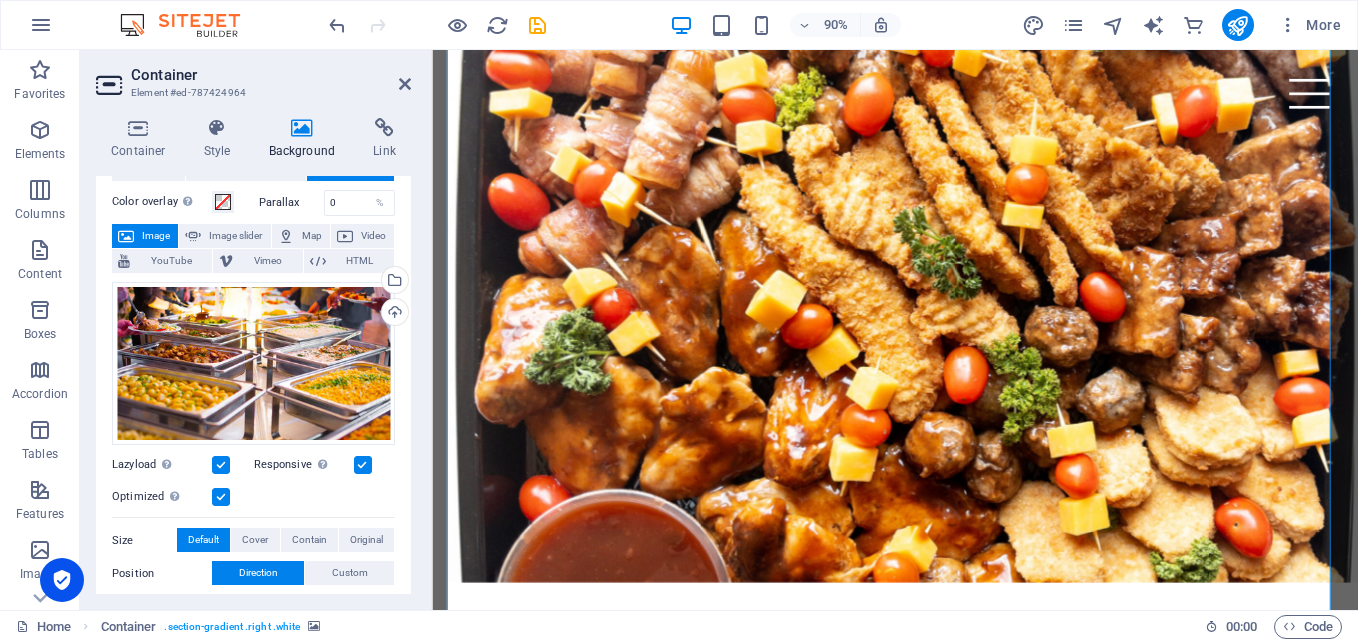 scroll, scrollTop: 2957, scrollLeft: 0, axis: vertical 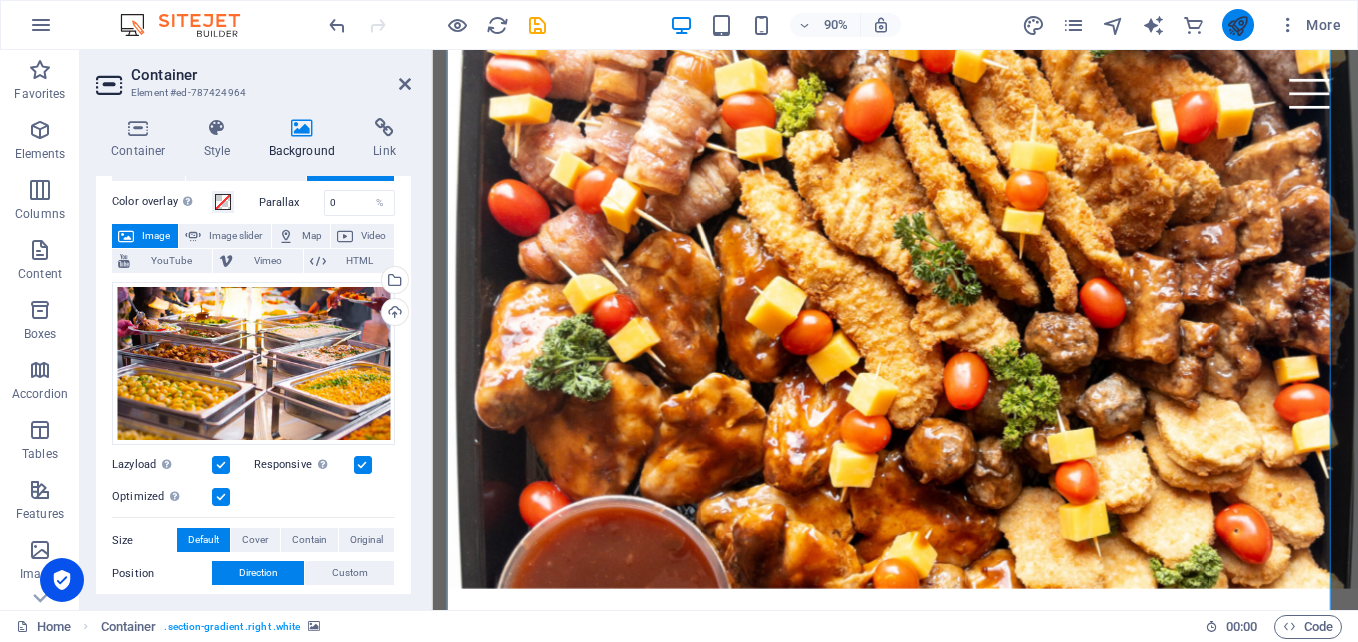 click at bounding box center [1237, 25] 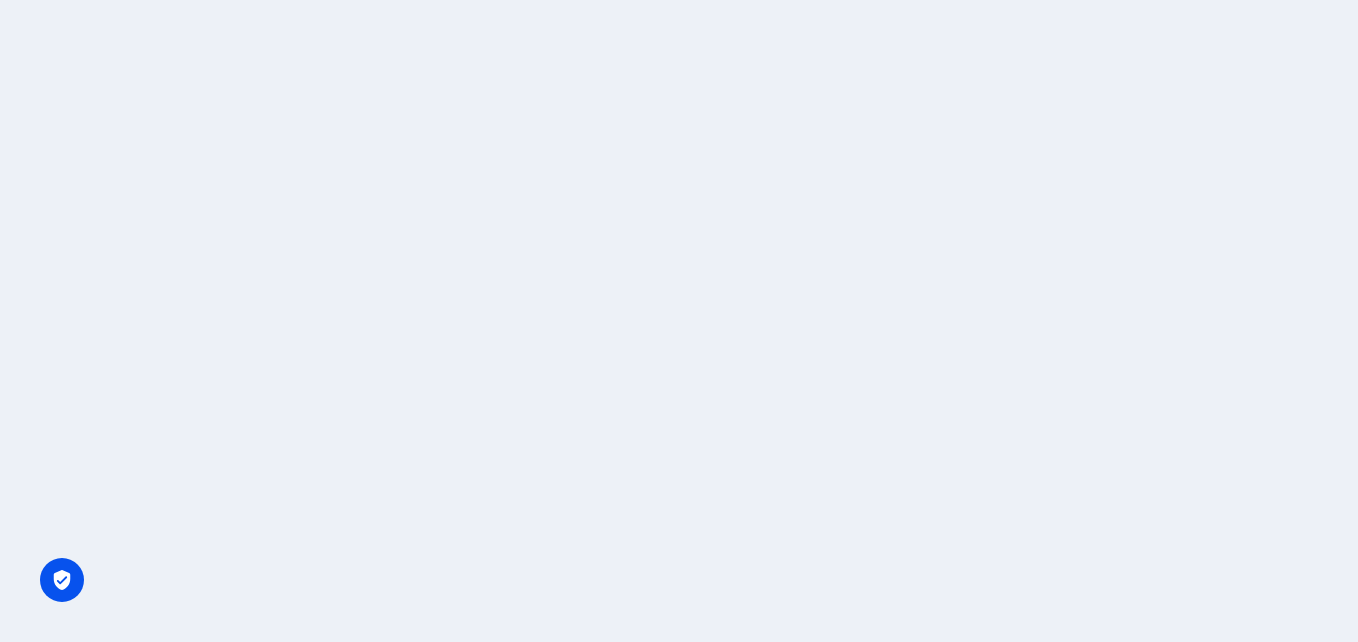 scroll, scrollTop: 0, scrollLeft: 0, axis: both 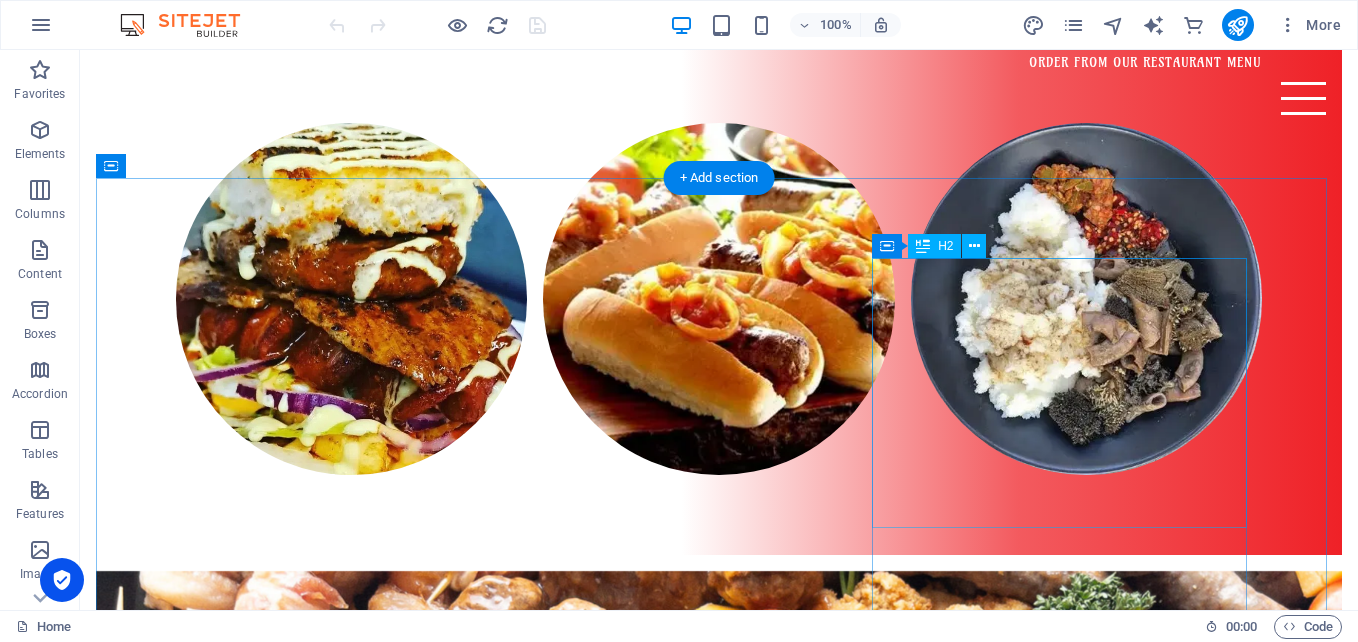 click on "Catering for Every Occasion" at bounding box center [719, 3893] 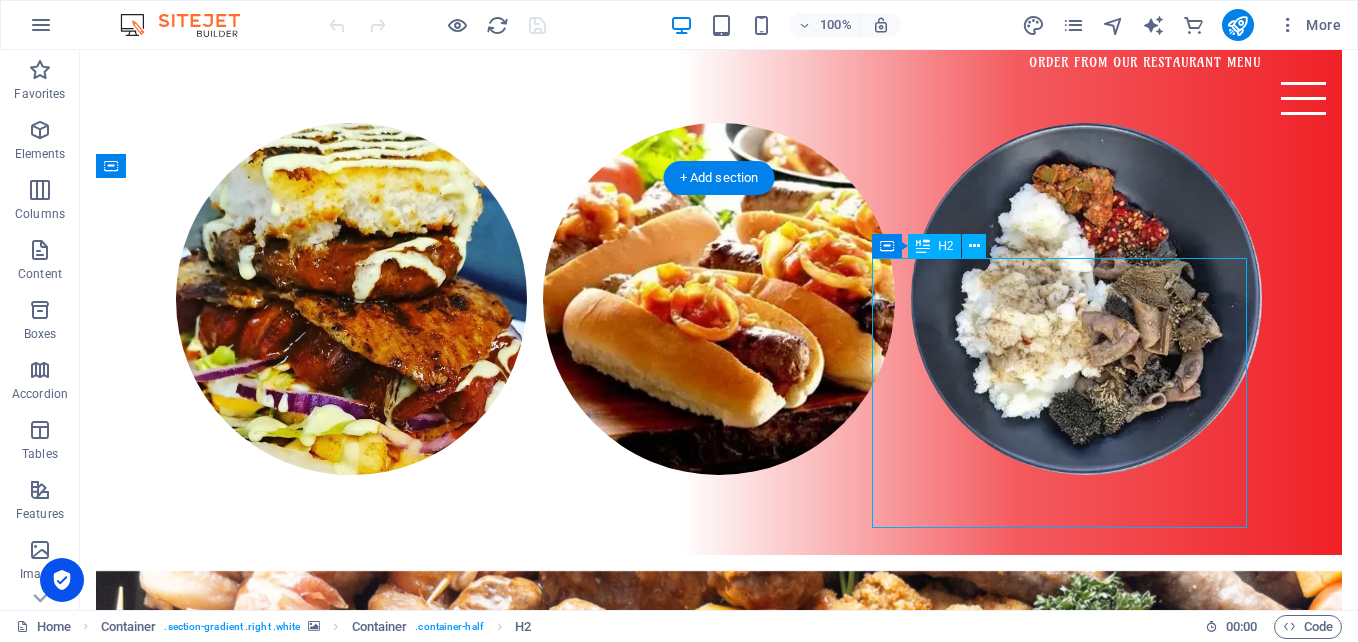 click on "Catering for Every Occasion" at bounding box center (719, 3893) 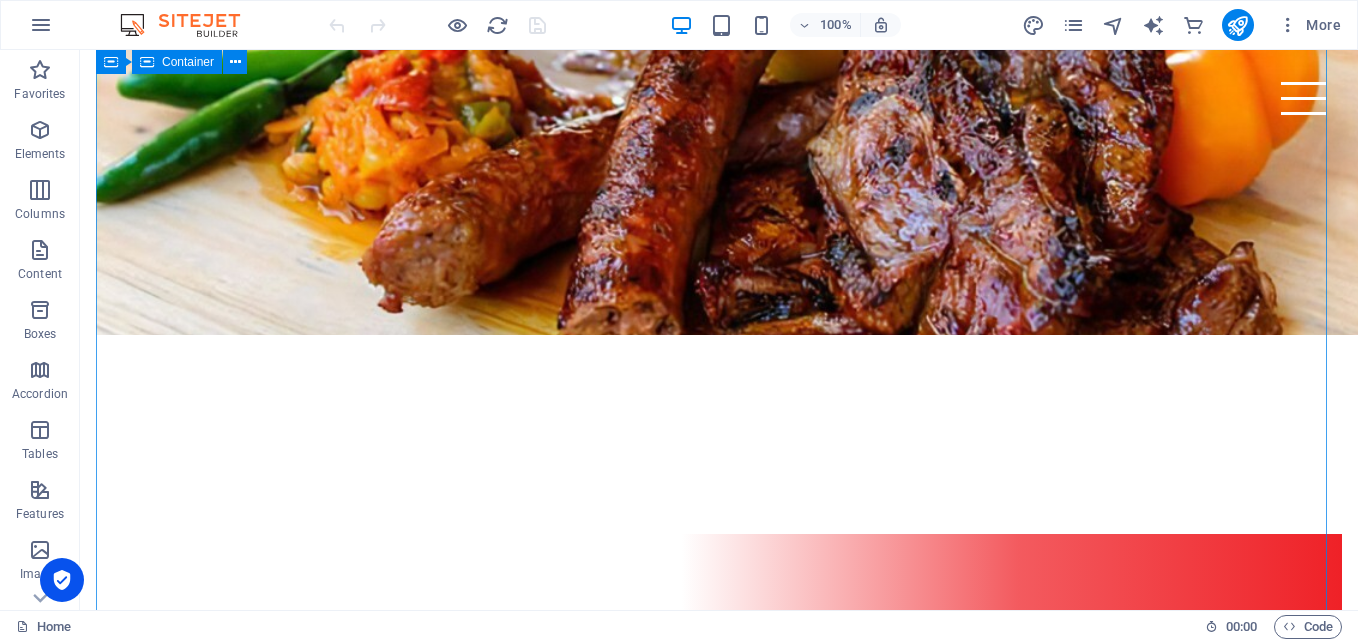 scroll, scrollTop: 1300, scrollLeft: 0, axis: vertical 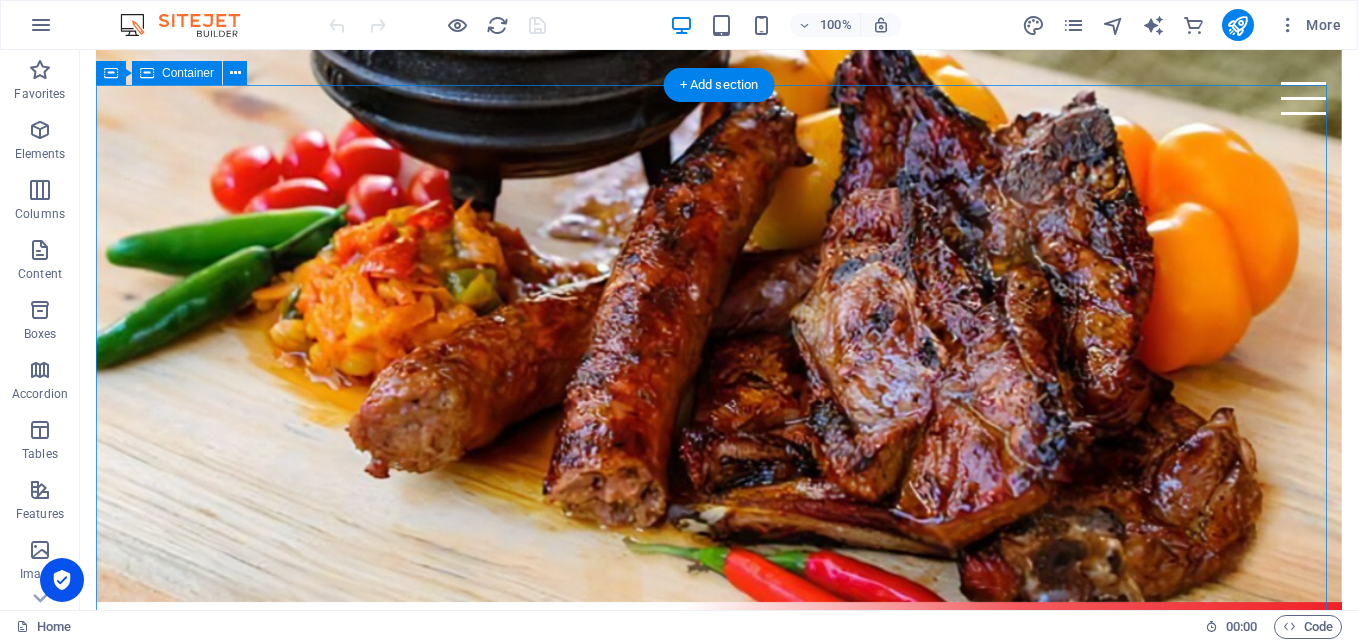 click on "Events Made Memorable Our catering brings heart, flavour, and professionalism to every occasion. Whether you're planning a wedding, a birthday celebration, funeral, or corporate event —  Tsholo Delicious  handles the food so you can focus on the moment. We offer buffet-style or plated meals tailored to your budget, theme, and guest count. From traditional favourites to custom menus, every dish is prepared fresh and served with care — wherever your event is in [GEOGRAPHIC_DATA]. Let us cater your next big moment." at bounding box center [719, 2850] 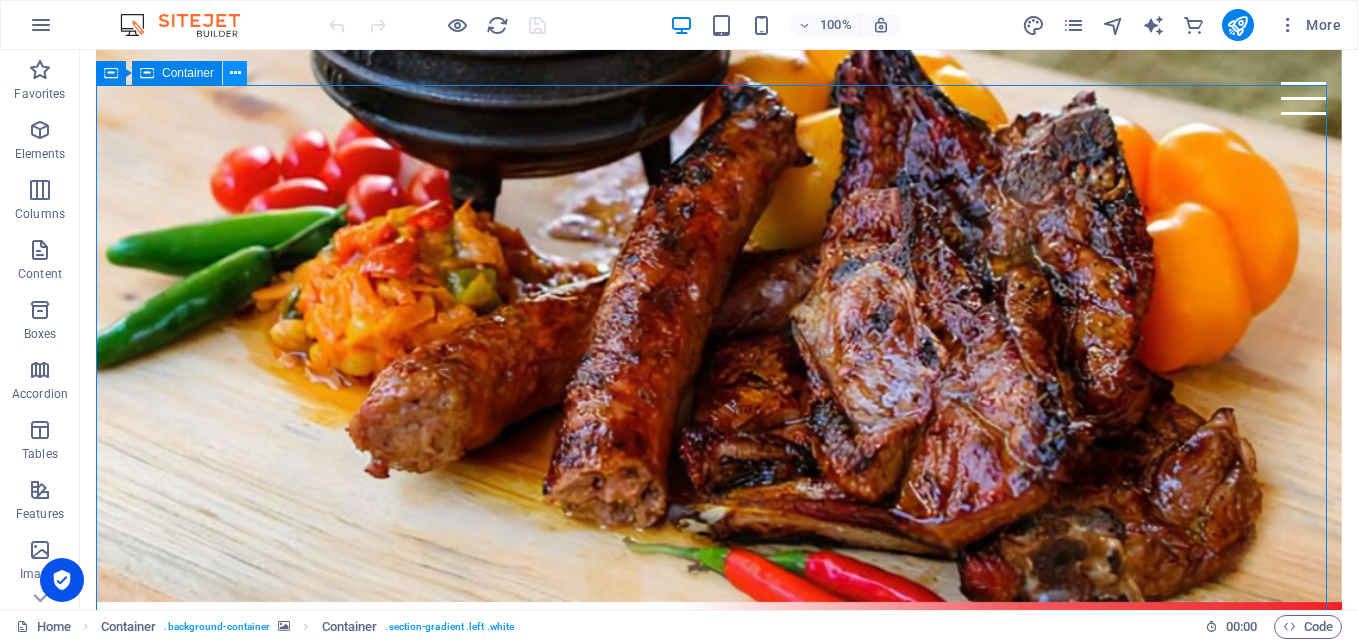 click at bounding box center (235, 73) 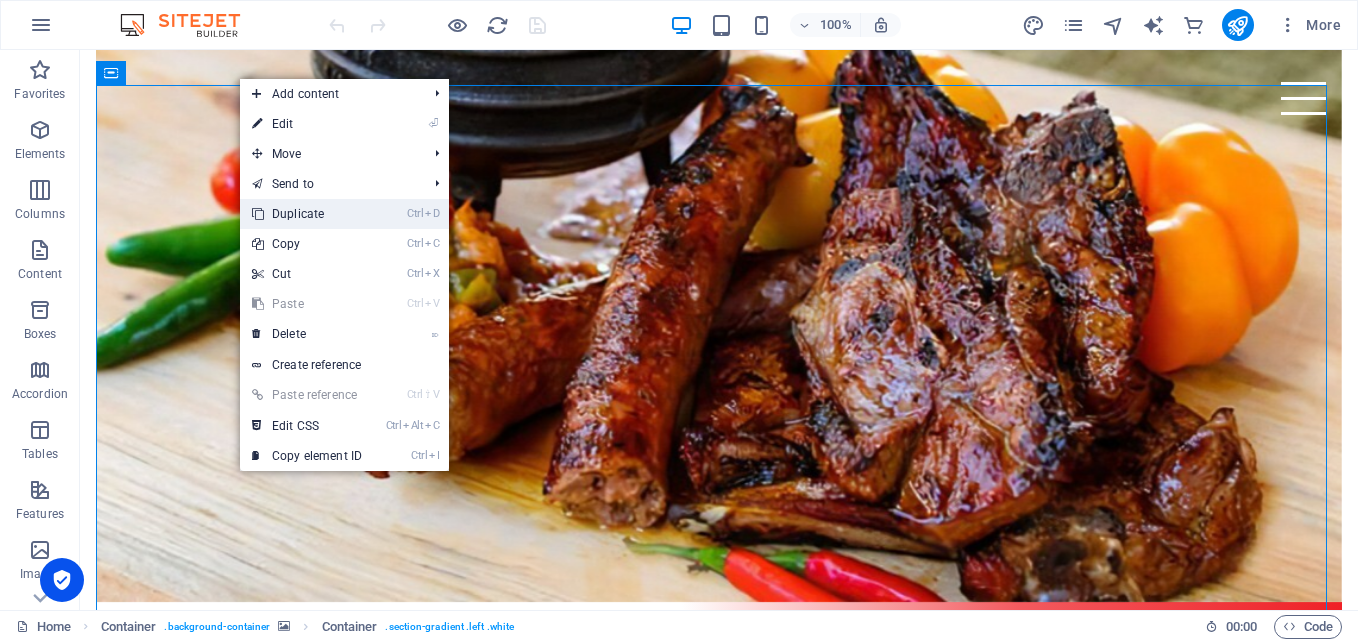 click on "Ctrl D  Duplicate" at bounding box center (307, 214) 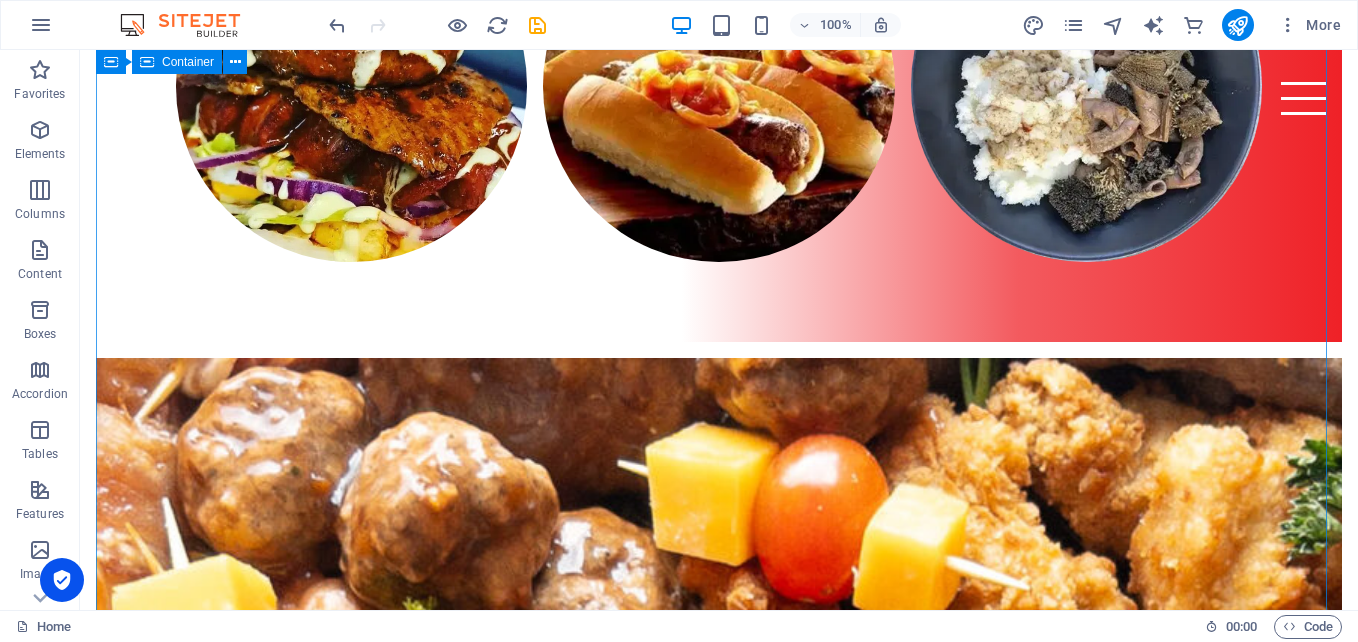 scroll, scrollTop: 2421, scrollLeft: 0, axis: vertical 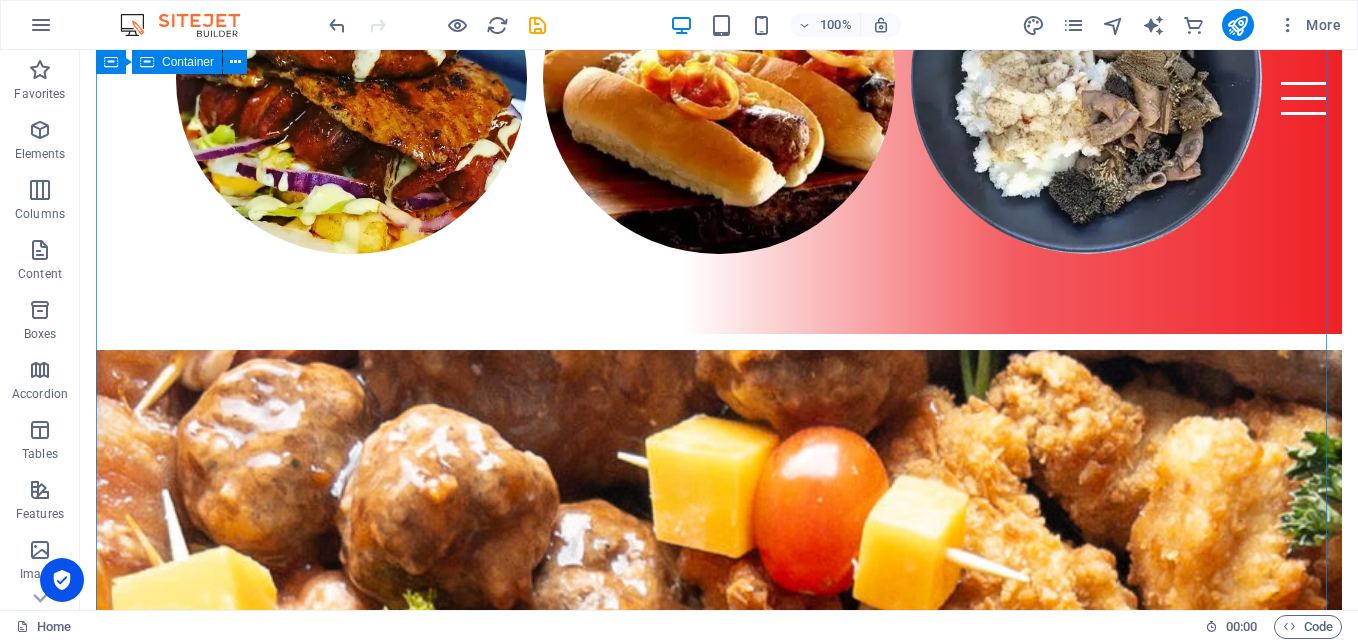 click on "Events Made Memorable Our catering brings heart, flavour, and professionalism to every occasion. Whether you're planning a wedding, a birthday celebration, funeral, or corporate event —  Tsholo Delicious  handles the food so you can focus on the moment. We offer buffet-style or plated meals tailored to your budget, theme, and guest count. From traditional favourites to custom menus, every dish is prepared fresh and served with care — wherever your event is in South Africa. Let us cater your next big moment." at bounding box center [719, 3511] 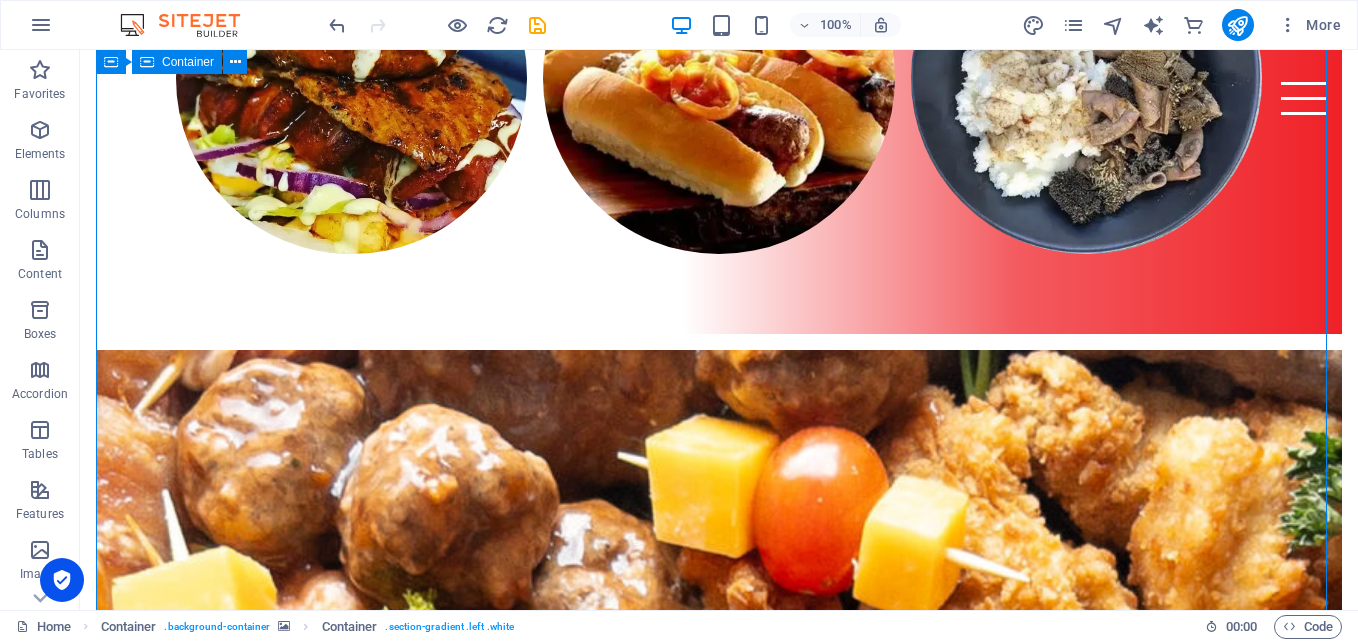 click on "Events Made Memorable Our catering brings heart, flavour, and professionalism to every occasion. Whether you're planning a wedding, a birthday celebration, funeral, or corporate event —  Tsholo Delicious  handles the food so you can focus on the moment. We offer buffet-style or plated meals tailored to your budget, theme, and guest count. From traditional favourites to custom menus, every dish is prepared fresh and served with care — wherever your event is in South Africa. Let us cater your next big moment." at bounding box center (719, 3511) 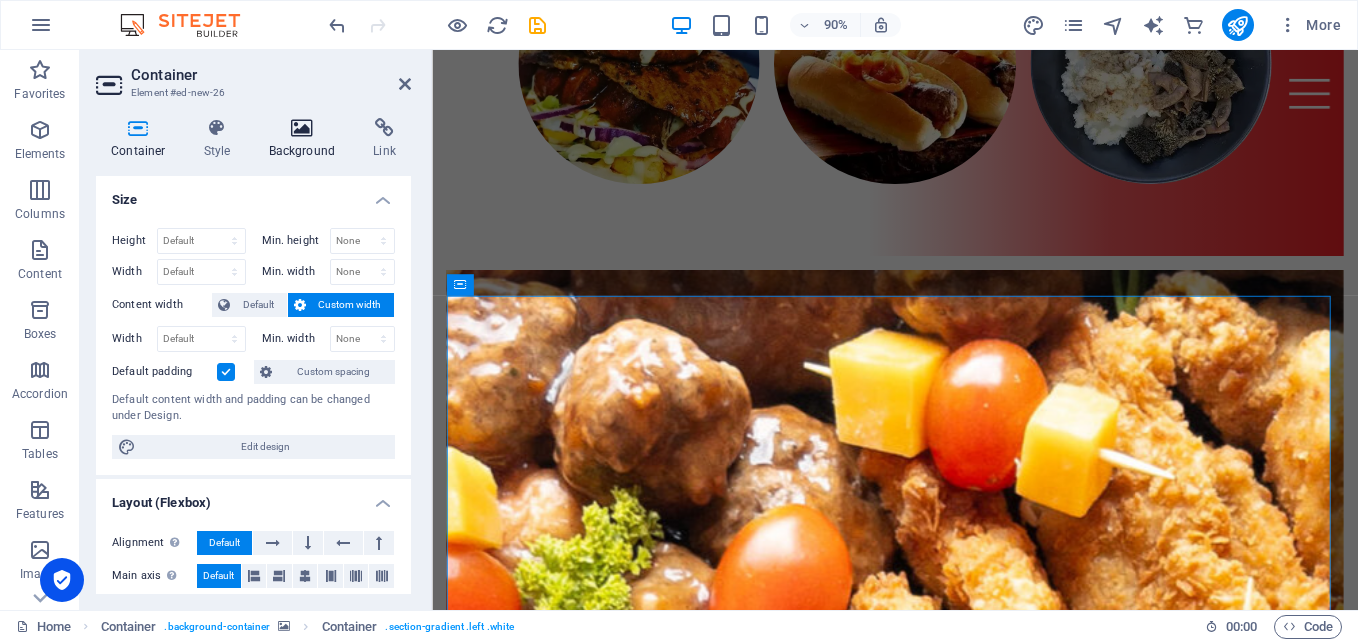 click on "Background" at bounding box center [306, 139] 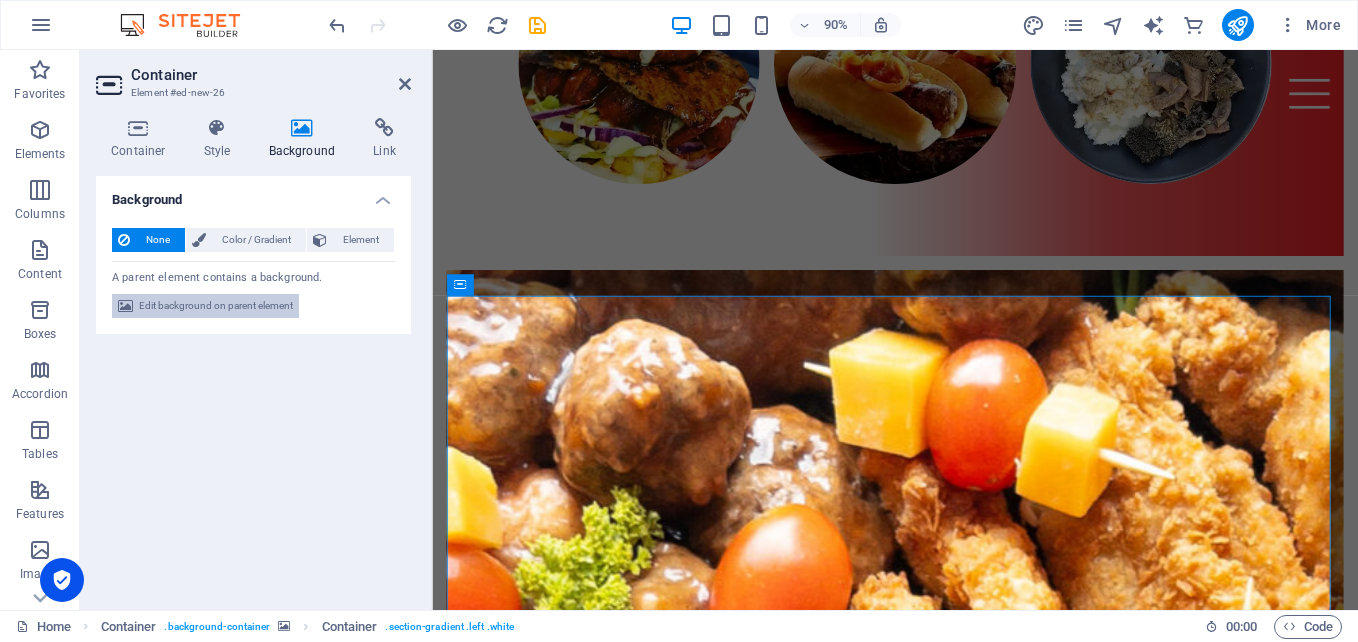 click on "Edit background on parent element" at bounding box center [216, 306] 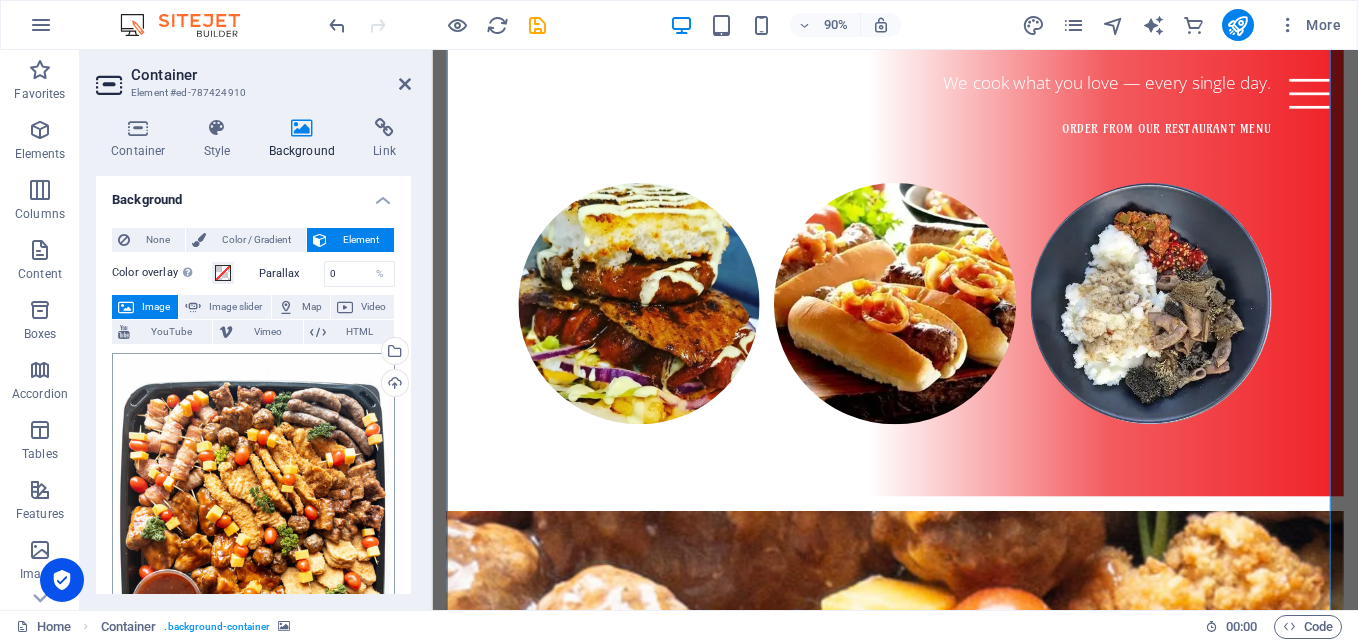 scroll, scrollTop: 2233, scrollLeft: 0, axis: vertical 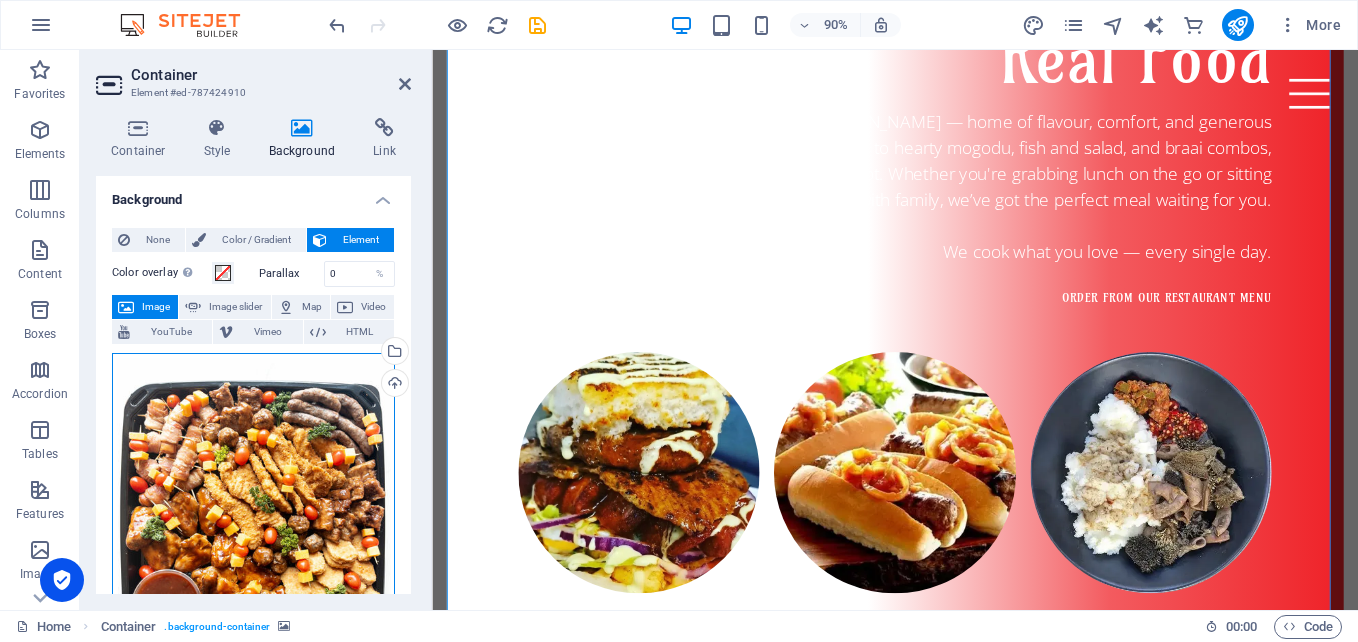 click on "Drag files here, click to choose files or select files from Files or our free stock photos & videos" at bounding box center [253, 514] 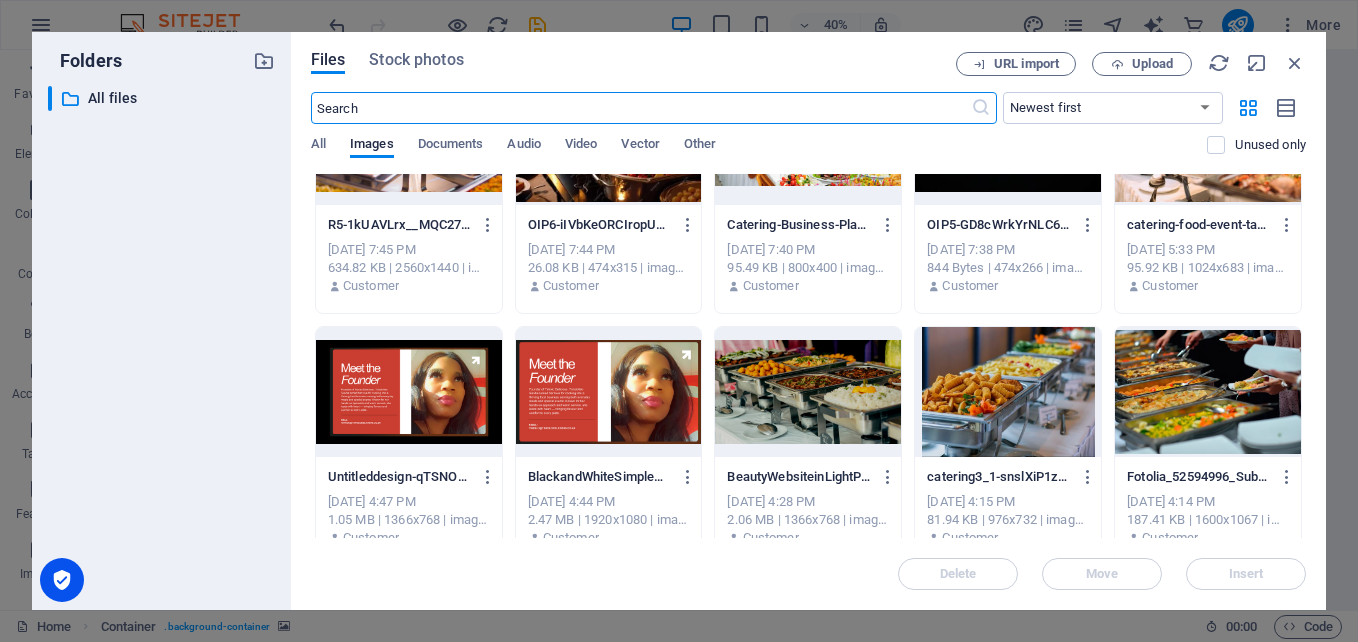 scroll, scrollTop: 0, scrollLeft: 0, axis: both 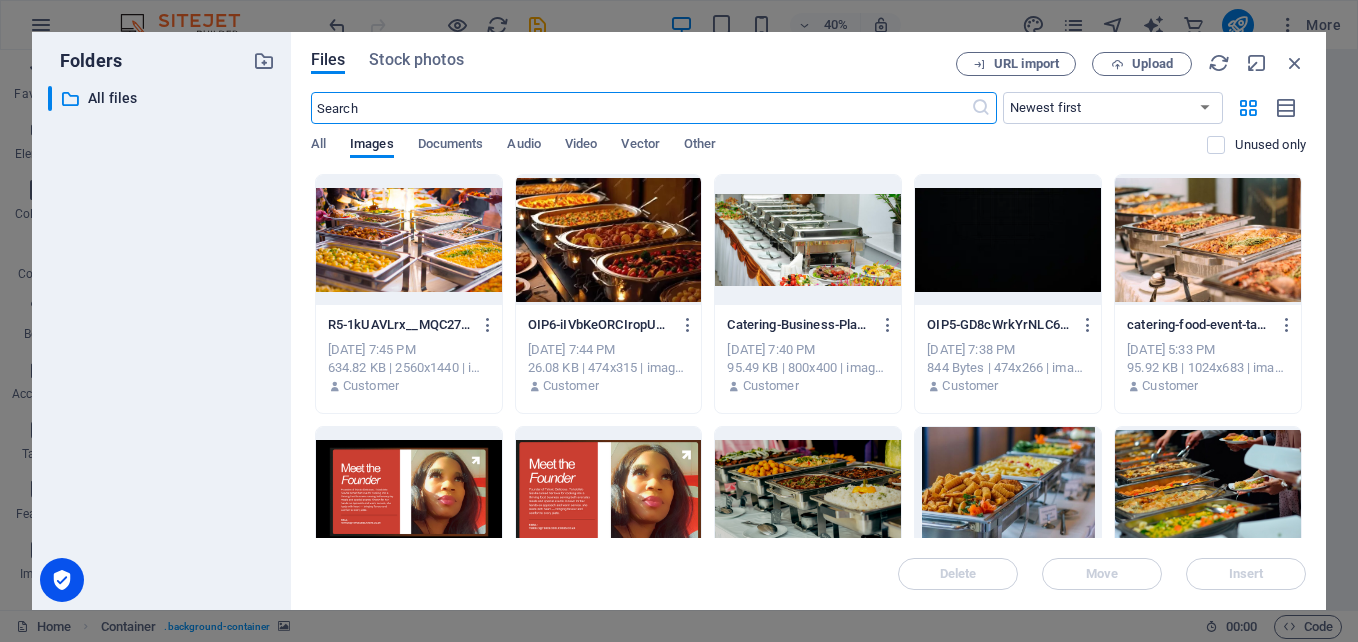 click at bounding box center [1208, 240] 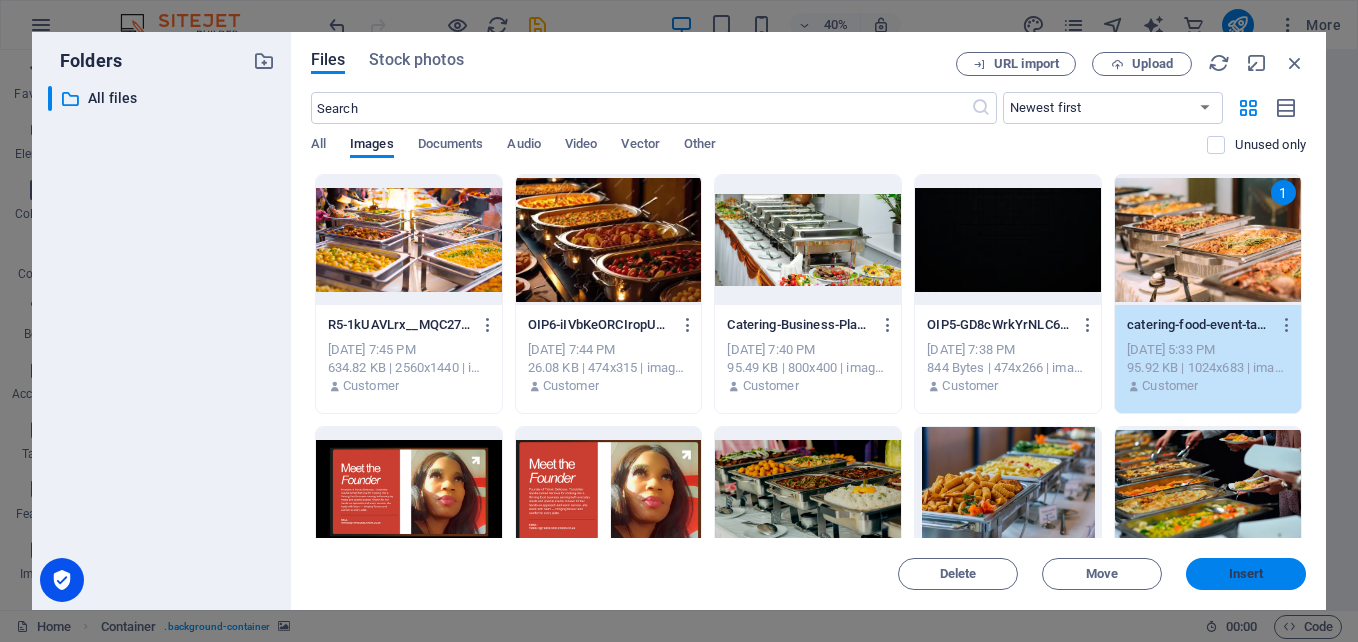 click on "Insert" at bounding box center [1246, 574] 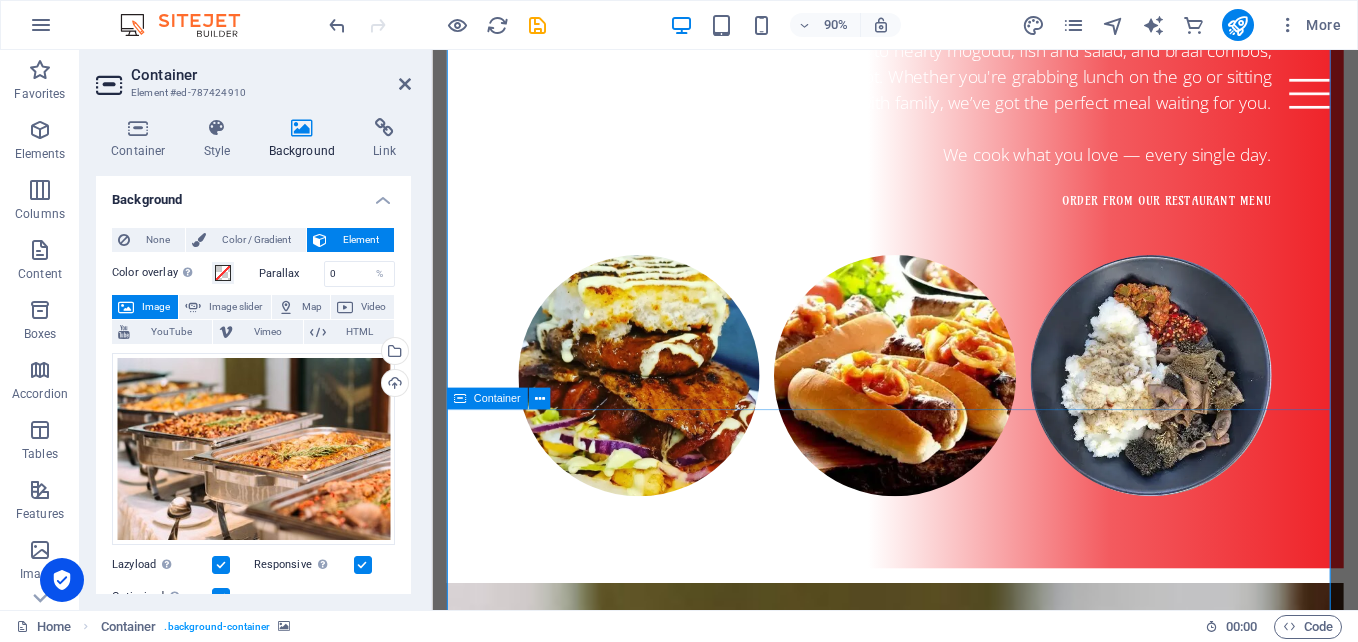 scroll, scrollTop: 2433, scrollLeft: 0, axis: vertical 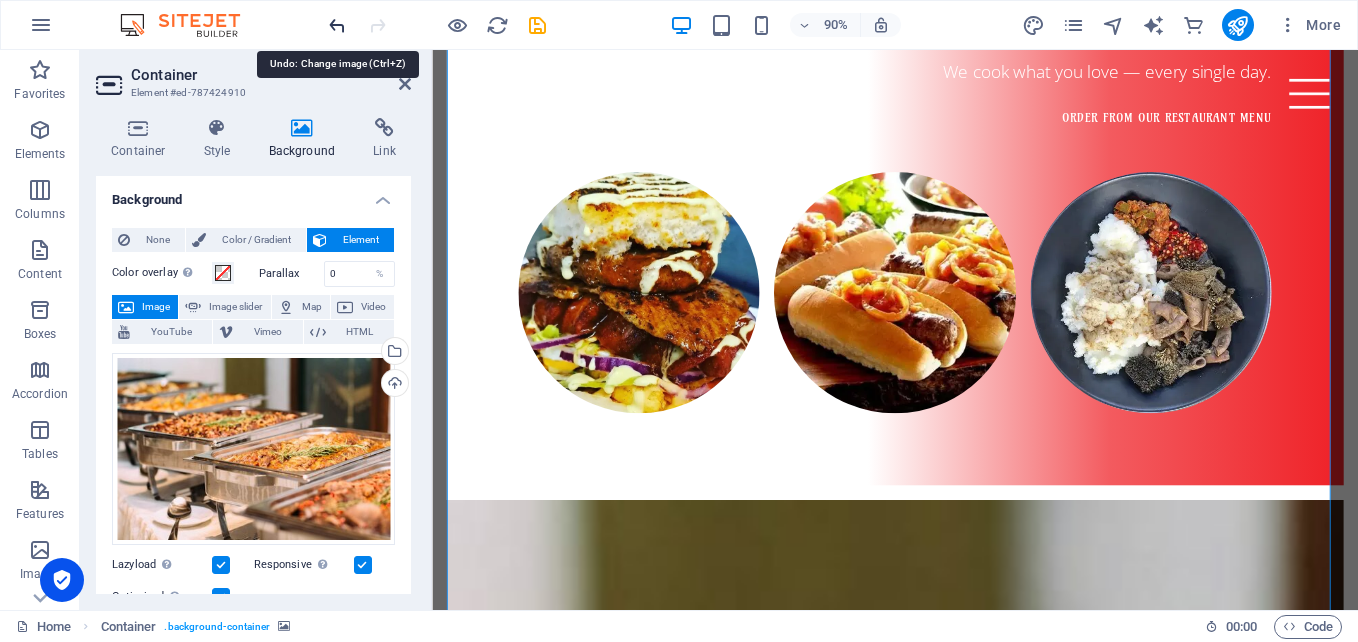 click at bounding box center [337, 25] 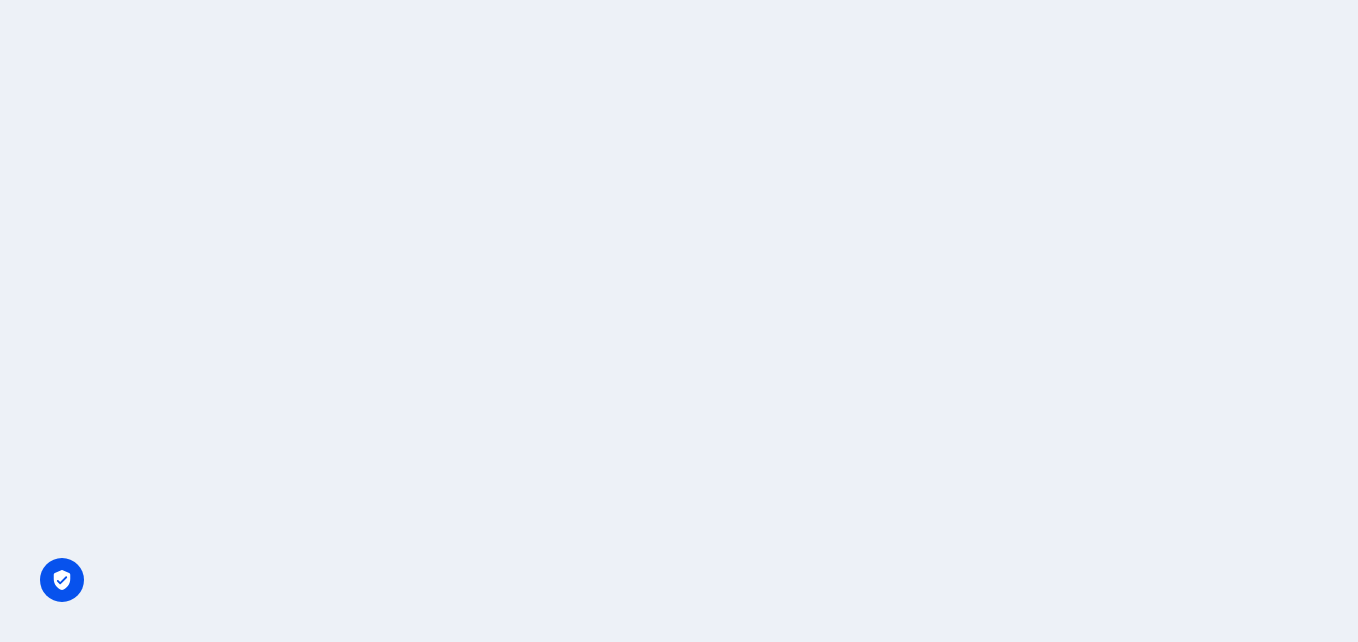 scroll, scrollTop: 0, scrollLeft: 0, axis: both 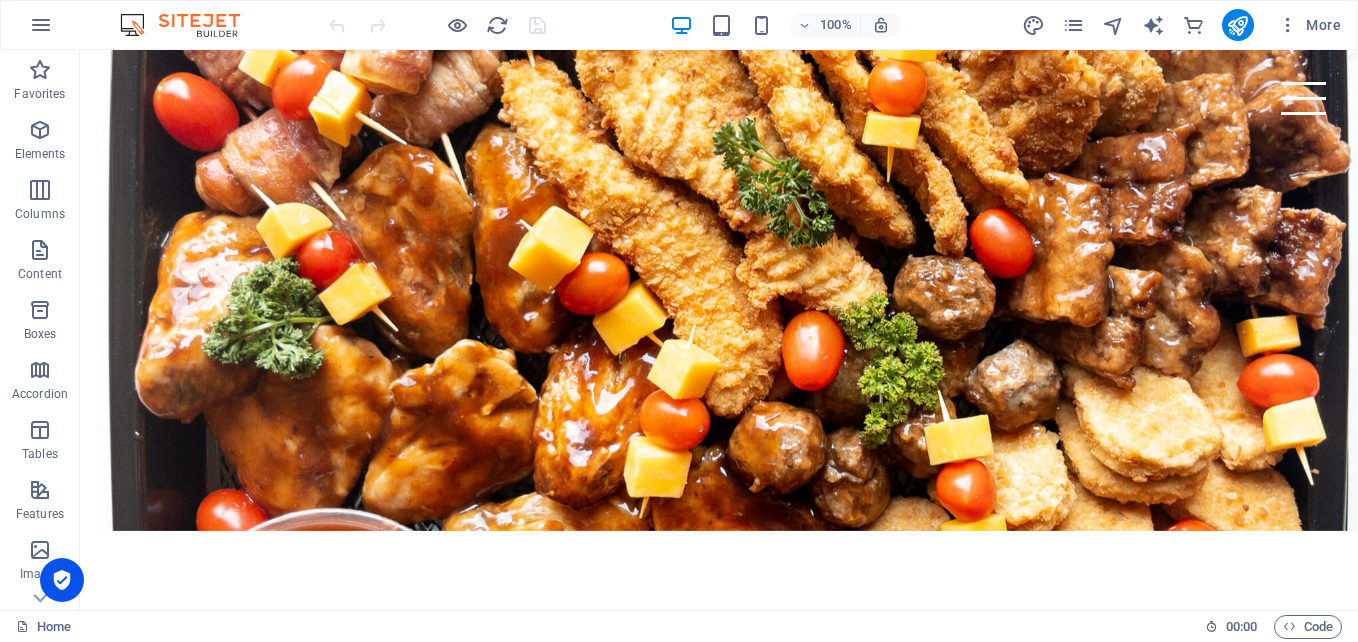 click at bounding box center (719, 2468) 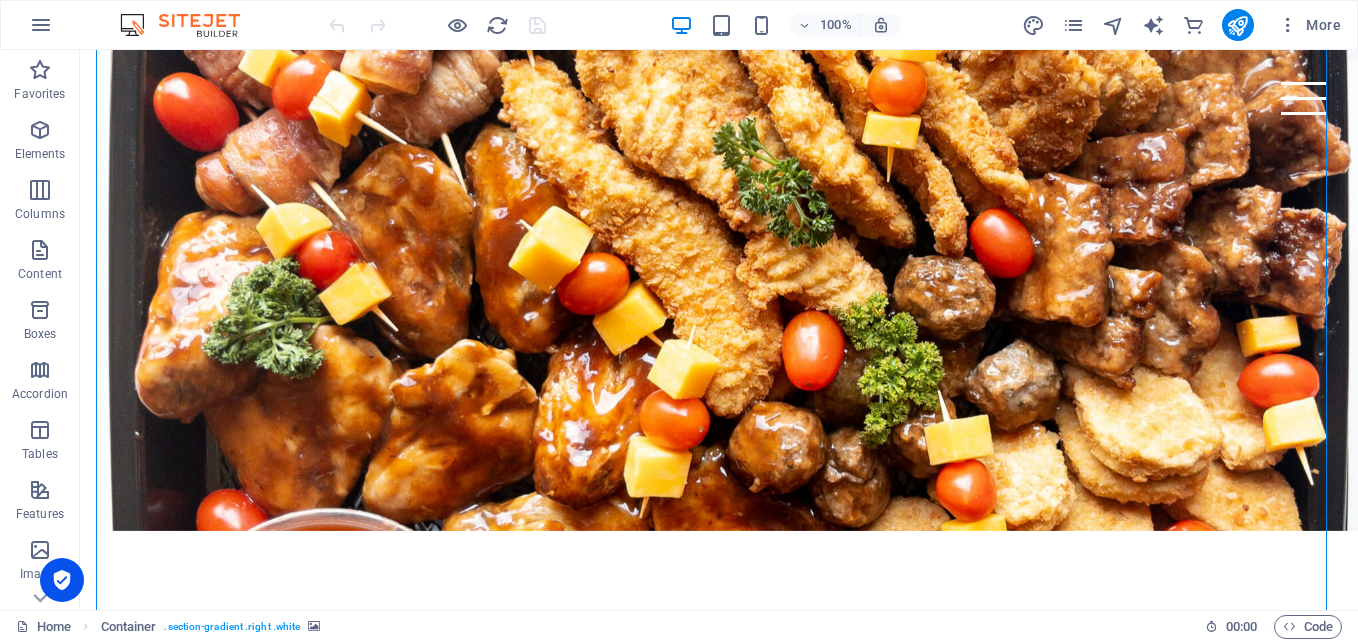 click at bounding box center [719, 2468] 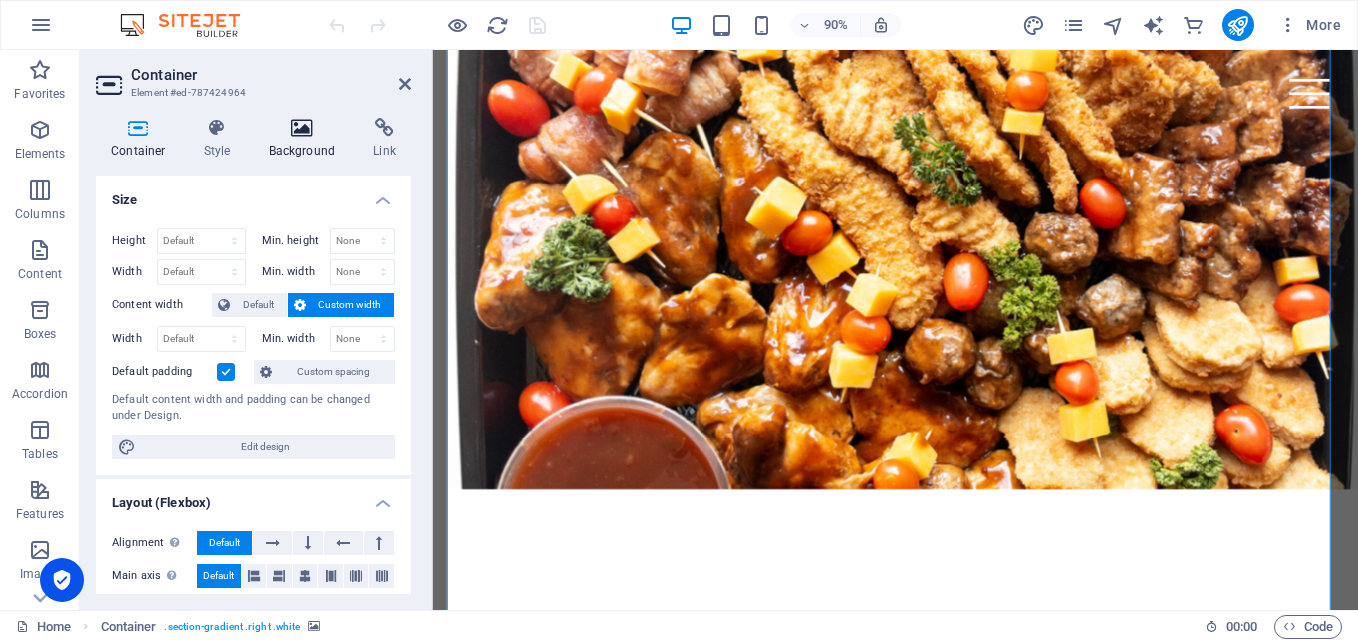 click on "Background" at bounding box center (306, 139) 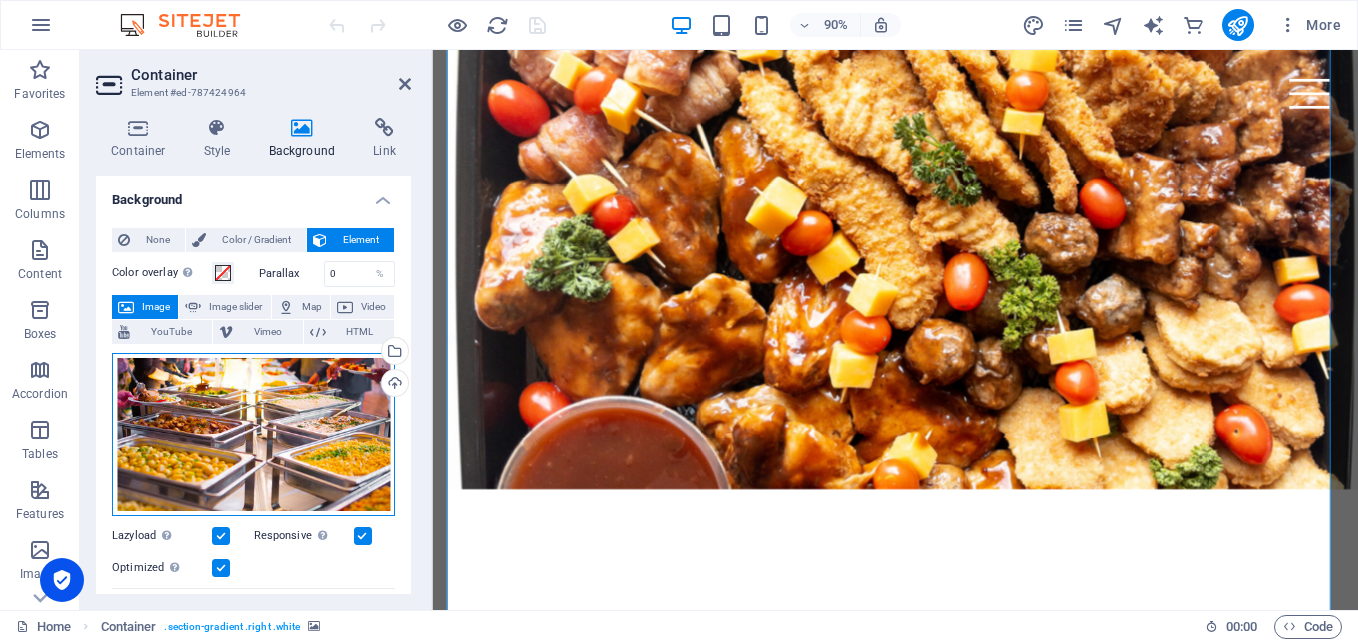 click on "Drag files here, click to choose files or select files from Files or our free stock photos & videos" at bounding box center (253, 435) 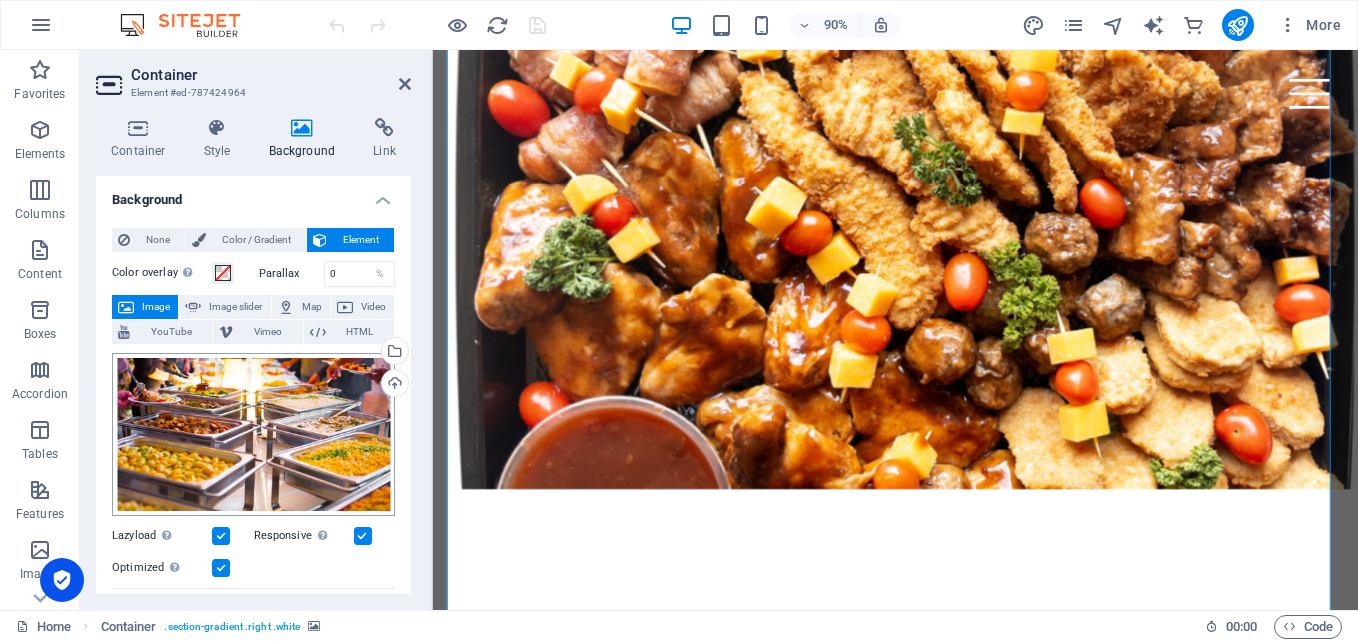 click on "tsholodelicious.co.za Home Favorites Elements Columns Content Boxes Accordion Tables Features Images Slider Header Footer Forms Marketing Collections Commerce Container Element #ed-787424964
Container Style Background Link Size Height Default px rem % vh vw Min. height None px rem % vh vw Width Default px rem % em vh vw Min. width None px rem % vh vw Content width Default Custom width Width Default px rem % em vh vw Min. width None px rem % vh vw Default padding Custom spacing Default content width and padding can be changed under Design. Edit design Layout (Flexbox) Alignment Determines the flex direction. Default Main axis Determine how elements should behave along the main axis inside this container (justify content). Default Side axis Control the vertical direction of the element inside of the container (align items). Default Wrap Default On Off Fill Default Accessibility Role None Alert Article Banner %" at bounding box center (679, 321) 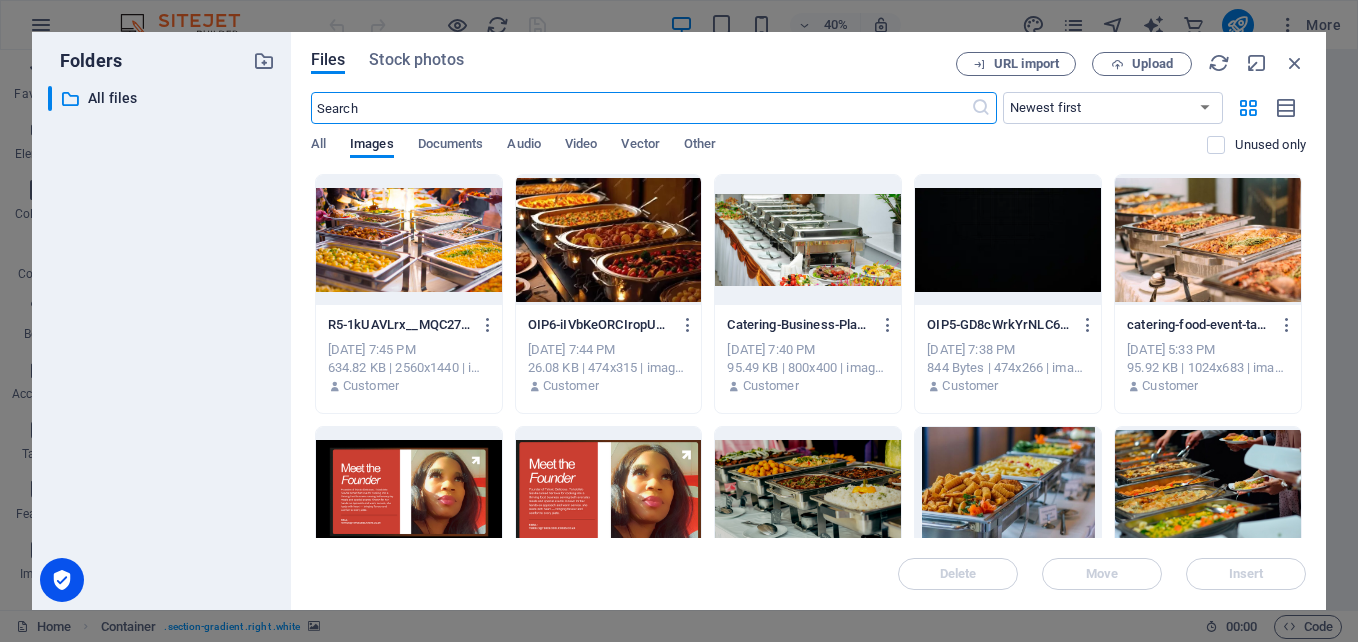scroll, scrollTop: 4264, scrollLeft: 0, axis: vertical 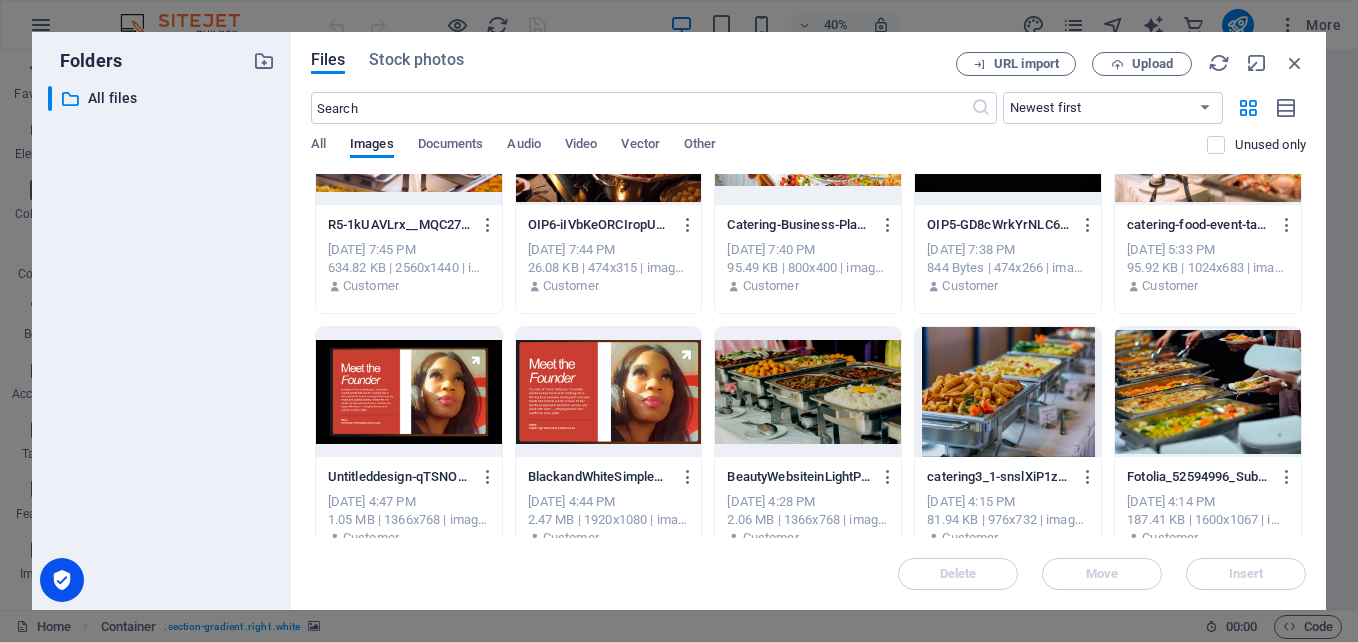 click at bounding box center (1208, 392) 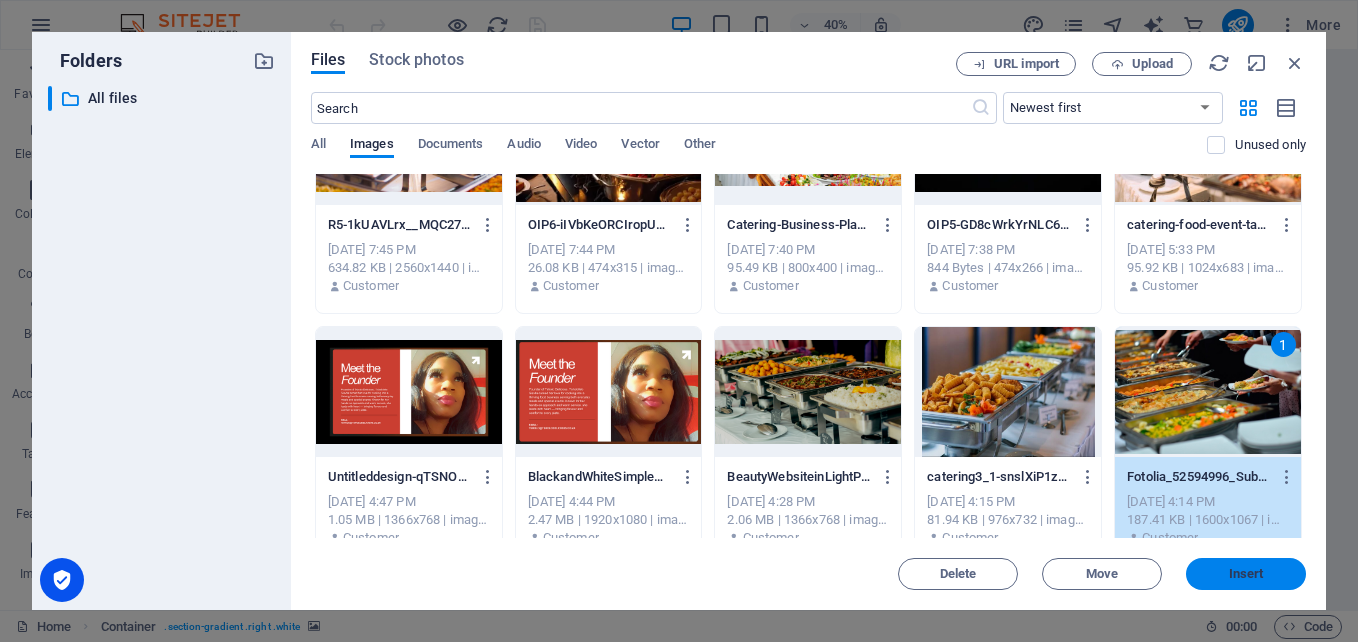 click on "Insert" at bounding box center [1246, 574] 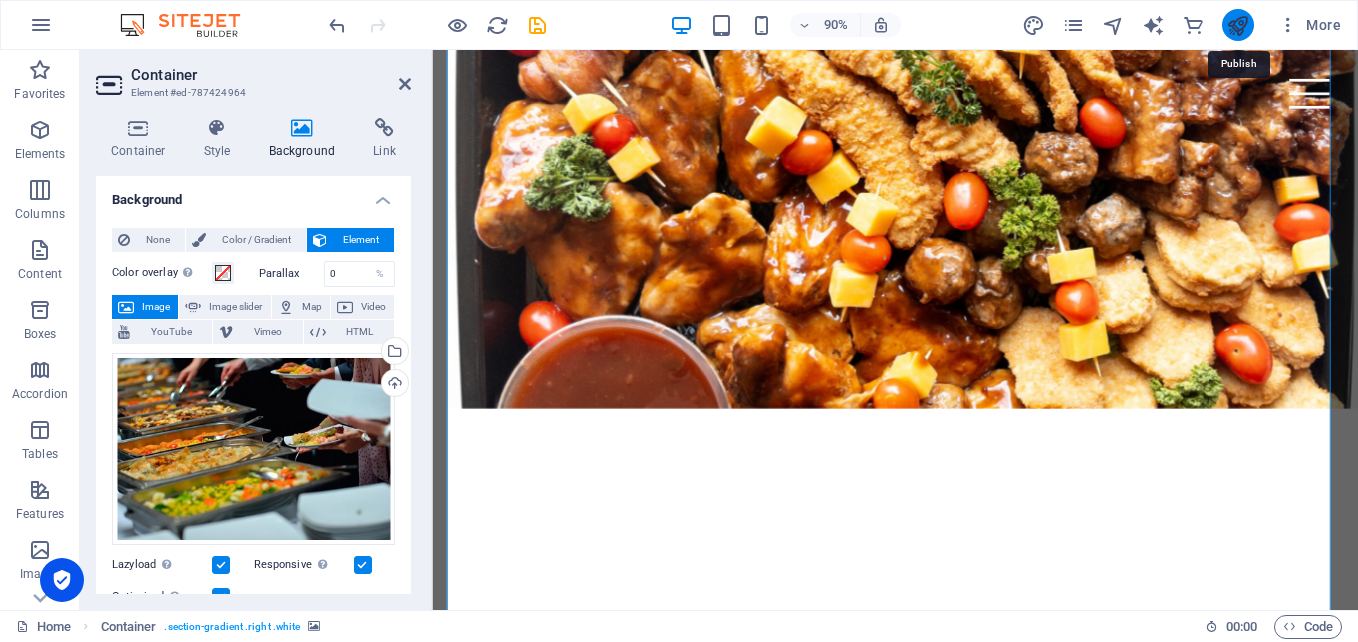 click at bounding box center (1237, 25) 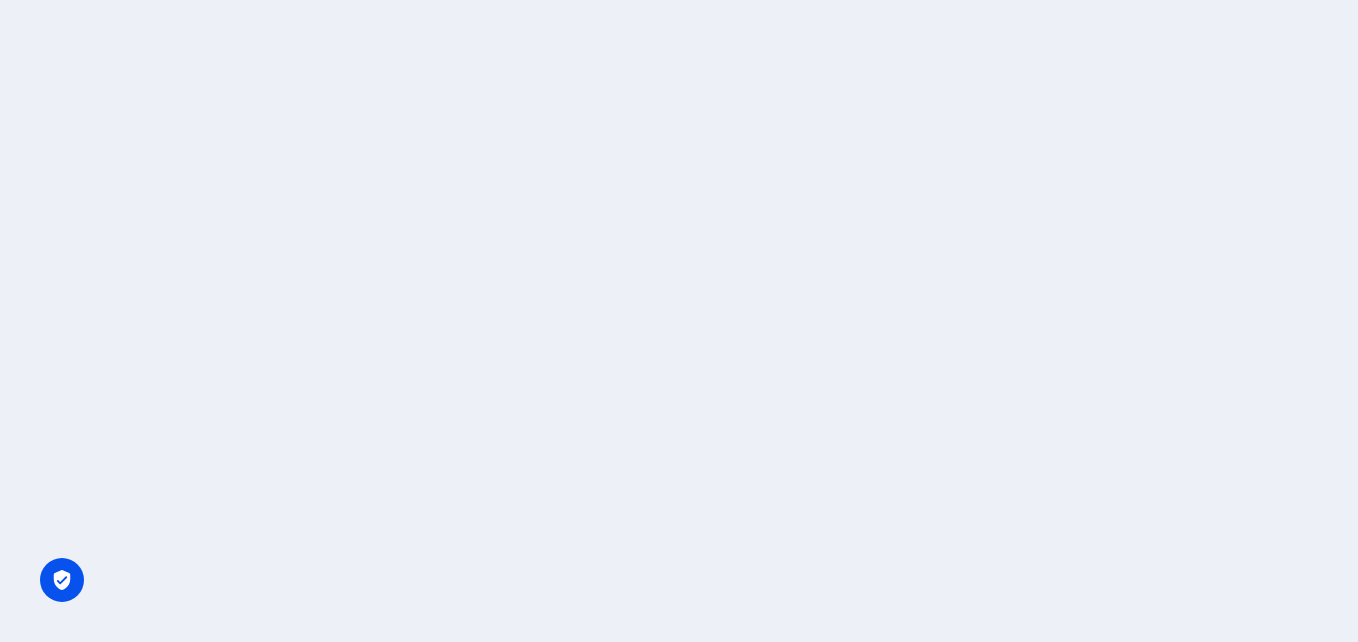 scroll, scrollTop: 0, scrollLeft: 0, axis: both 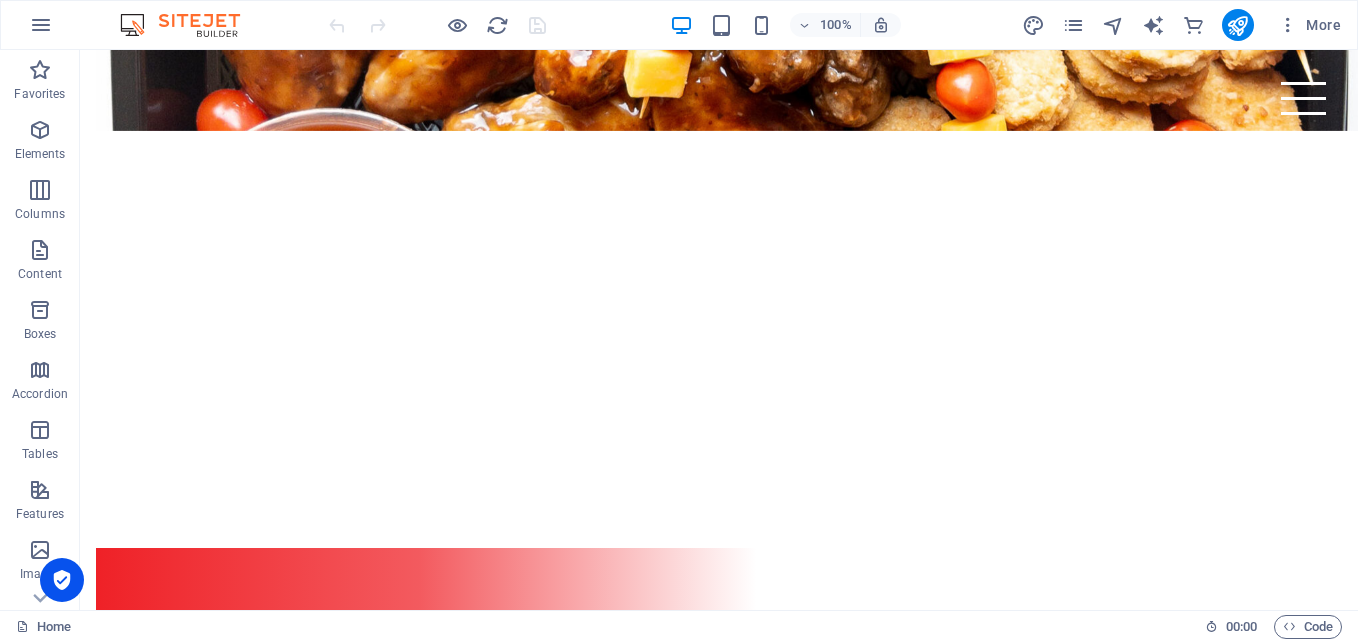 drag, startPoint x: 822, startPoint y: 393, endPoint x: 743, endPoint y: 343, distance: 93.49332 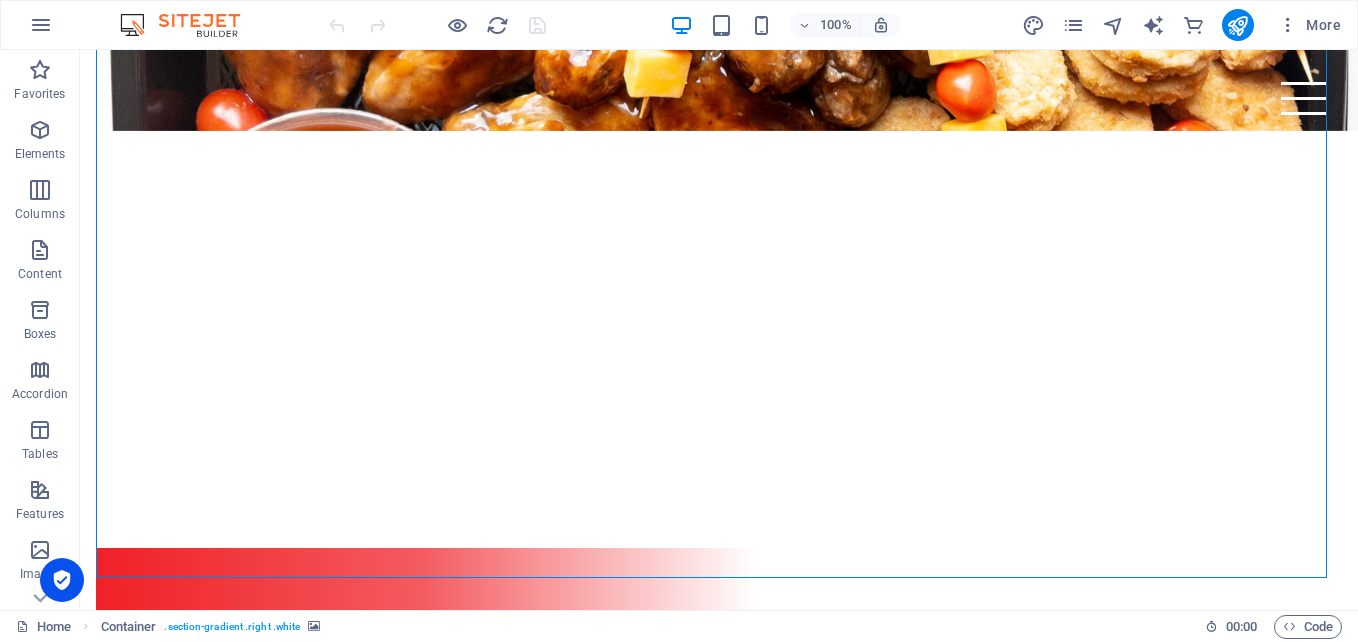 click at bounding box center [719, 2068] 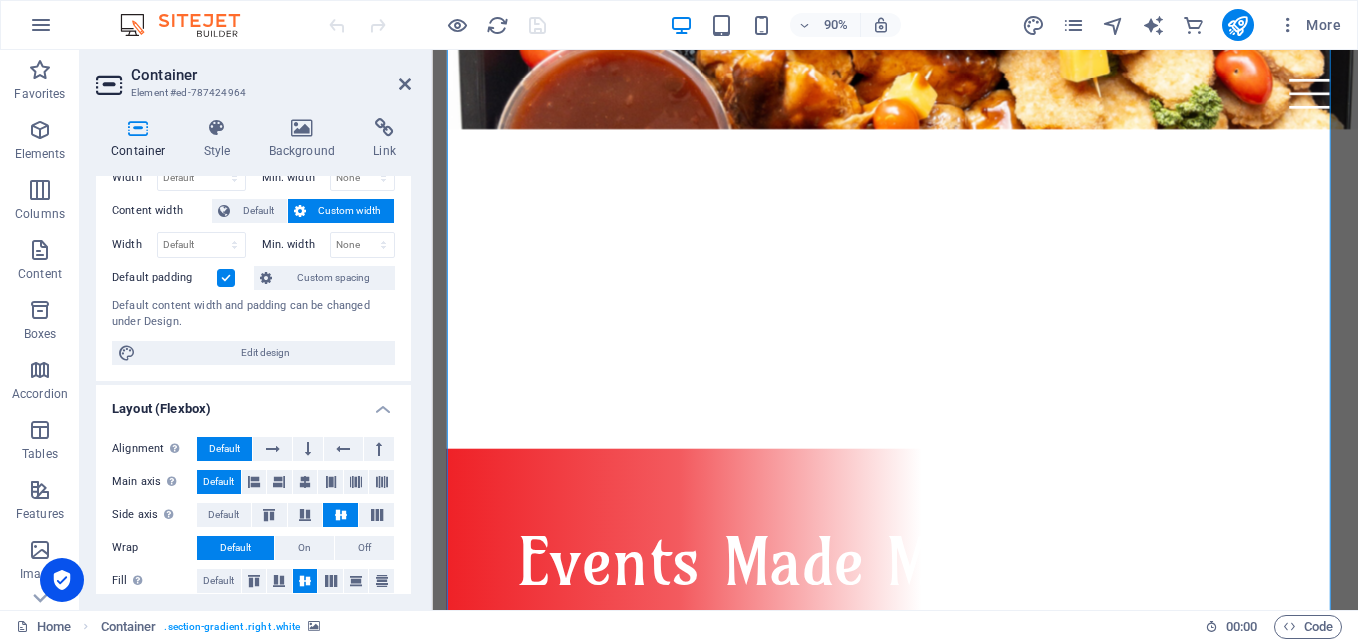 scroll, scrollTop: 91, scrollLeft: 0, axis: vertical 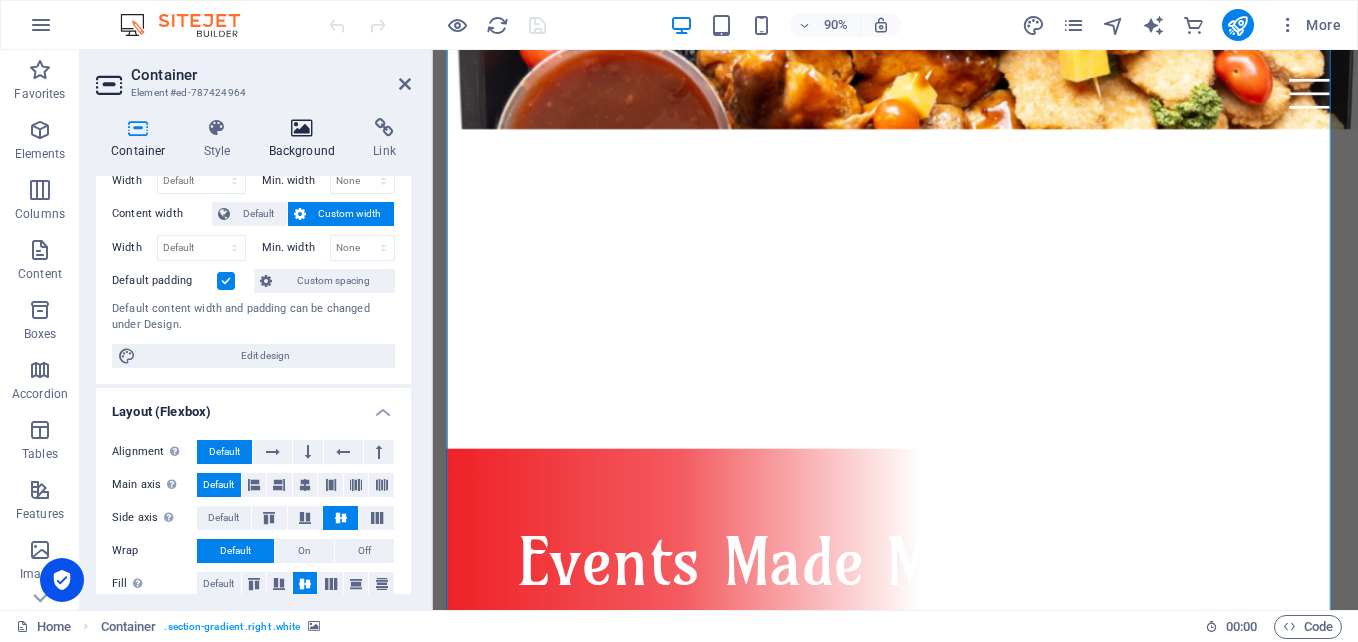 click at bounding box center [302, 128] 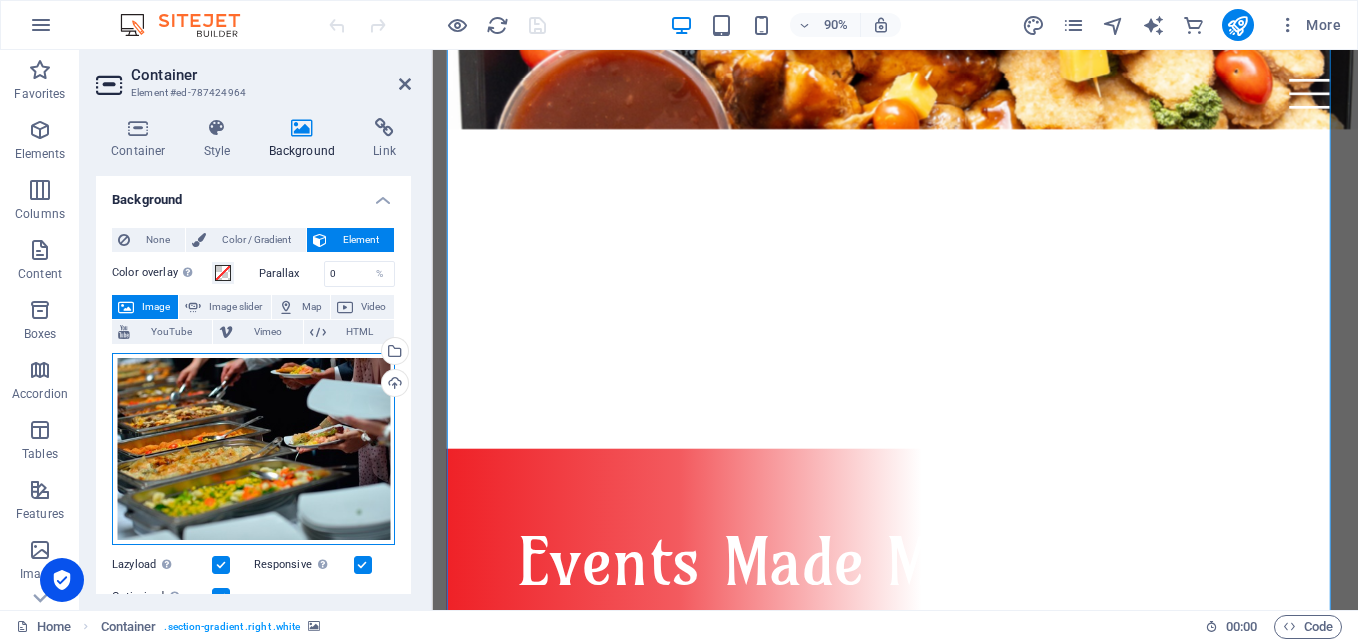 click on "Drag files here, click to choose files or select files from Files or our free stock photos & videos" at bounding box center (253, 449) 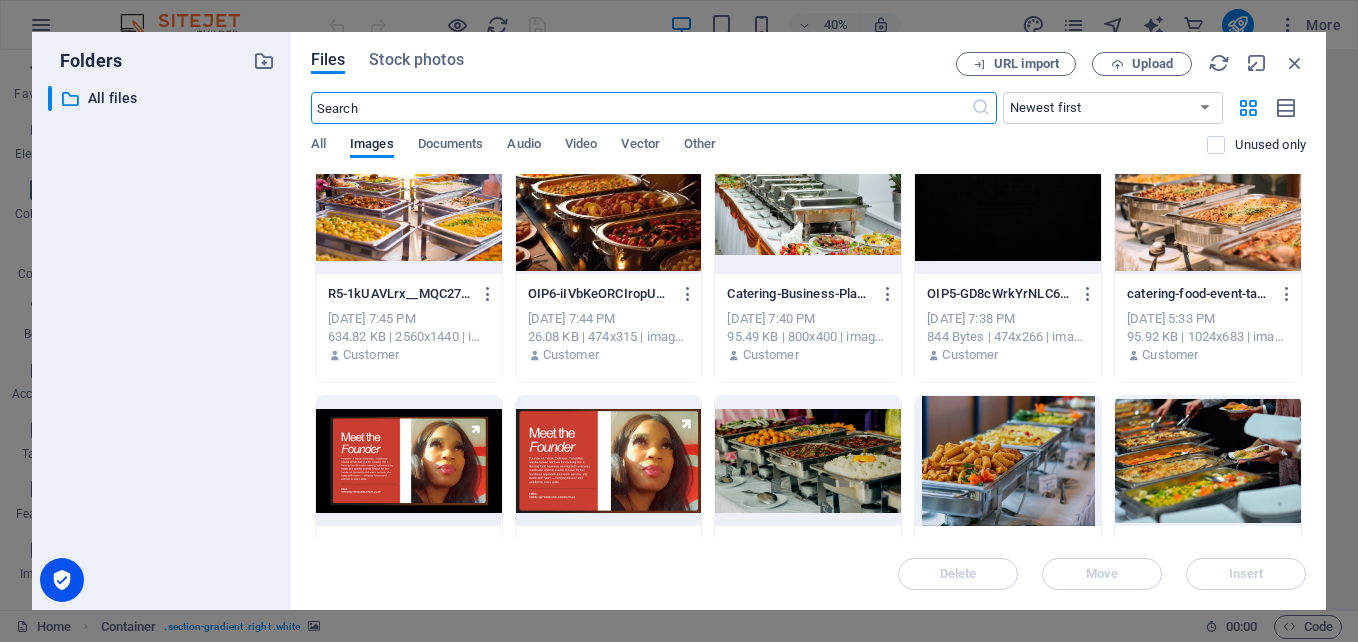 scroll, scrollTop: 0, scrollLeft: 0, axis: both 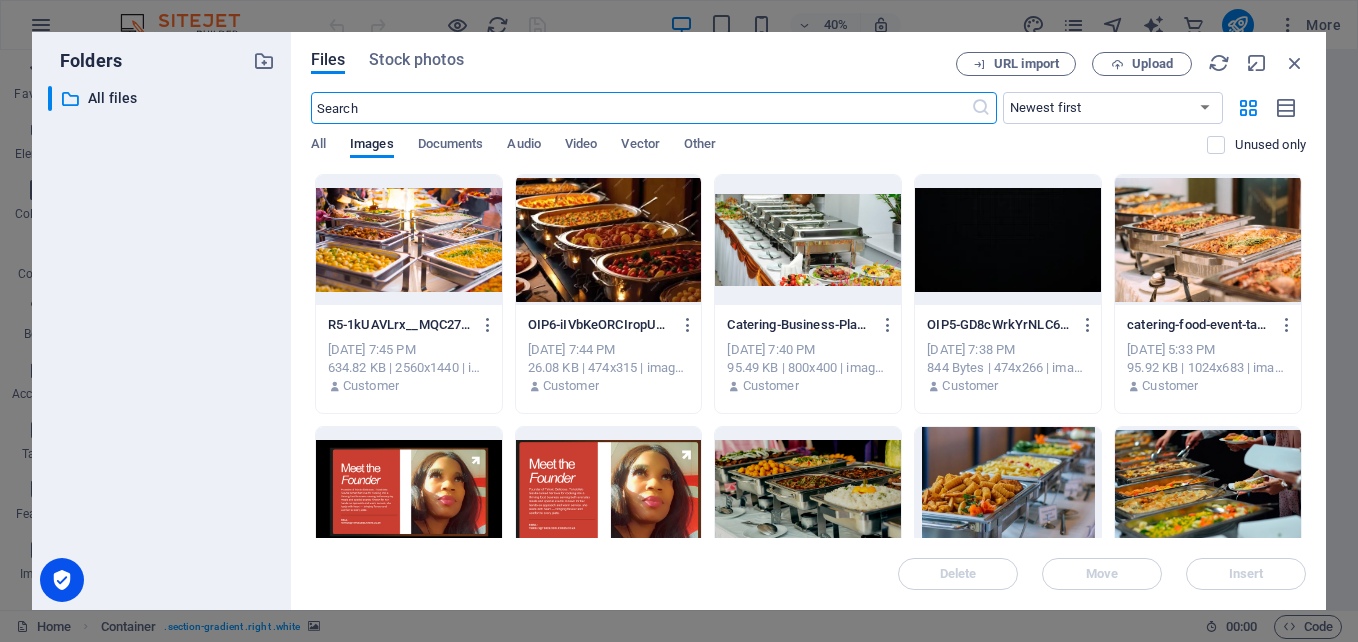 click at bounding box center (808, 240) 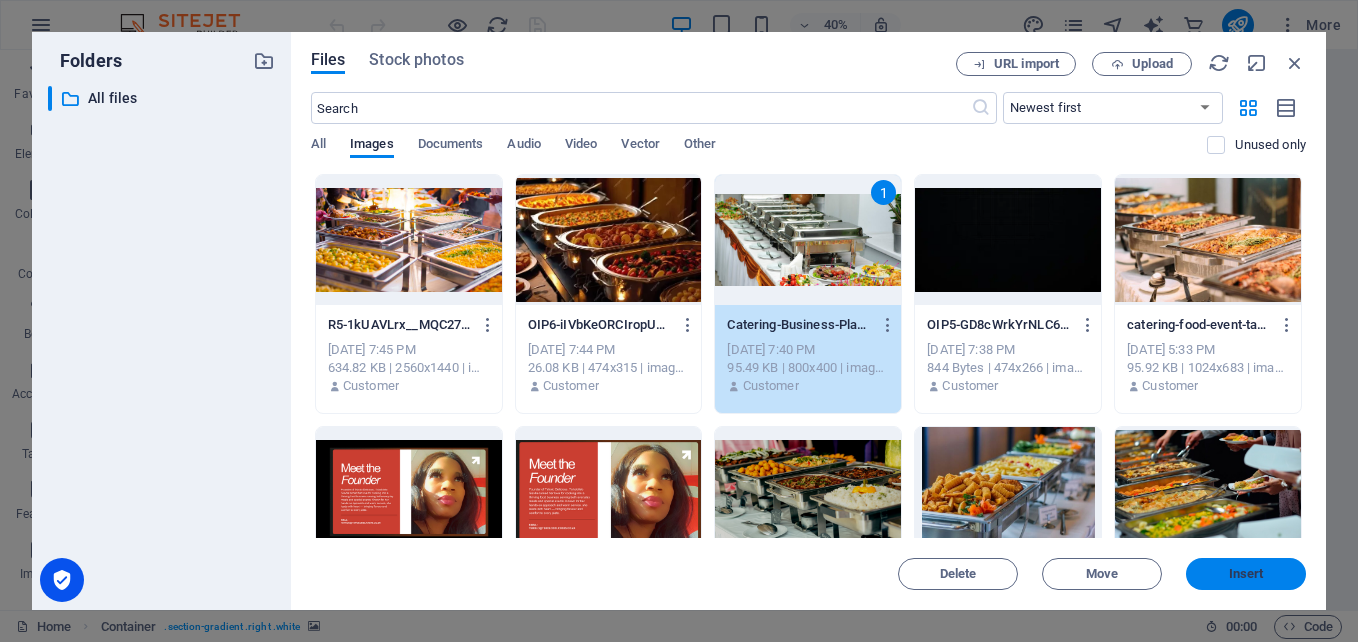 drag, startPoint x: 1233, startPoint y: 571, endPoint x: 889, endPoint y: 577, distance: 344.0523 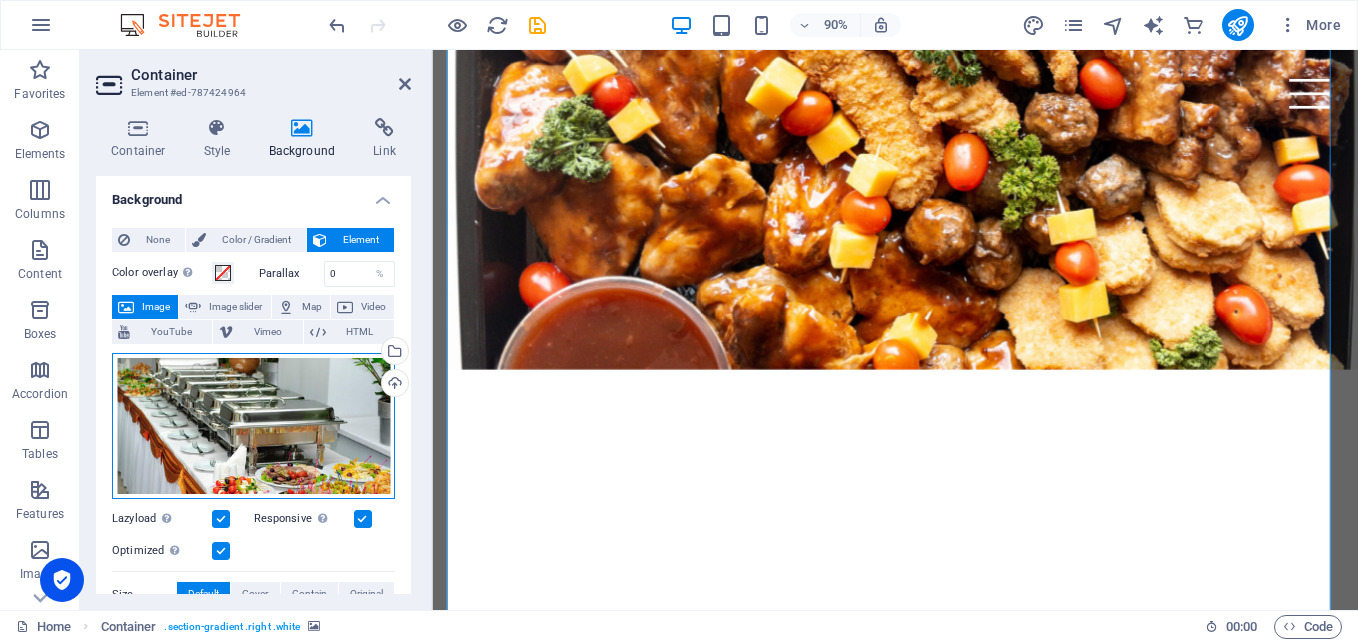 click on "Drag files here, click to choose files or select files from Files or our free stock photos & videos" at bounding box center [253, 426] 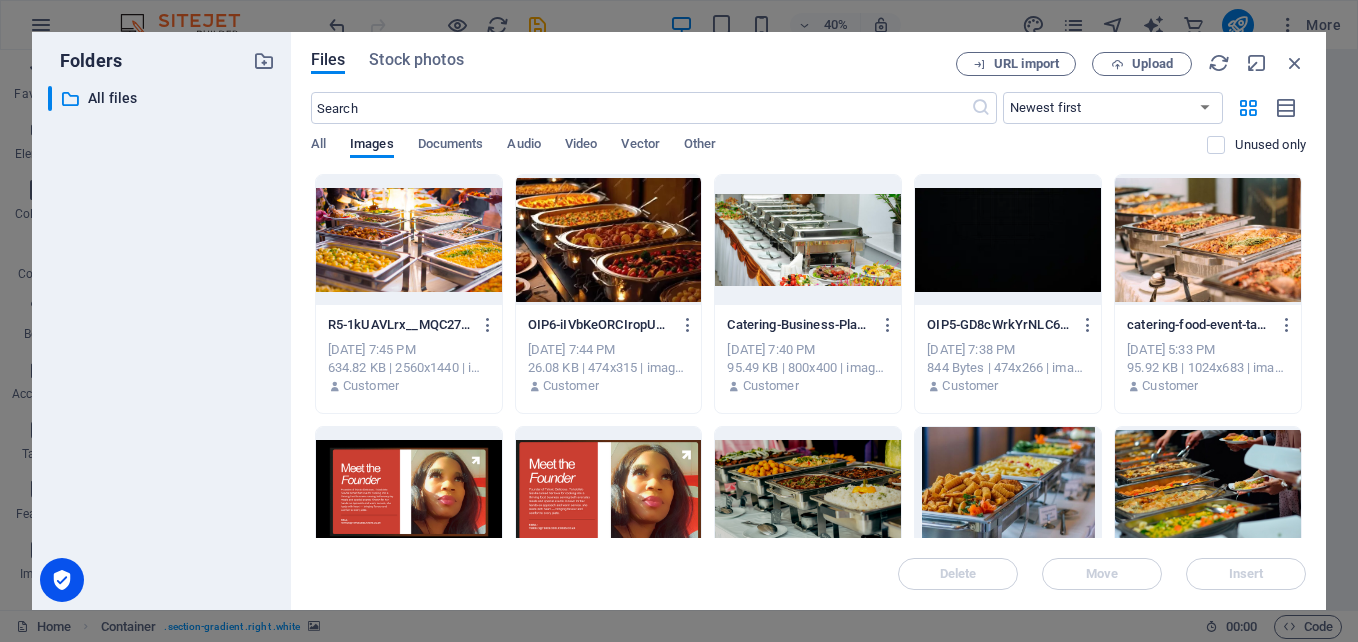 click at bounding box center (1208, 240) 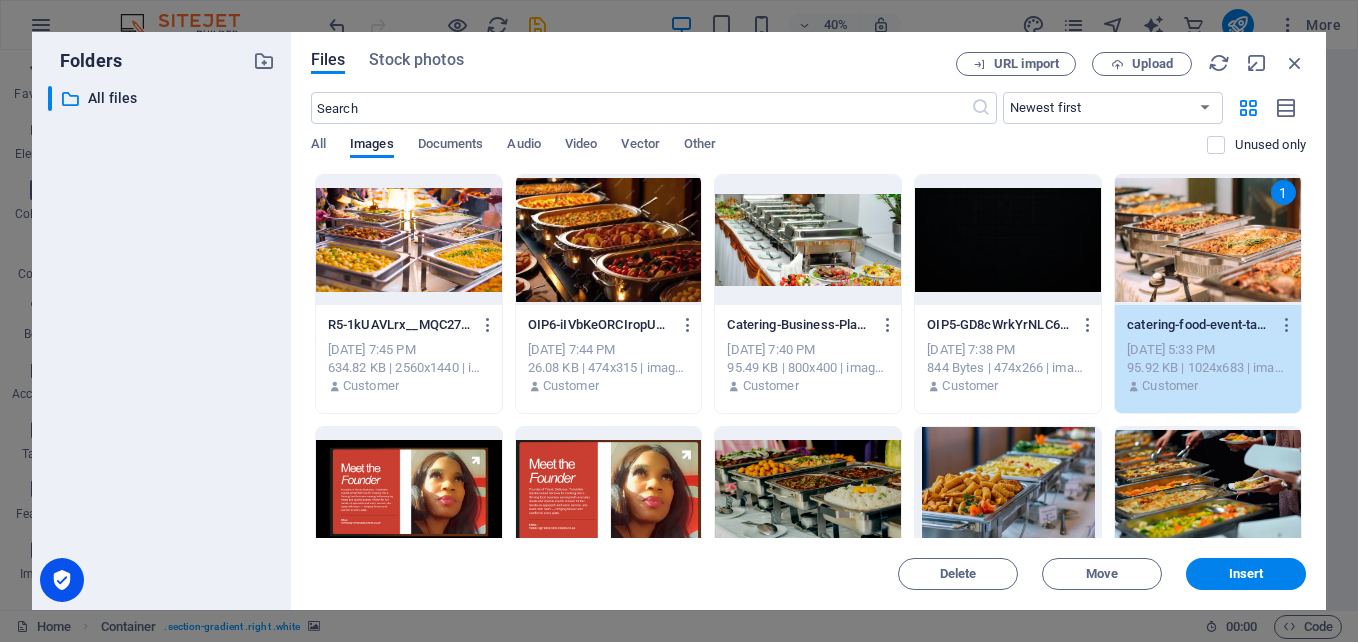 click at bounding box center [409, 240] 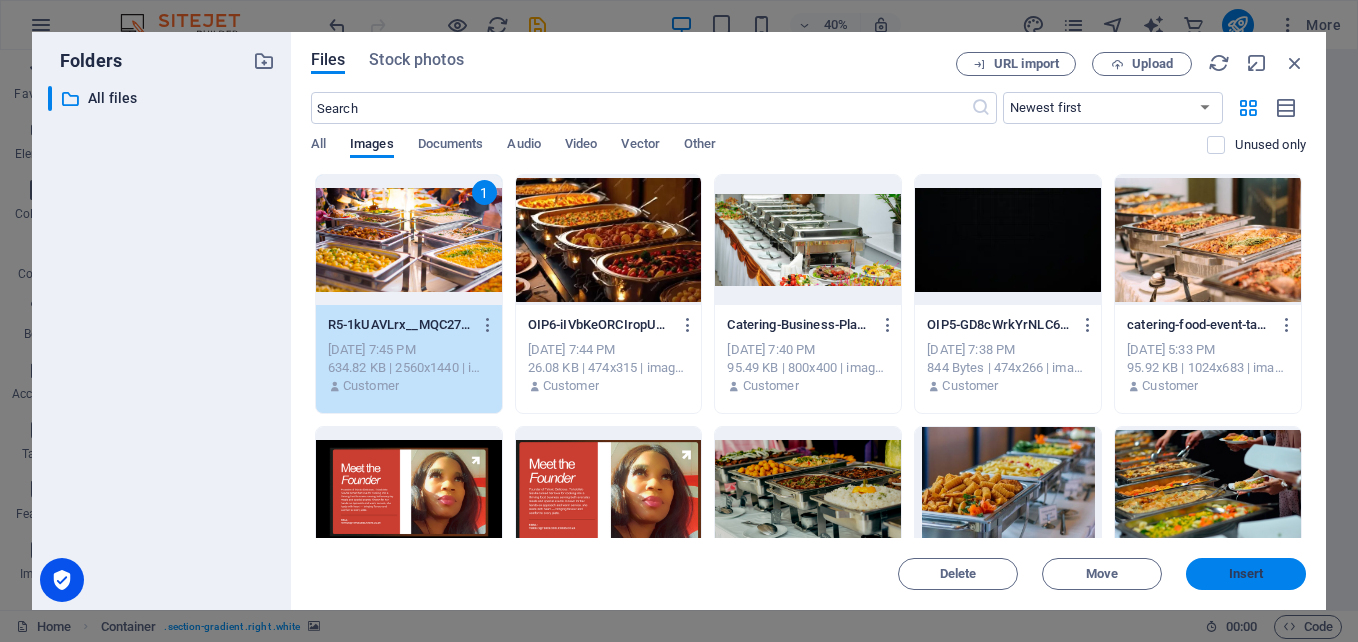 click on "Insert" at bounding box center (1246, 574) 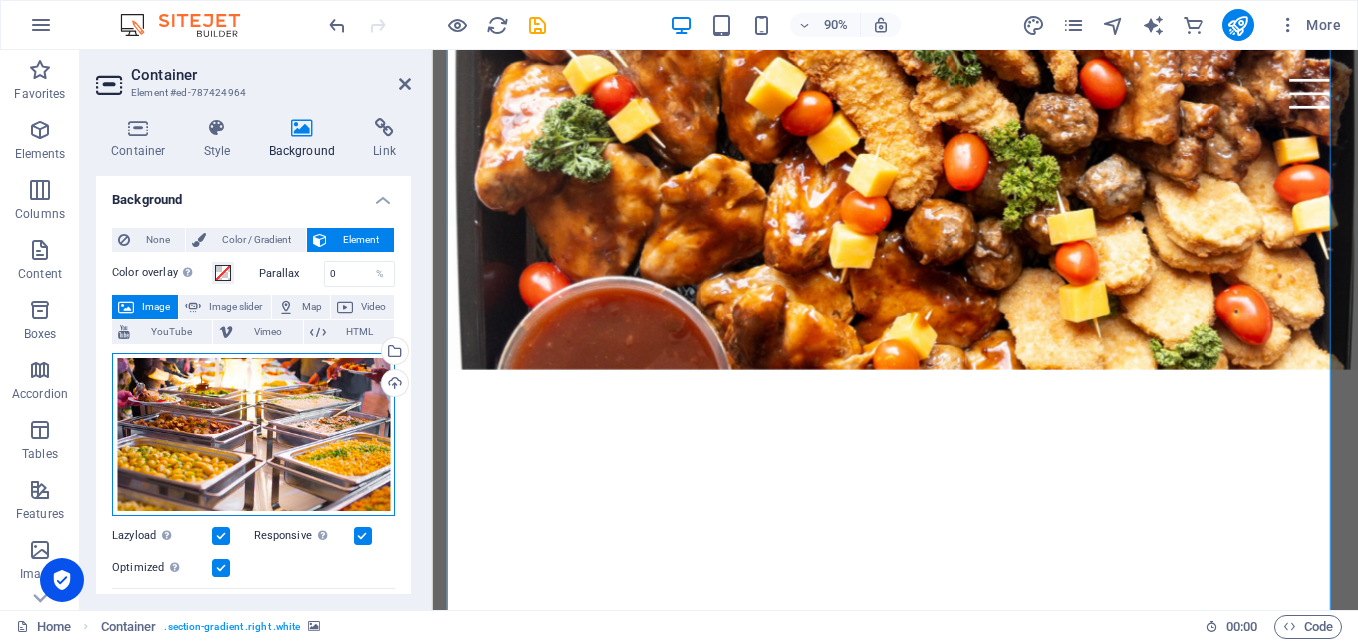 click on "Drag files here, click to choose files or select files from Files or our free stock photos & videos" at bounding box center [253, 435] 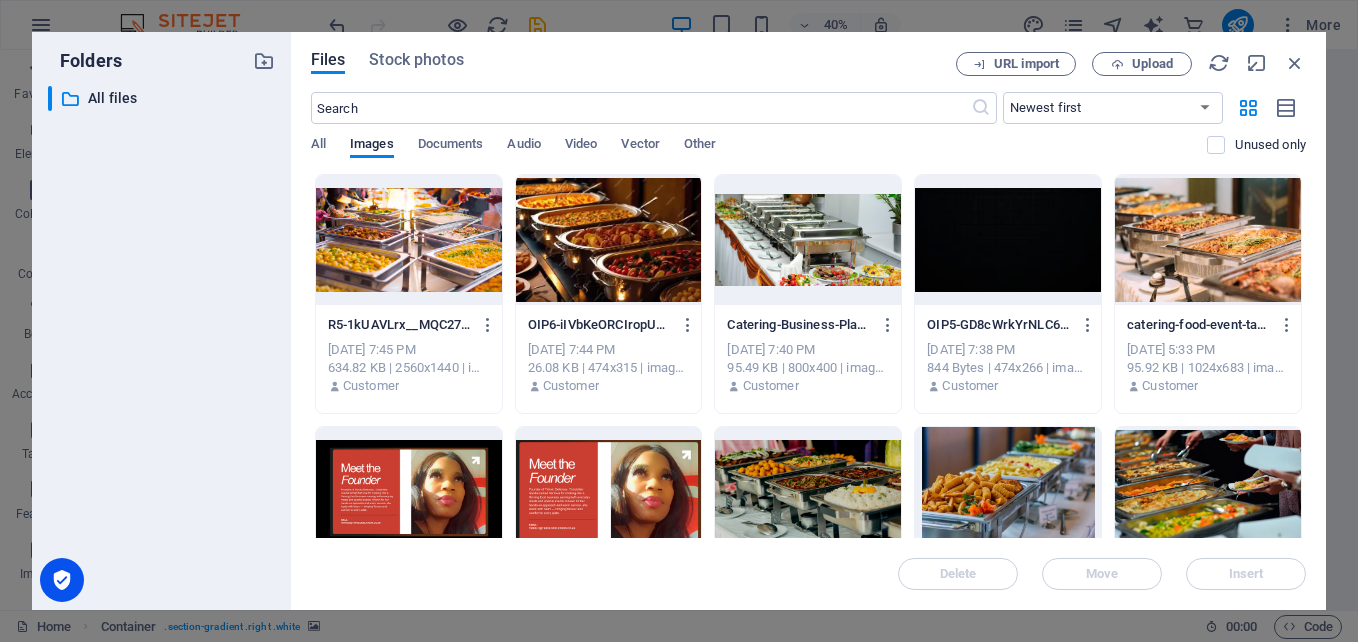 click at bounding box center [808, 492] 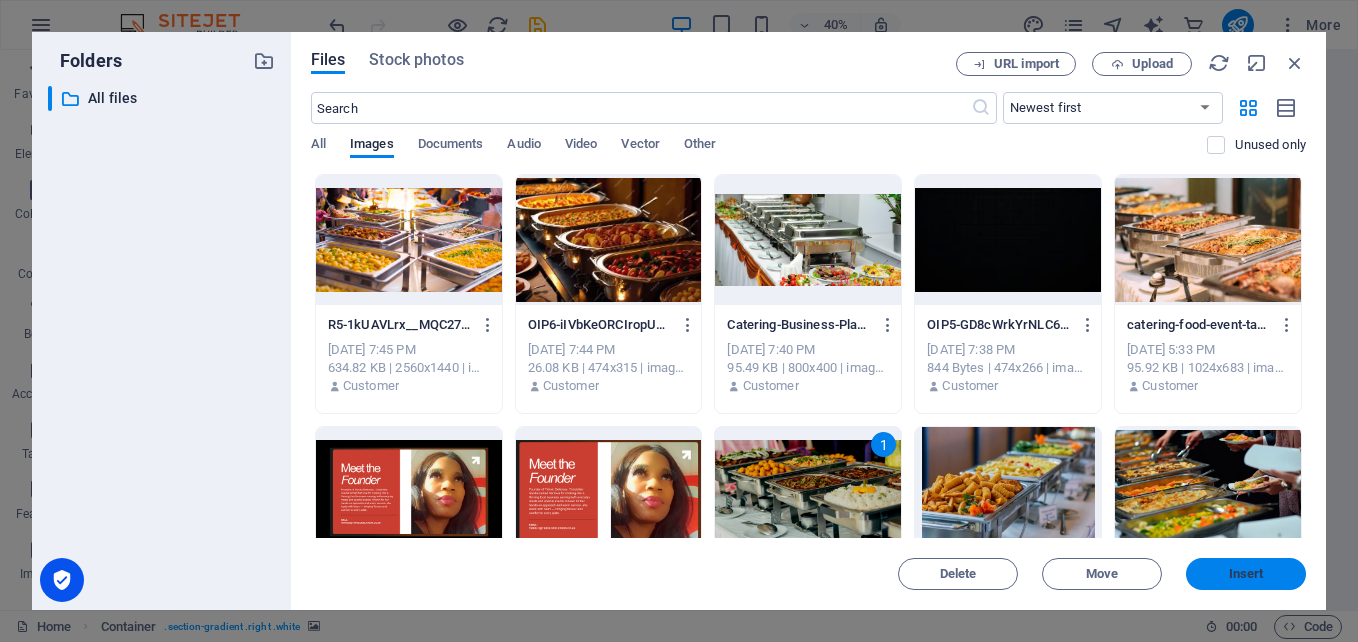 drag, startPoint x: 1248, startPoint y: 574, endPoint x: 906, endPoint y: 581, distance: 342.07162 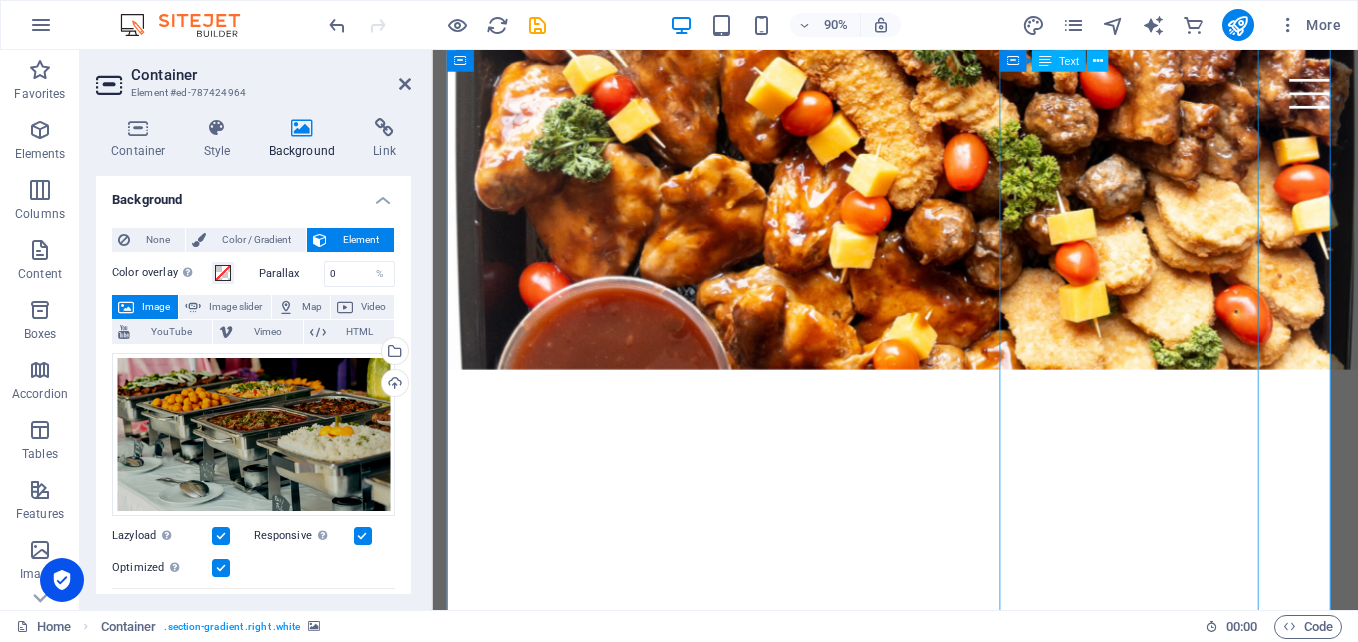 click on "Big or small, sacred or celebratory — Tsholo Delicious offers professional catering for all kinds of events. Whether it’s a wedding that needs a show-stopping spread, a funeral that calls for respectful service, or a film shoot that requires efficient on-set meals — we’ve got you covered. We cater: Weddings — elegant plated meals, buffets, or traditional dishes Funerals & Memorials — comforting food with dignity and punctuality Film & TV Productions — reliable, high-volume catering on location Community Events, Church Gatherings & More With flexible menu options and nationwide travel, we make sure every plate we serve meets the moment." at bounding box center [946, 3685] 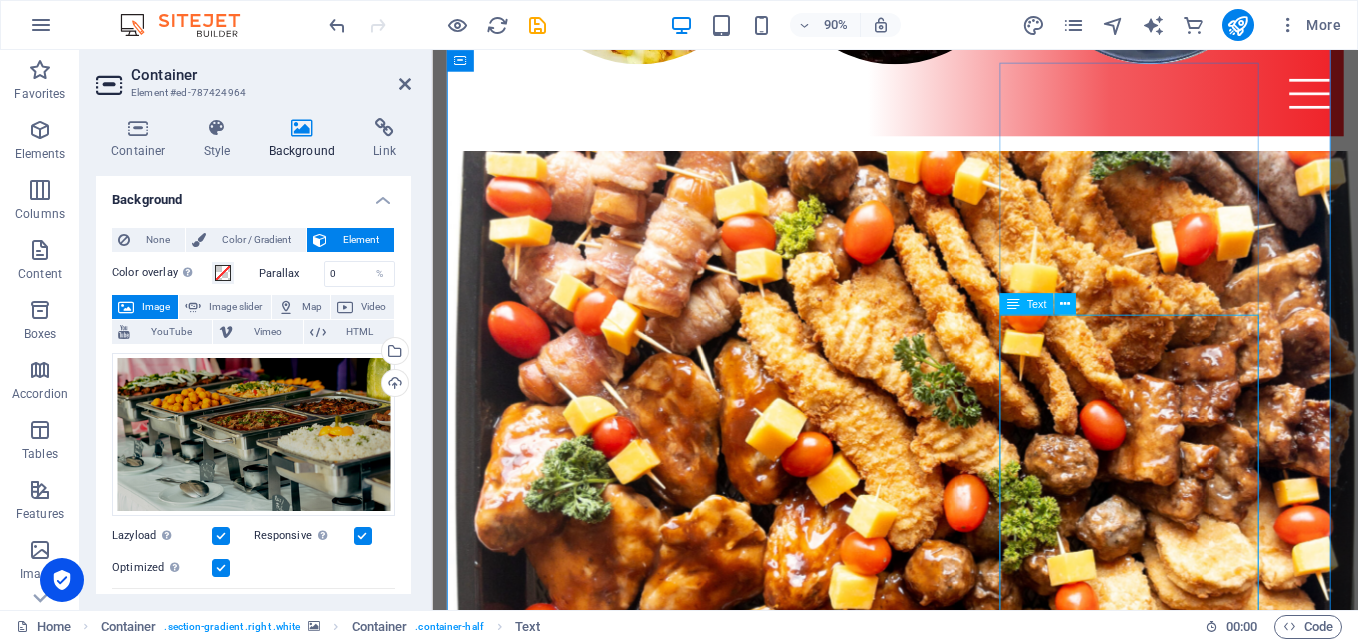 scroll, scrollTop: 2700, scrollLeft: 0, axis: vertical 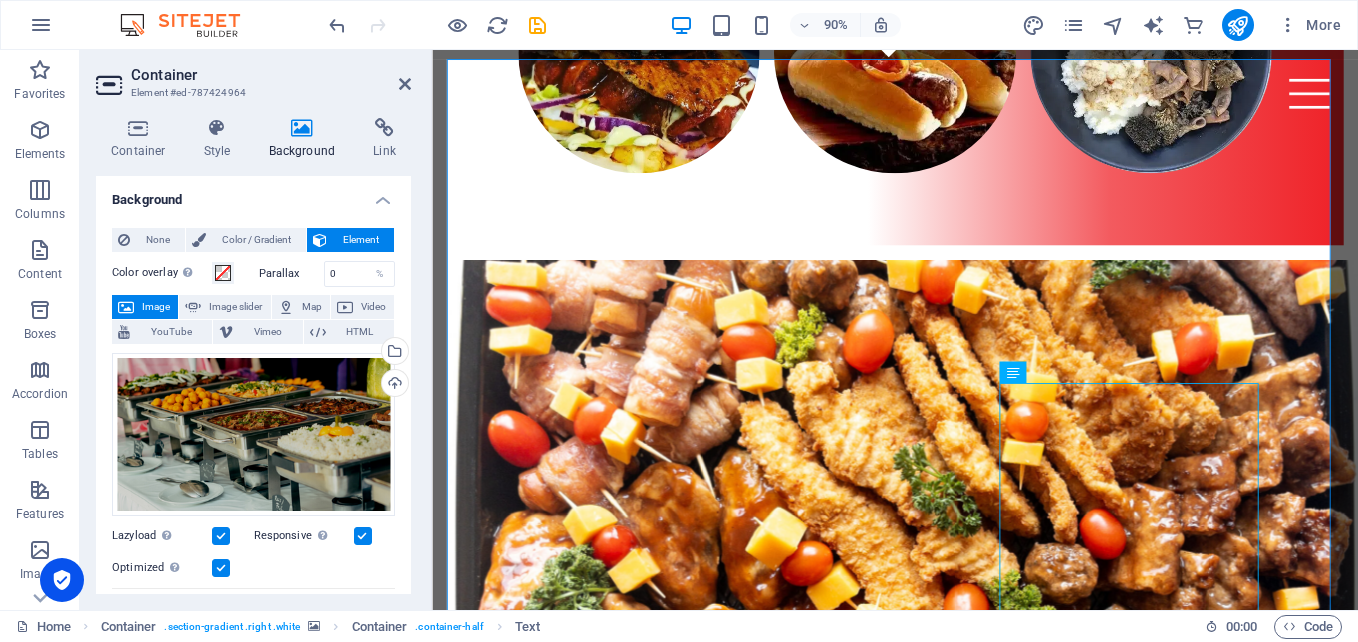 click on "90%" at bounding box center (785, 25) 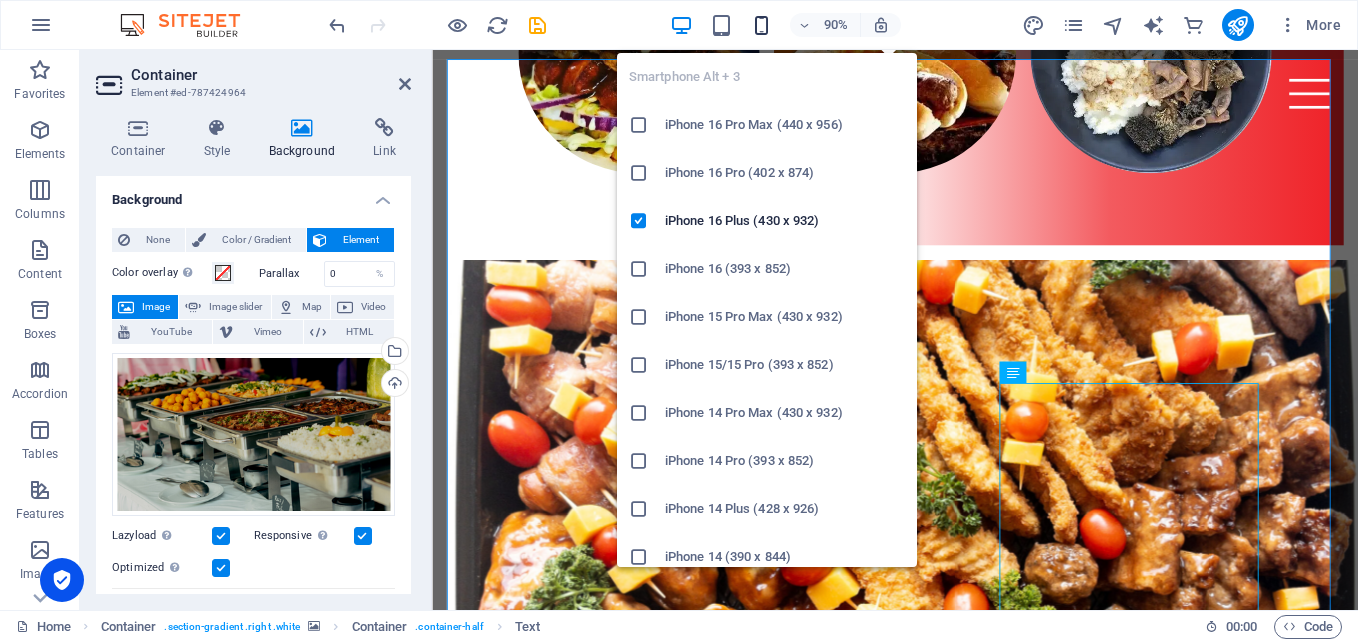 click at bounding box center [761, 25] 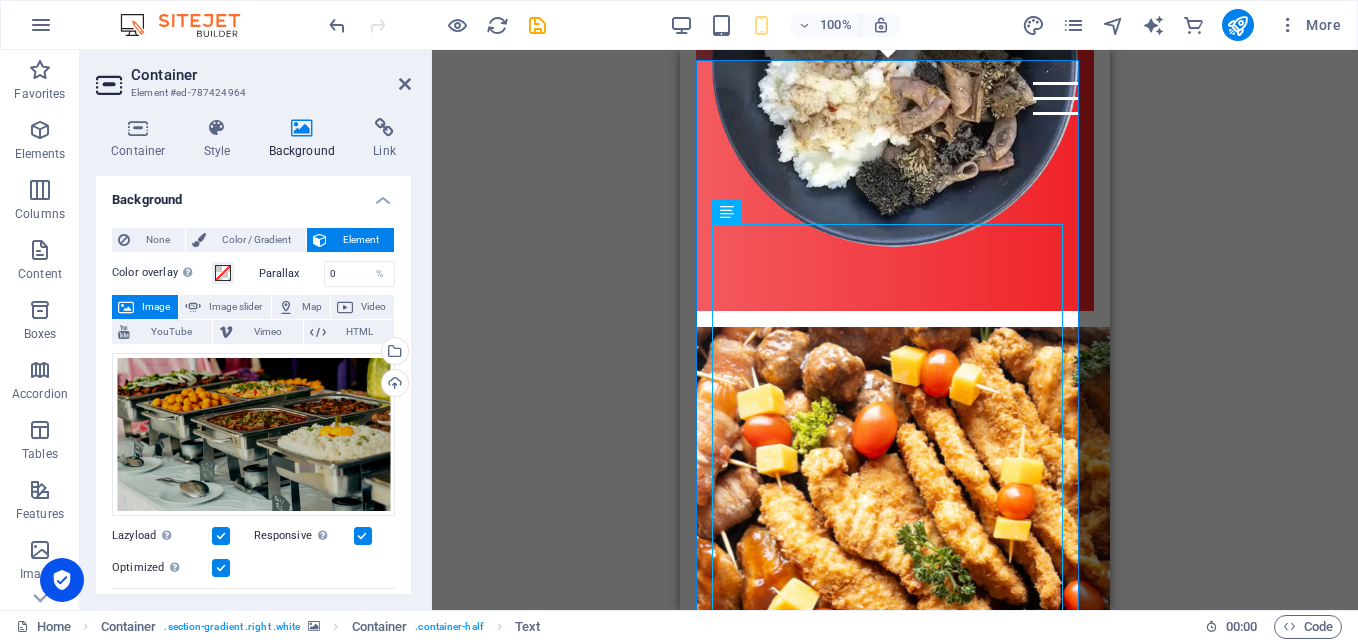 click on "Drag here to replace the existing content. Press “Ctrl” if you want to create a new element.
H3   Banner   Banner   Container   Spacer   Container   Container   Container   Container   Container   Container   Container   Text   Container 180 170 160 150 140 130 120 110 100 90 80 70 60 50 40 30 20 10 0 -10 -20 -30 -40 -50 -60 -70 -80 -90 -100 -110 -120 -130 -140 -150 -160 -170 1366px × 8405px / 0° / 281% 16:10 16:9 4:3 1:1 1:2 0   Container   H2   Spacer   Spacer" at bounding box center [895, 330] 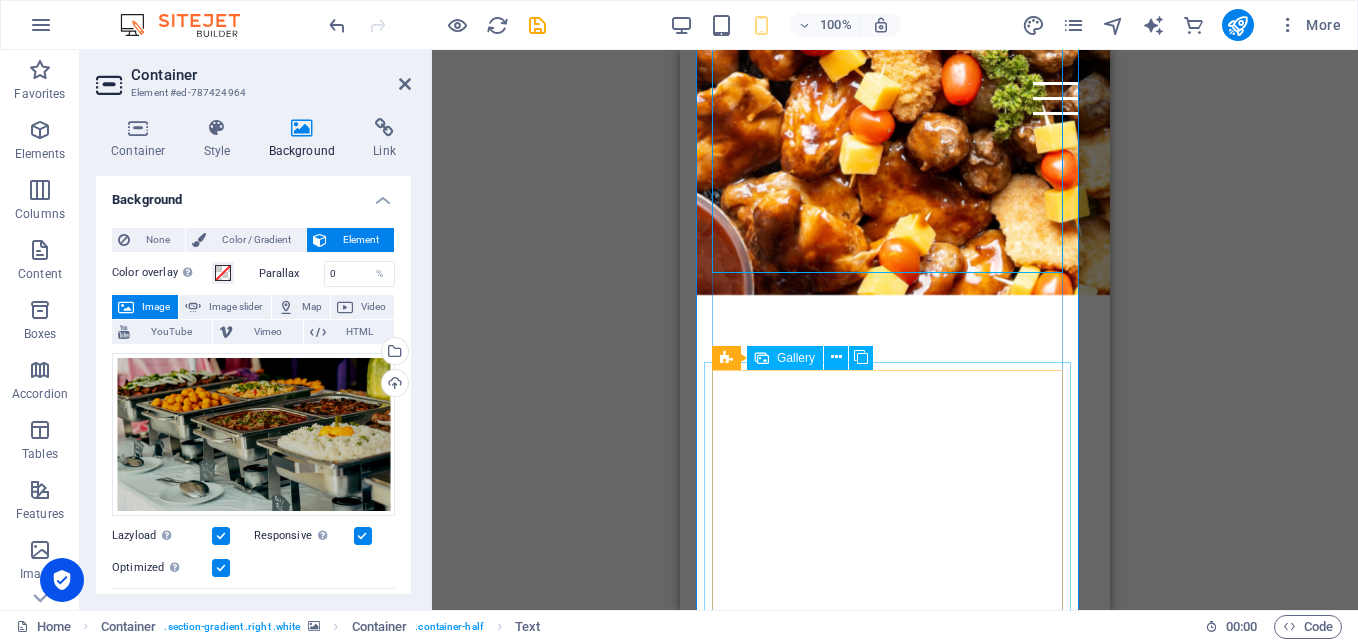 scroll, scrollTop: 4757, scrollLeft: 0, axis: vertical 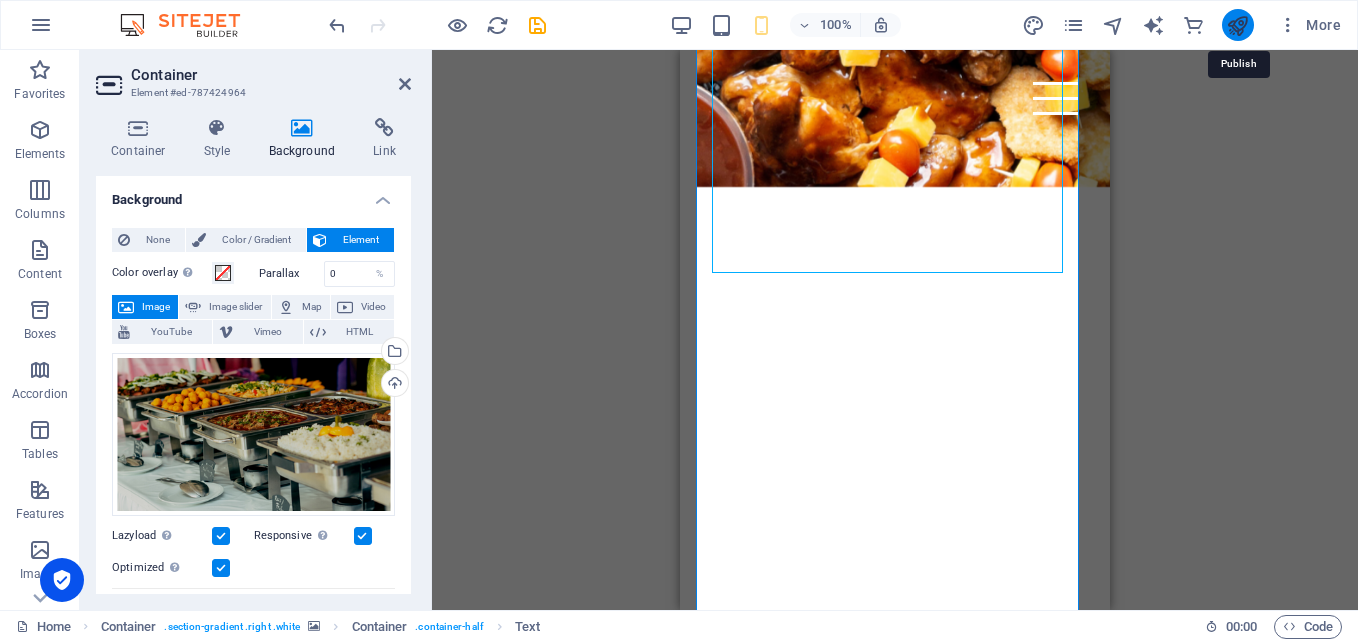 click at bounding box center (1237, 25) 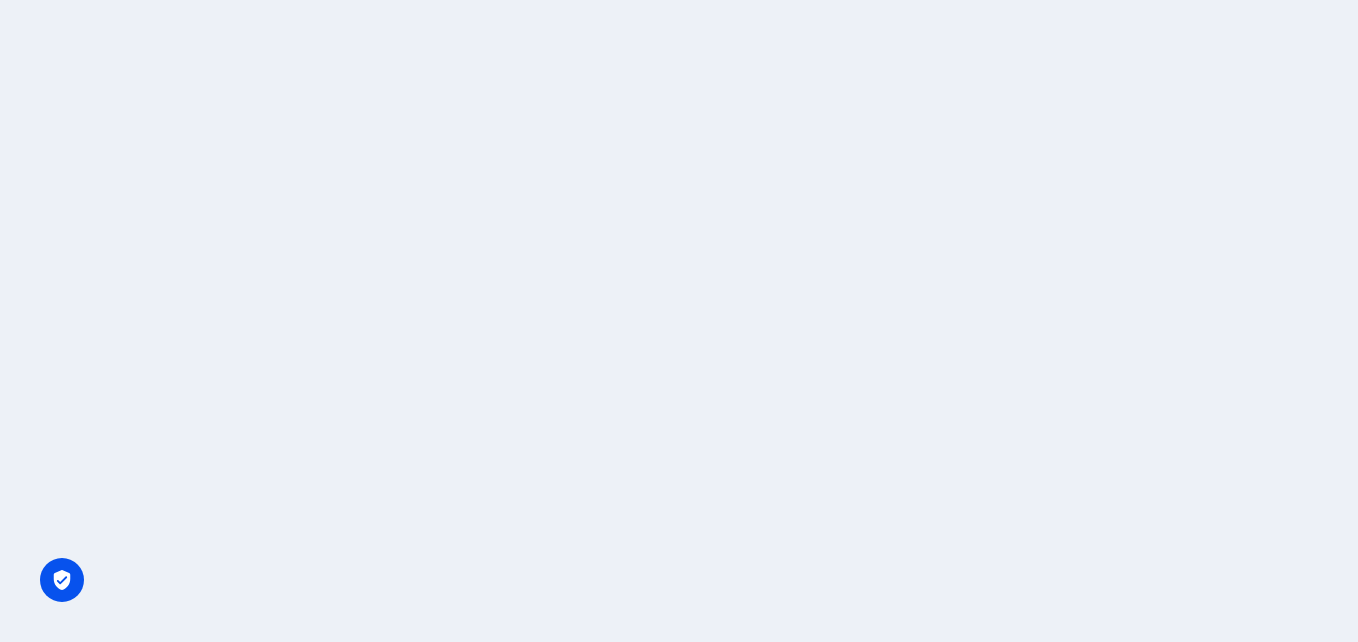 scroll, scrollTop: 0, scrollLeft: 0, axis: both 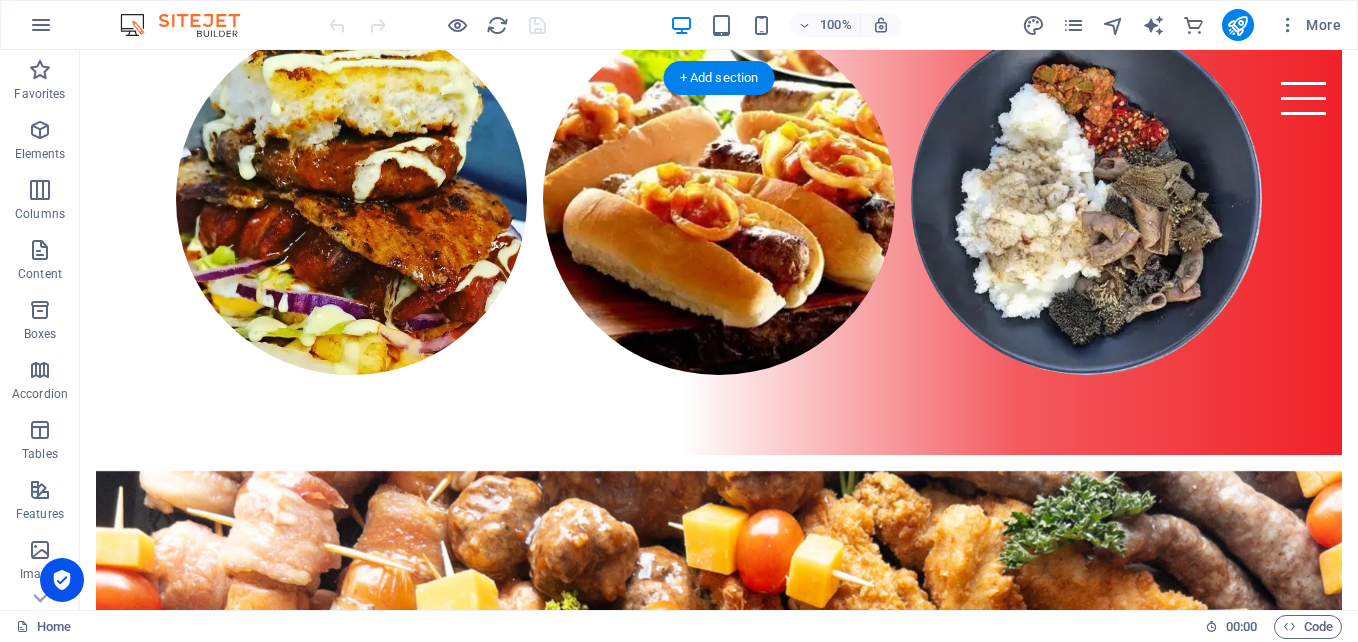 click at bounding box center [719, 2968] 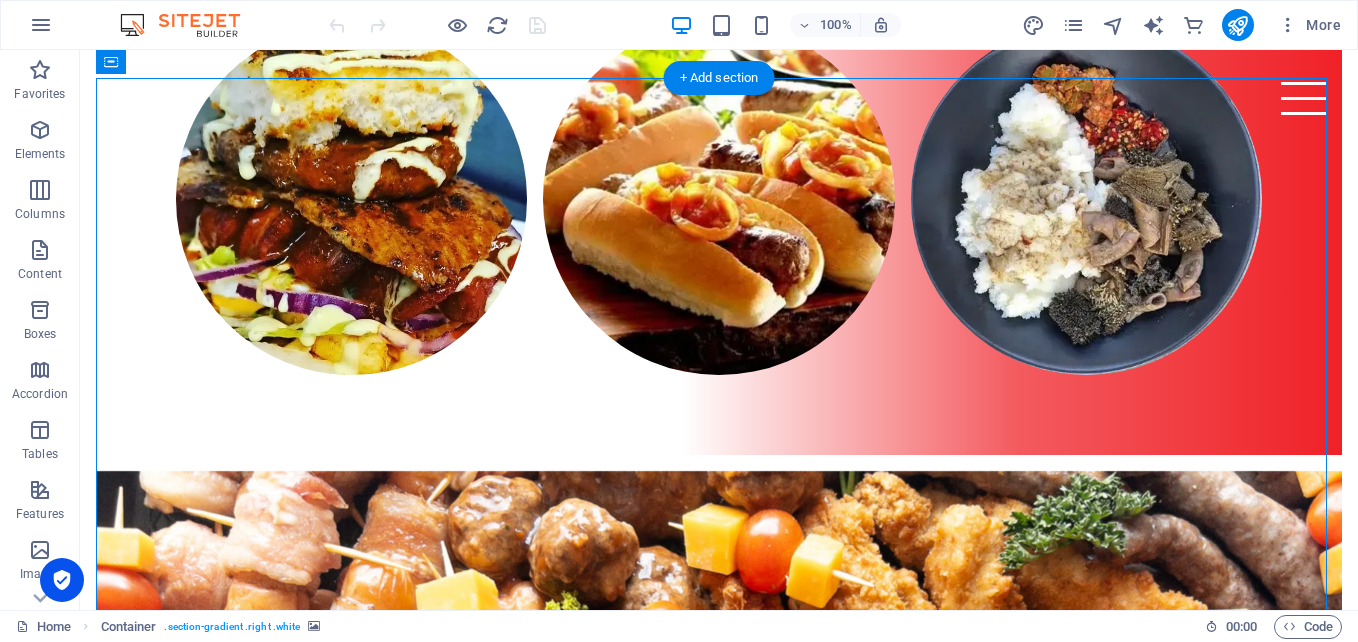 click at bounding box center (719, 2968) 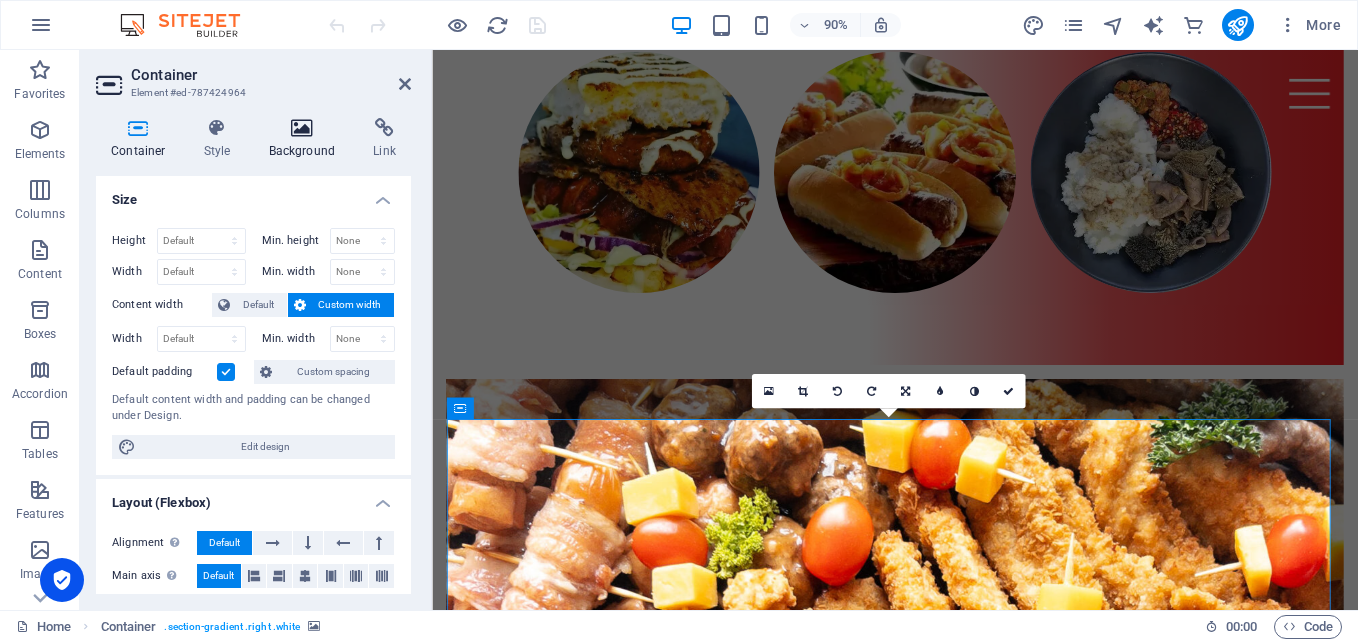 click on "Background" at bounding box center [306, 139] 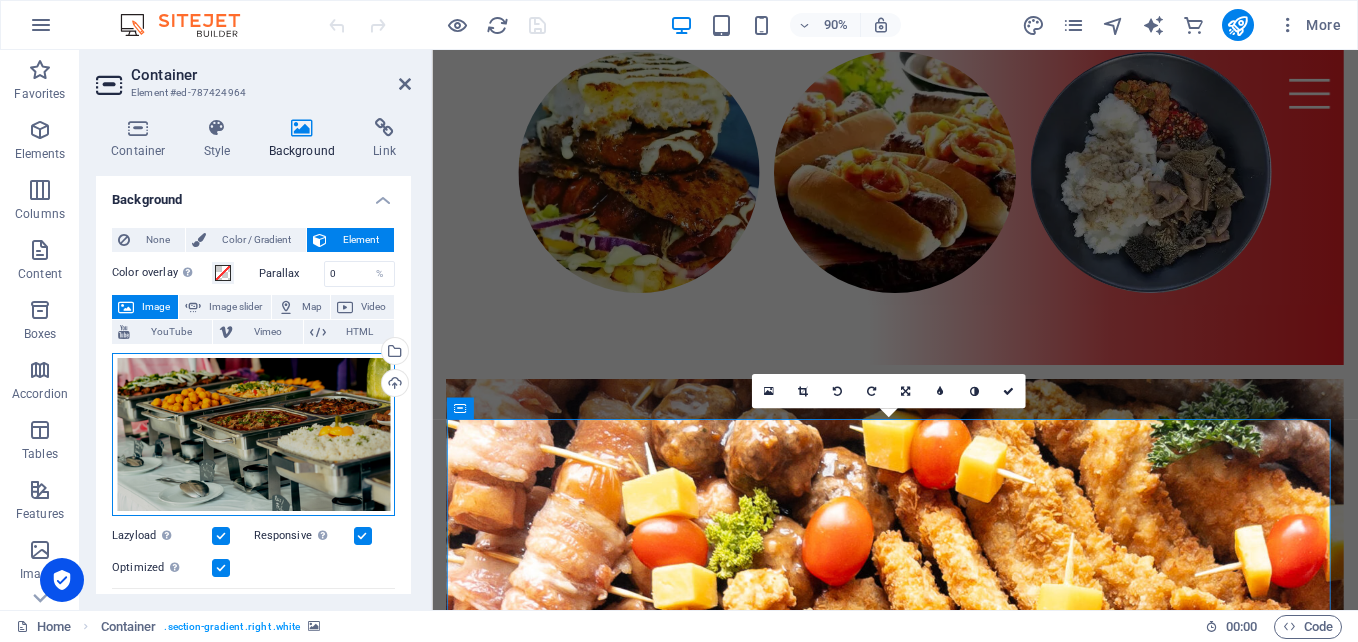 click on "Drag files here, click to choose files or select files from Files or our free stock photos & videos" at bounding box center (253, 435) 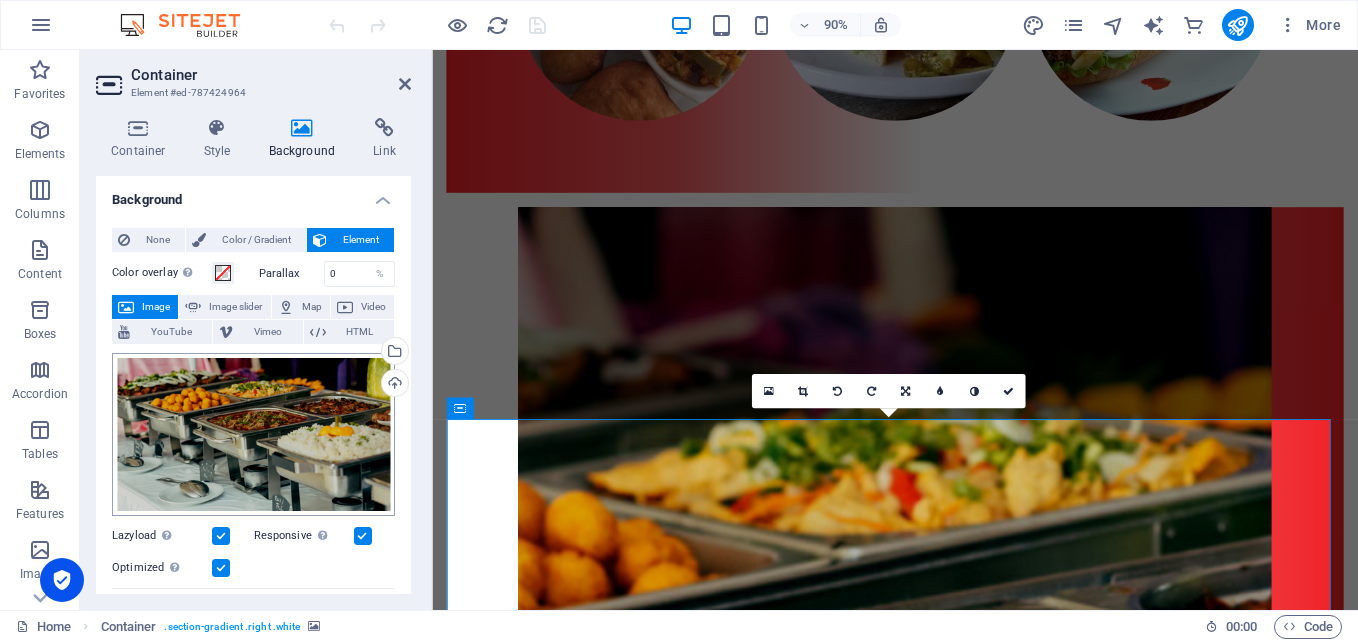 click on "[DOMAIN_NAME] Home Favorites Elements Columns Content Boxes Accordion Tables Features Images Slider Header Footer Forms Marketing Collections Commerce Container Element #ed-787424964
Container Style Background Link Size Height Default px rem % vh vw Min. height None px rem % vh vw Width Default px rem % em vh vw Min. width None px rem % vh vw Content width Default Custom width Width Default px rem % em vh vw Min. width None px rem % vh vw Default padding Custom spacing Default content width and padding can be changed under Design. Edit design Layout (Flexbox) Alignment Determines the flex direction. Default Main axis Determine how elements should behave along the main axis inside this container (justify content). Default Side axis Control the vertical direction of the element inside of the container (align items). Default Wrap Default On Off Fill Default Accessibility Role None Alert Article Banner Comment" at bounding box center (679, 321) 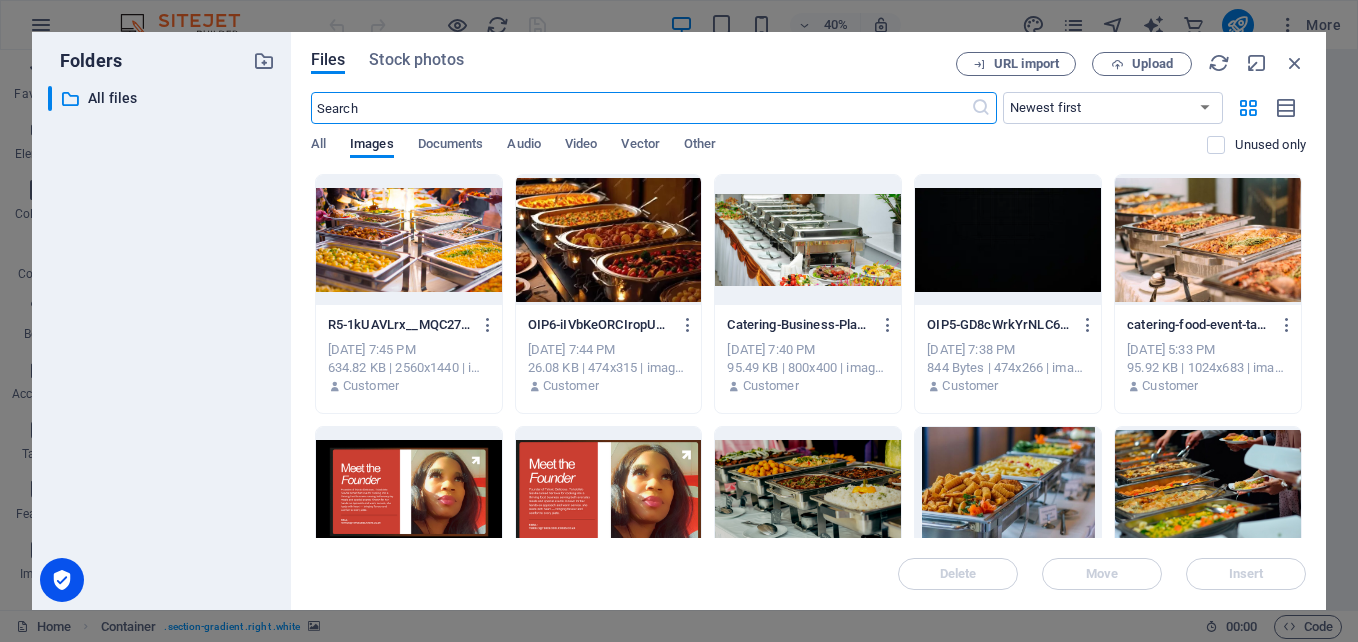 click at bounding box center [1008, 240] 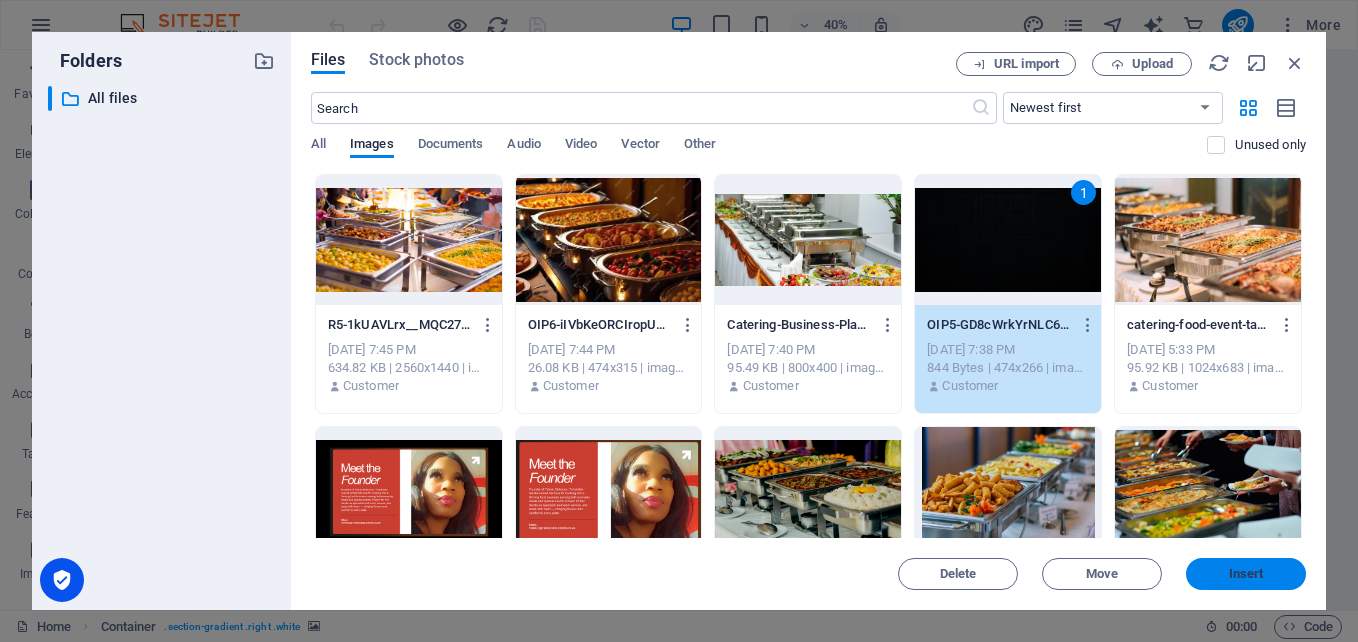 click on "Insert" at bounding box center (1246, 574) 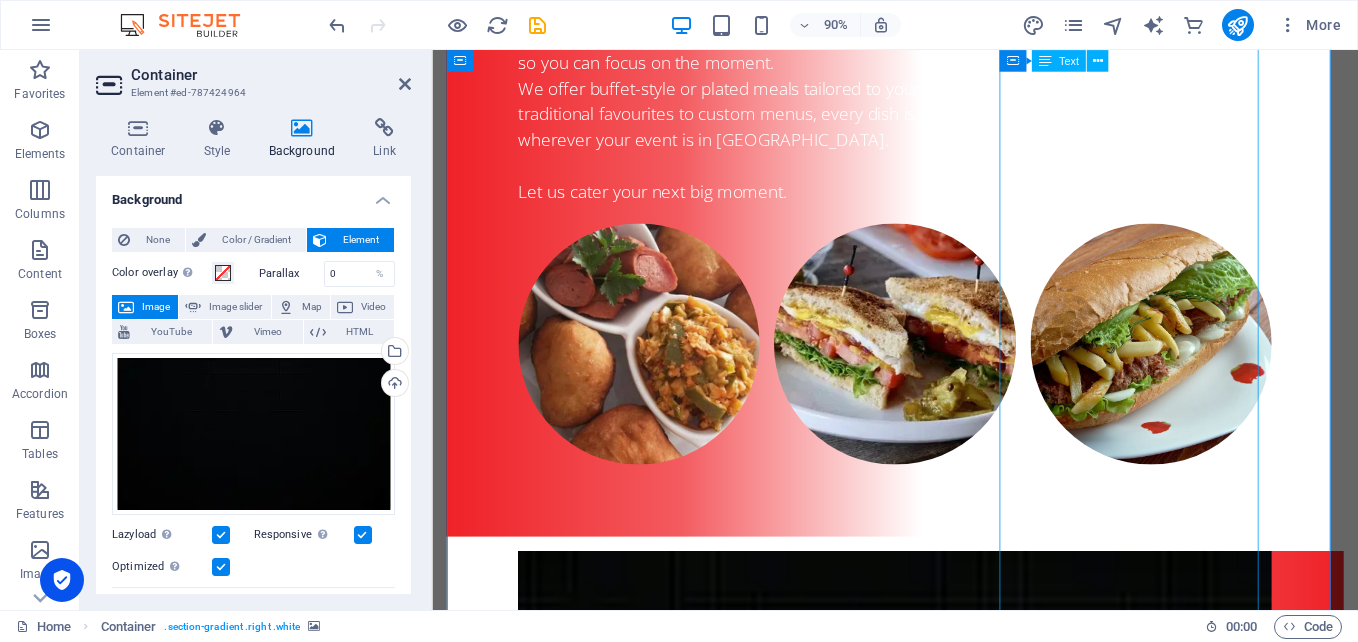 scroll, scrollTop: 3157, scrollLeft: 0, axis: vertical 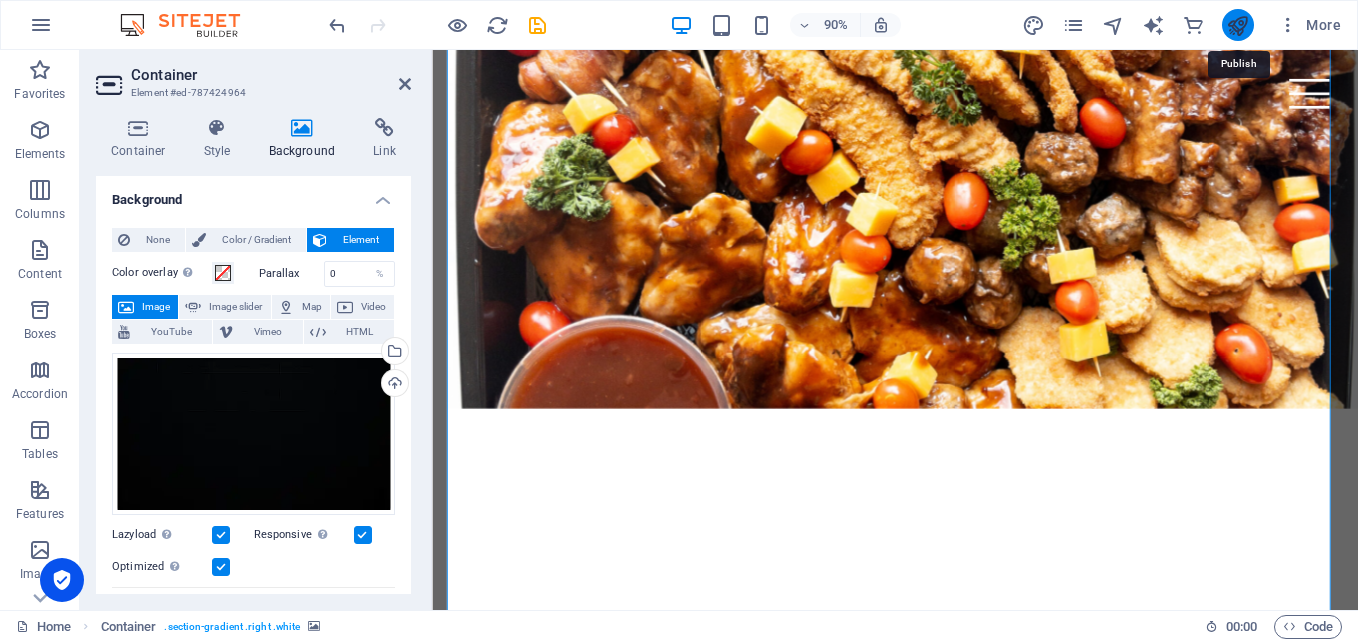 click at bounding box center (1237, 25) 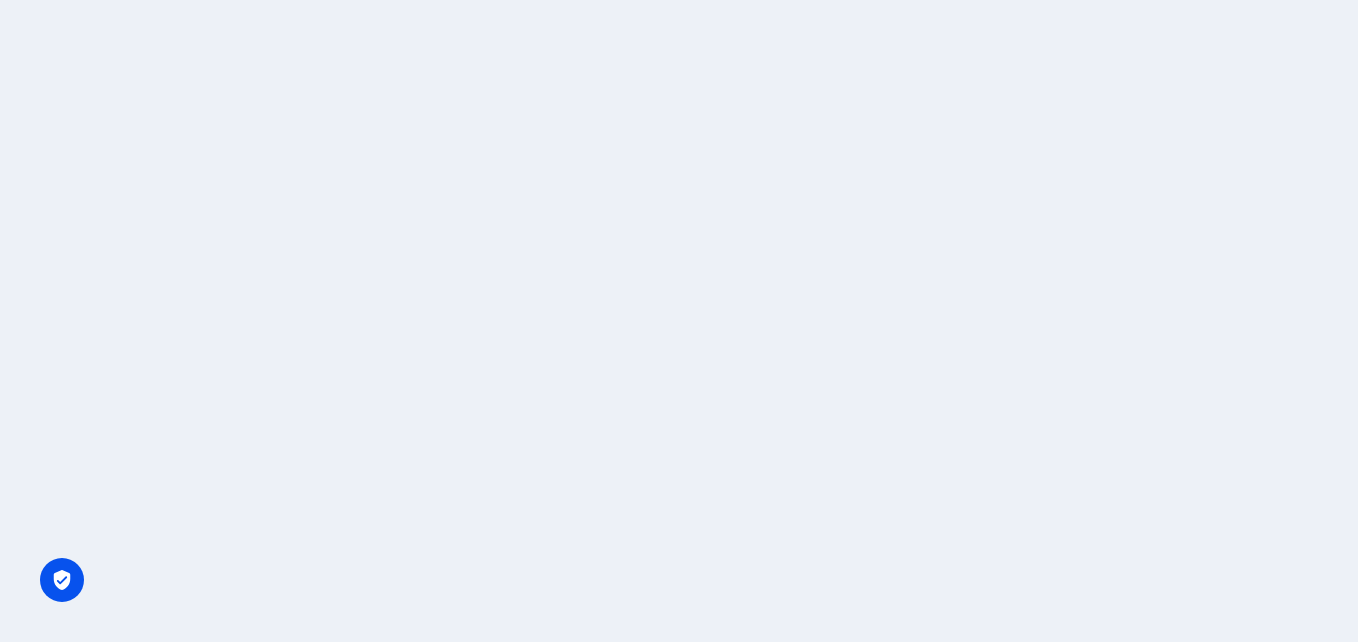 scroll, scrollTop: 0, scrollLeft: 0, axis: both 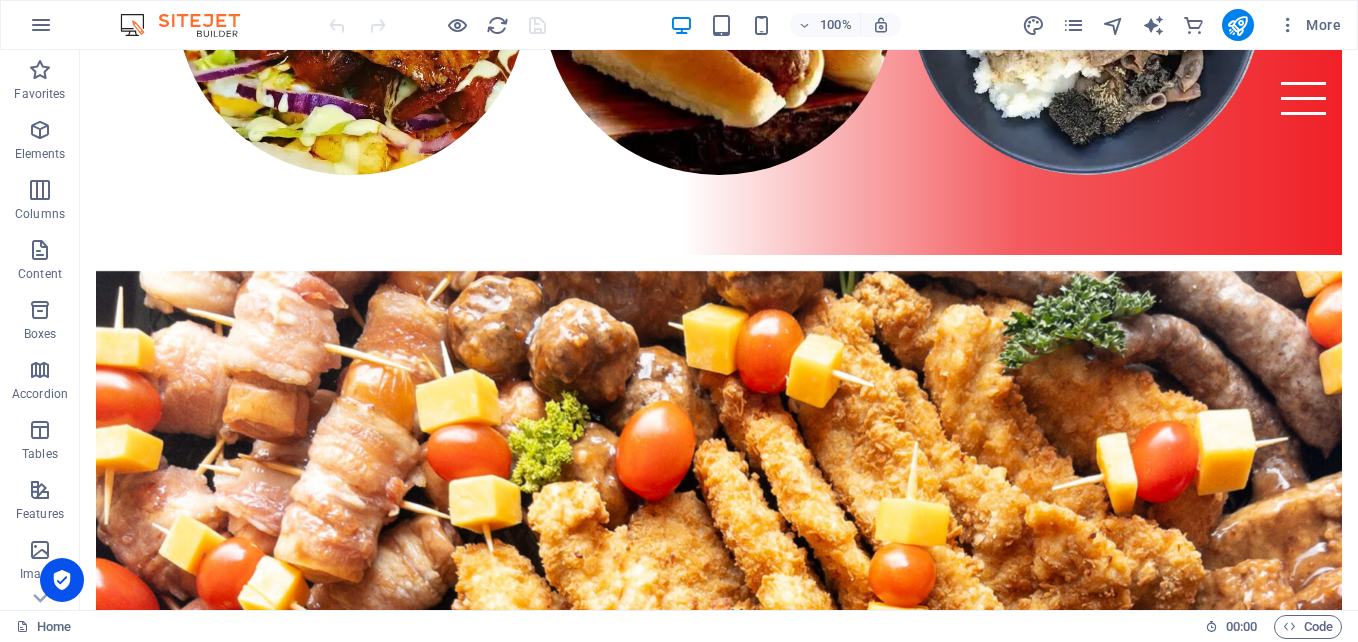 click at bounding box center [719, 2768] 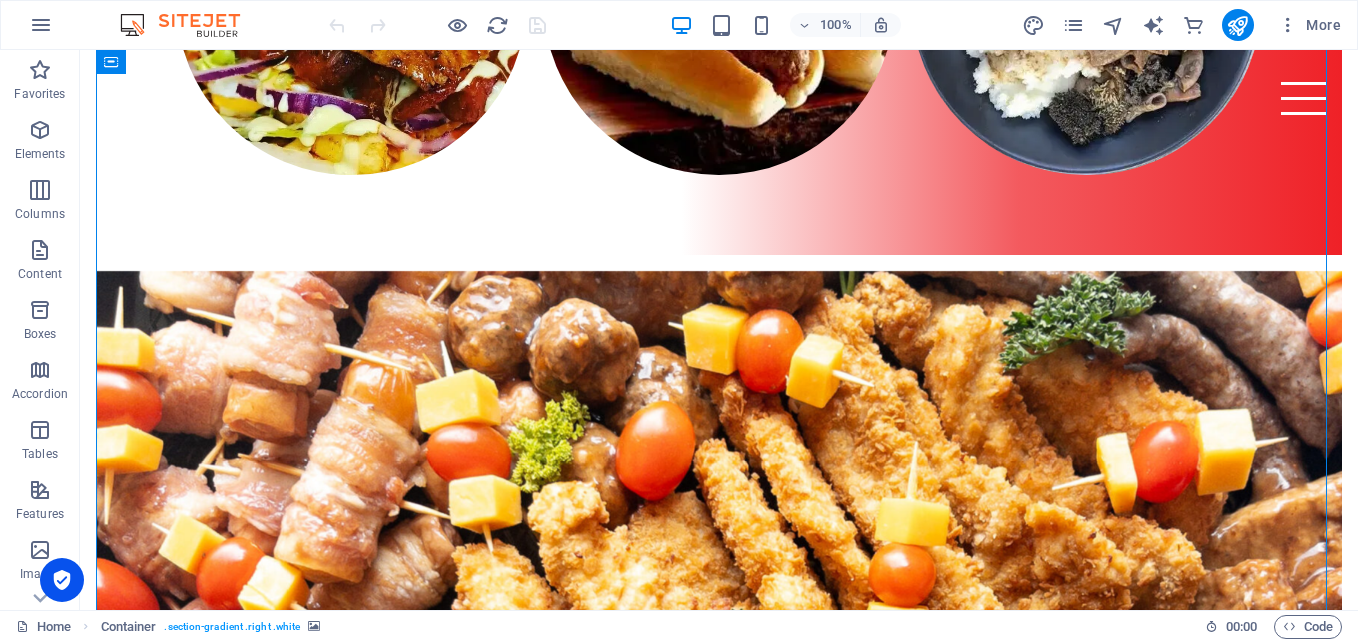 click at bounding box center [719, 2768] 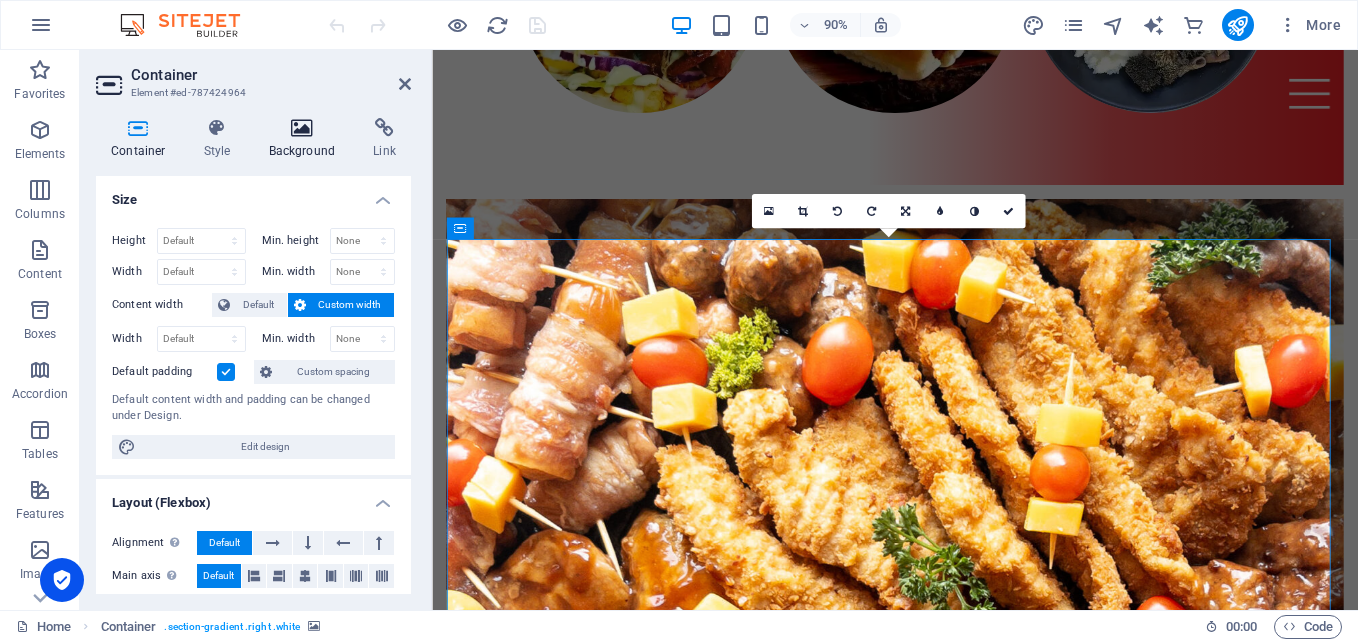 click on "Background" at bounding box center [306, 139] 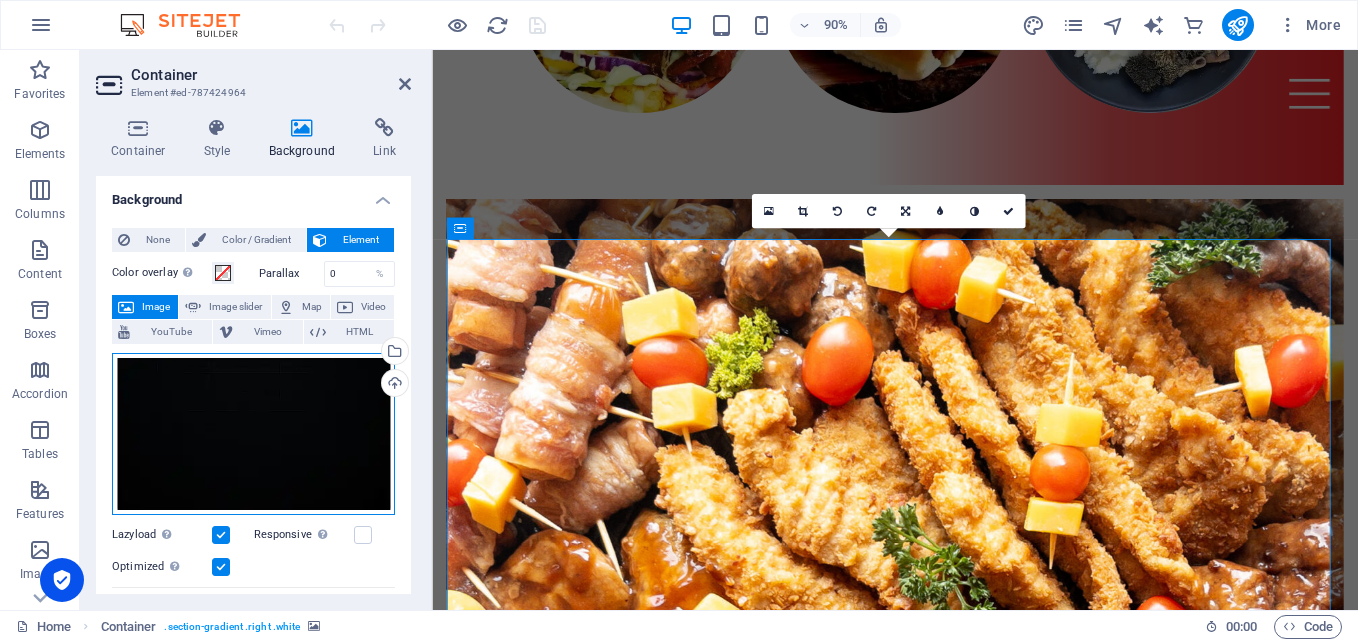 click on "Drag files here, click to choose files or select files from Files or our free stock photos & videos" at bounding box center [253, 434] 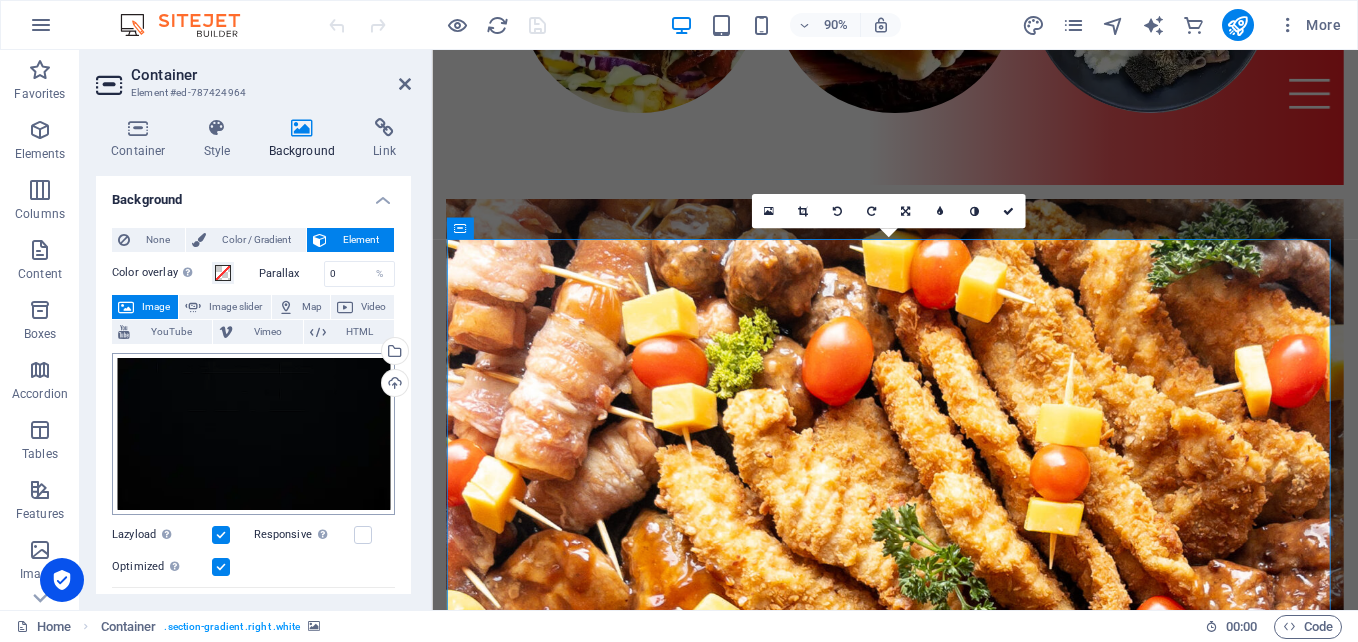 click on "[DOMAIN_NAME] Home Favorites Elements Columns Content Boxes Accordion Tables Features Images Slider Header Footer Forms Marketing Collections Commerce Container Element #ed-787424964
Container Style Background Link Size Height Default px rem % vh vw Min. height None px rem % vh vw Width Default px rem % em vh vw Min. width None px rem % vh vw Content width Default Custom width Width Default px rem % em vh vw Min. width None px rem % vh vw Default padding Custom spacing Default content width and padding can be changed under Design. Edit design Layout (Flexbox) Alignment Determines the flex direction. Default Main axis Determine how elements should behave along the main axis inside this container (justify content). Default Side axis Control the vertical direction of the element inside of the container (align items). Default Wrap Default On Off Fill Default Accessibility Role None Alert Article Banner Comment" at bounding box center (679, 321) 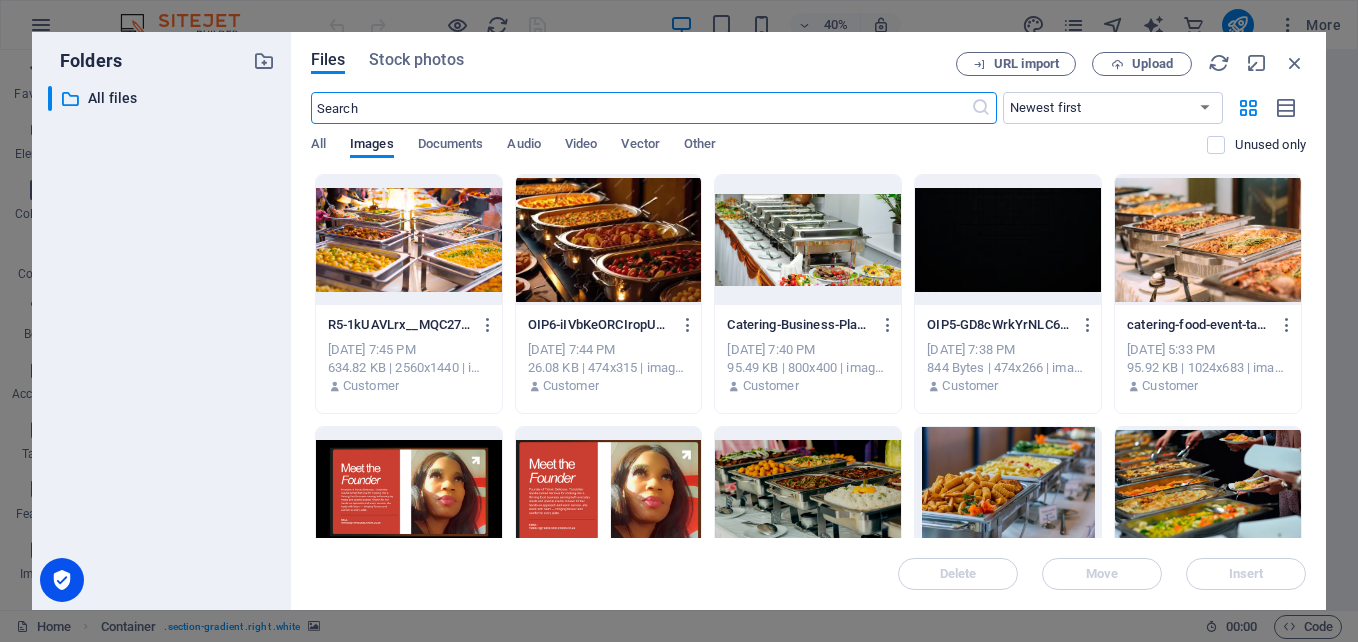 scroll, scrollTop: 4264, scrollLeft: 0, axis: vertical 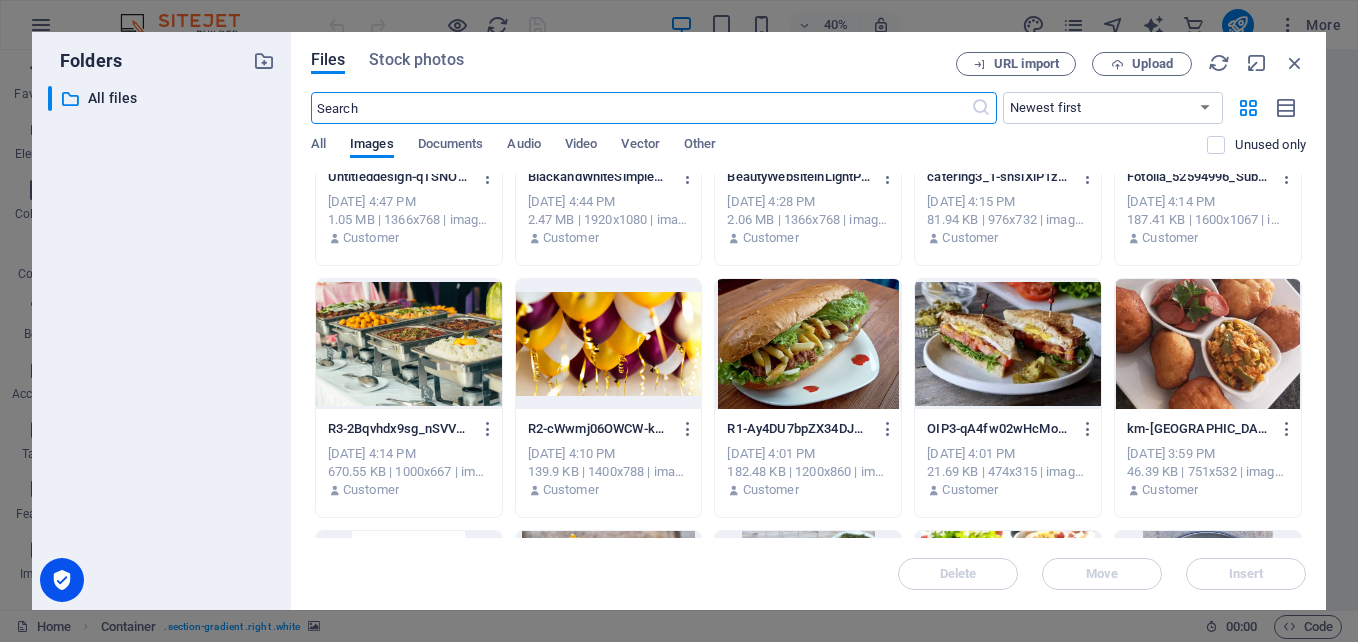 click at bounding box center [409, 344] 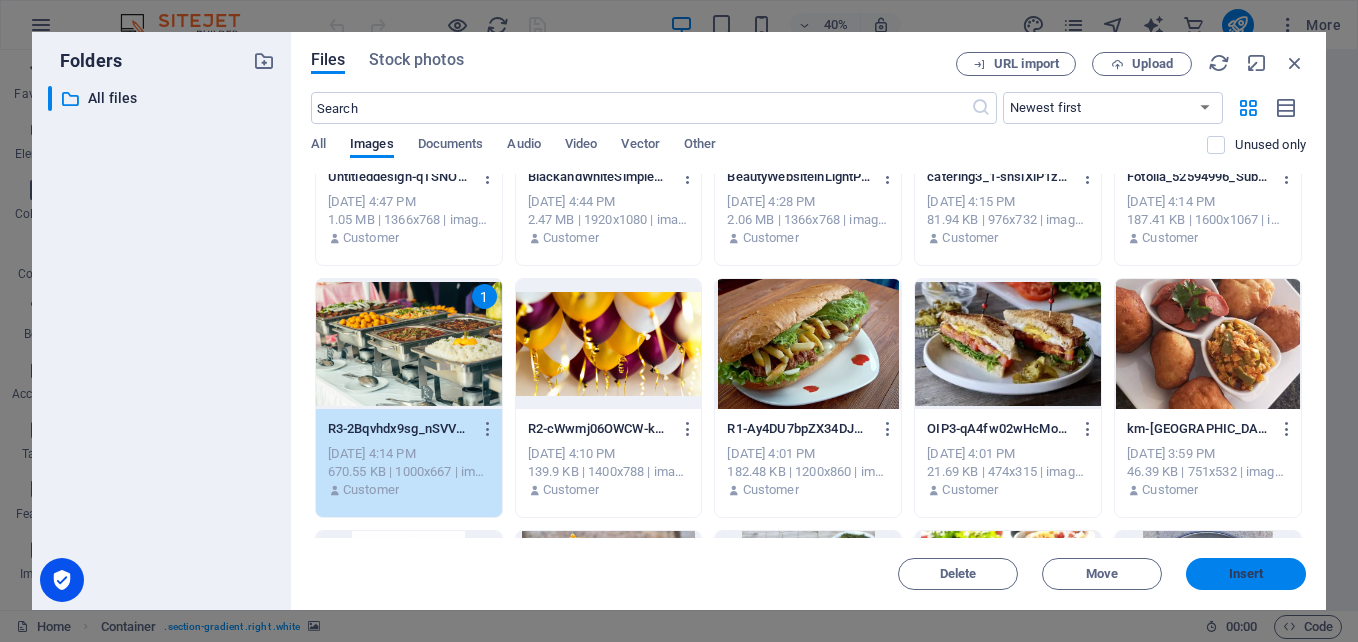 drag, startPoint x: 865, startPoint y: 582, endPoint x: 1211, endPoint y: 574, distance: 346.09247 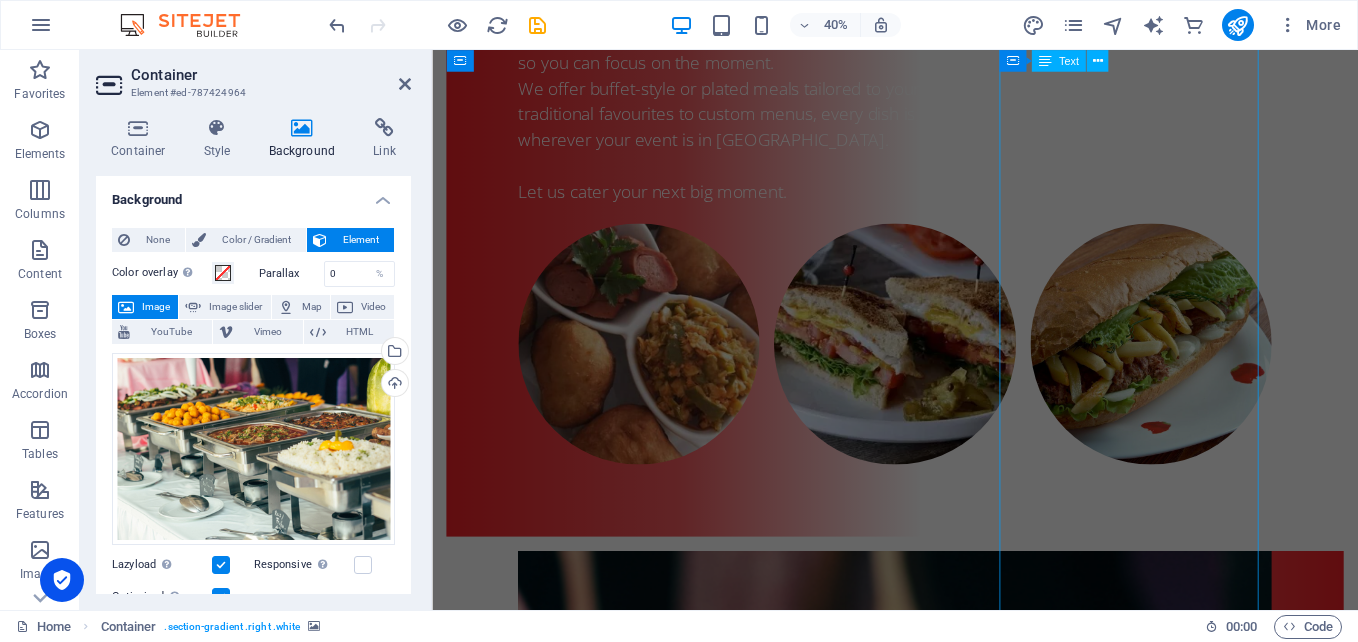 scroll, scrollTop: 3157, scrollLeft: 0, axis: vertical 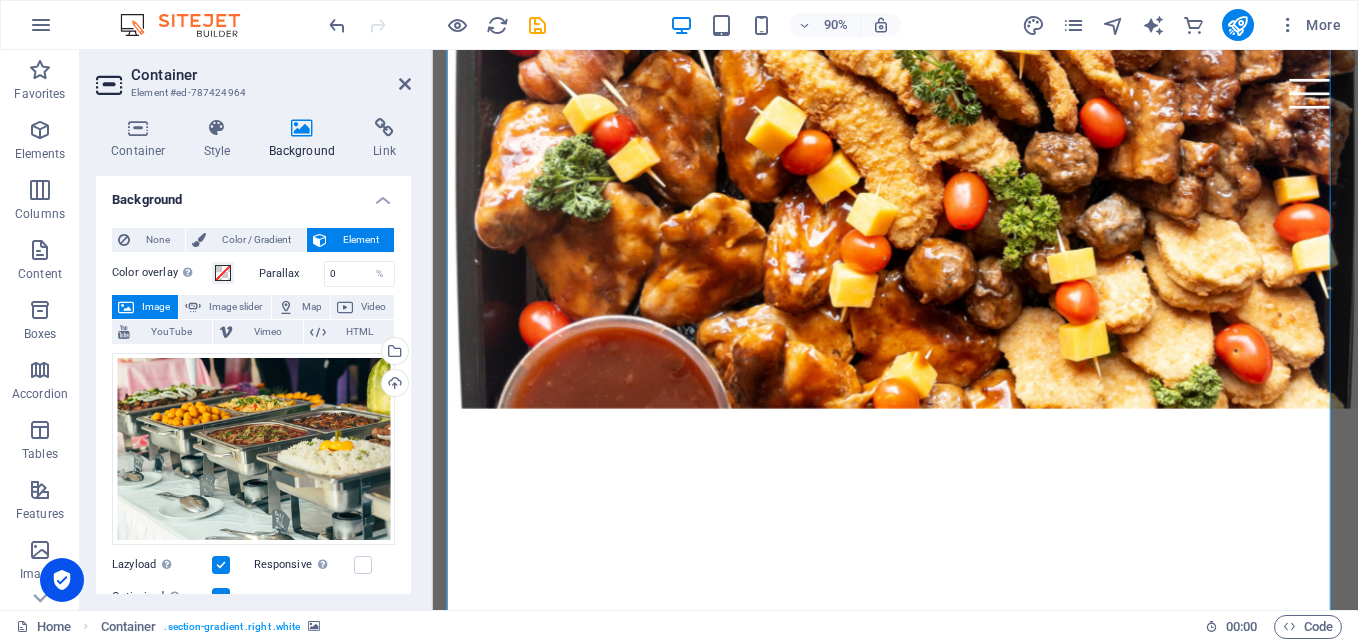 click at bounding box center (946, 2470) 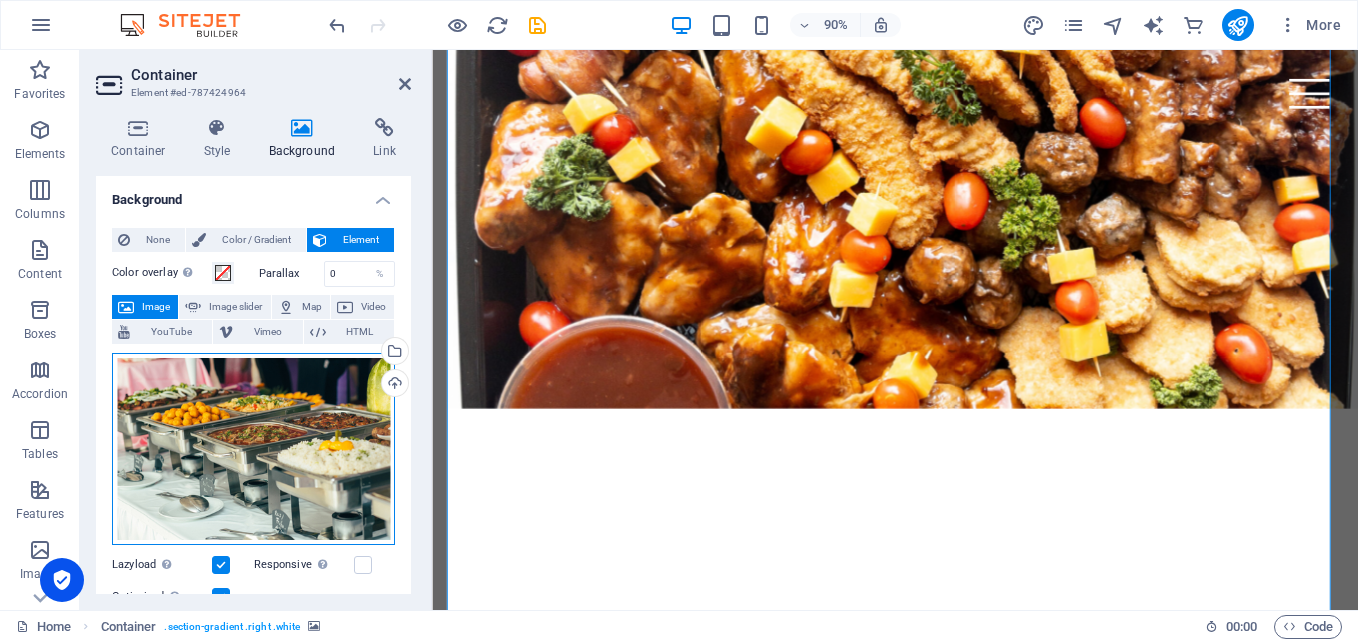 click on "Drag files here, click to choose files or select files from Files or our free stock photos & videos" at bounding box center (253, 449) 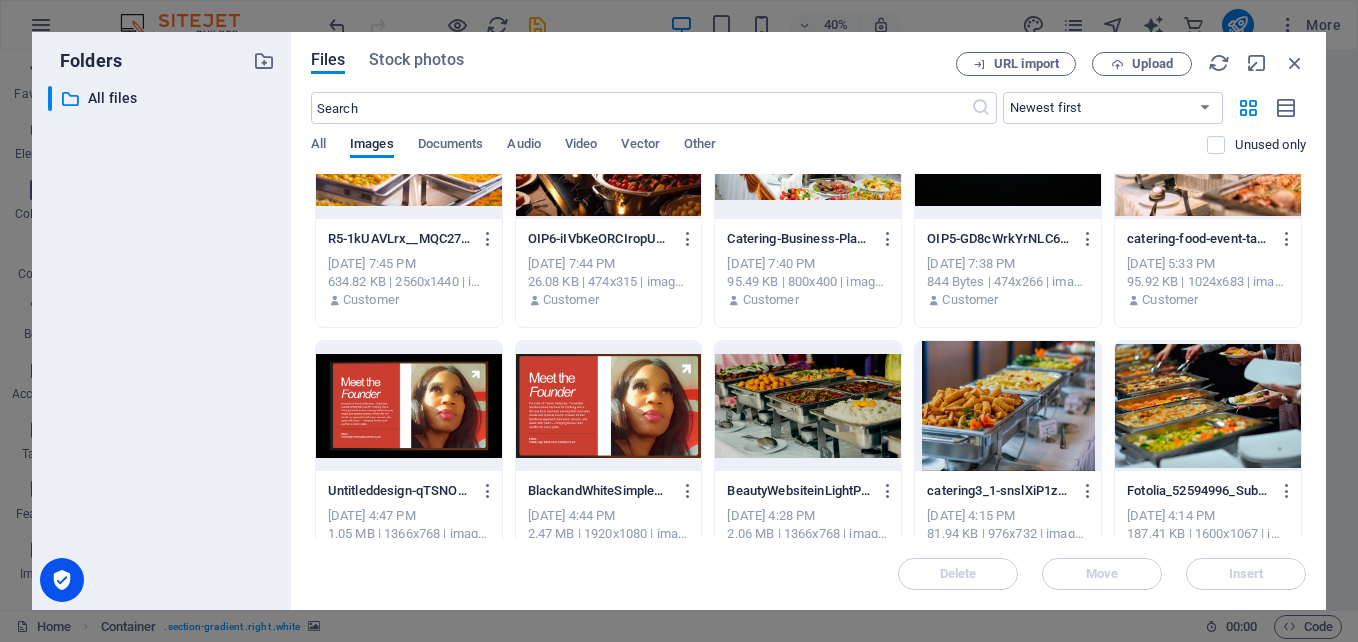 scroll, scrollTop: 100, scrollLeft: 0, axis: vertical 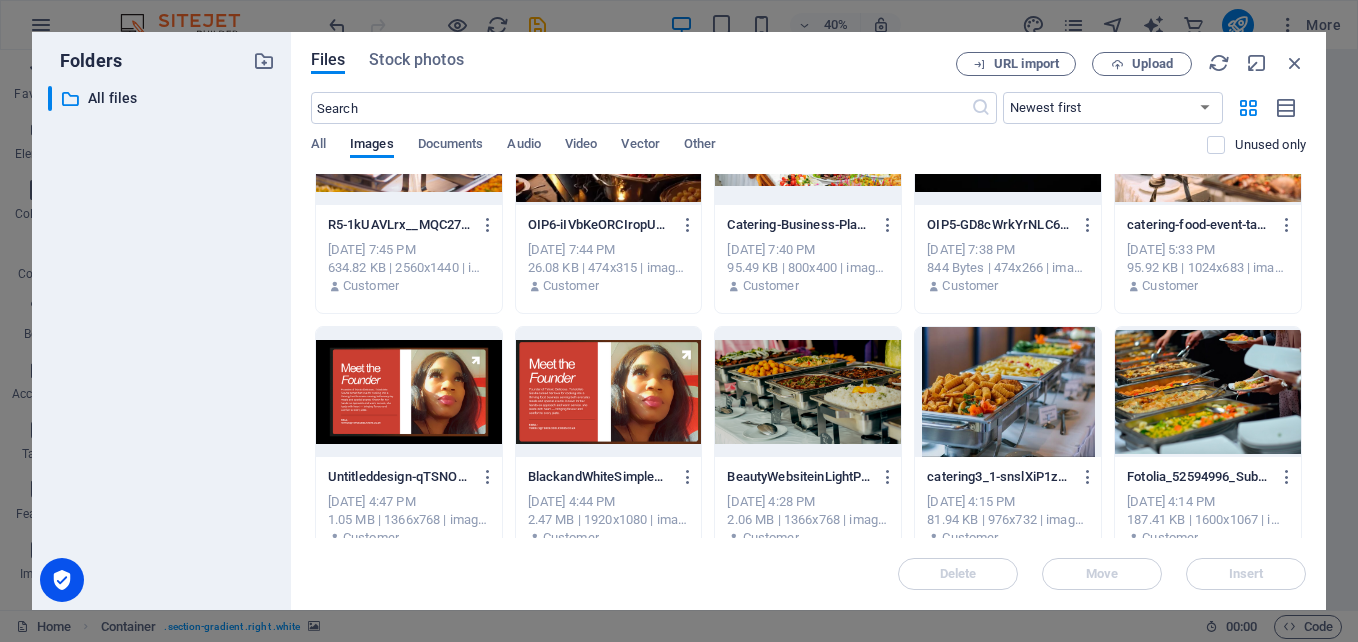 click at bounding box center (808, 392) 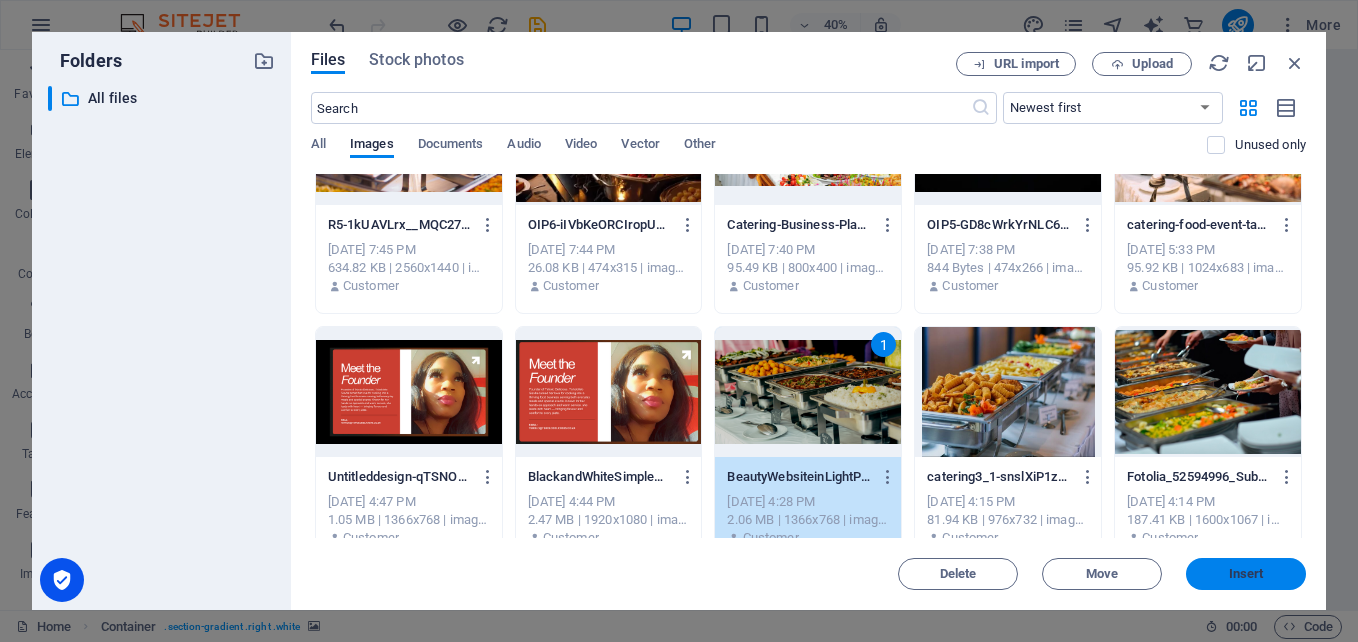 click on "Insert" at bounding box center [1246, 574] 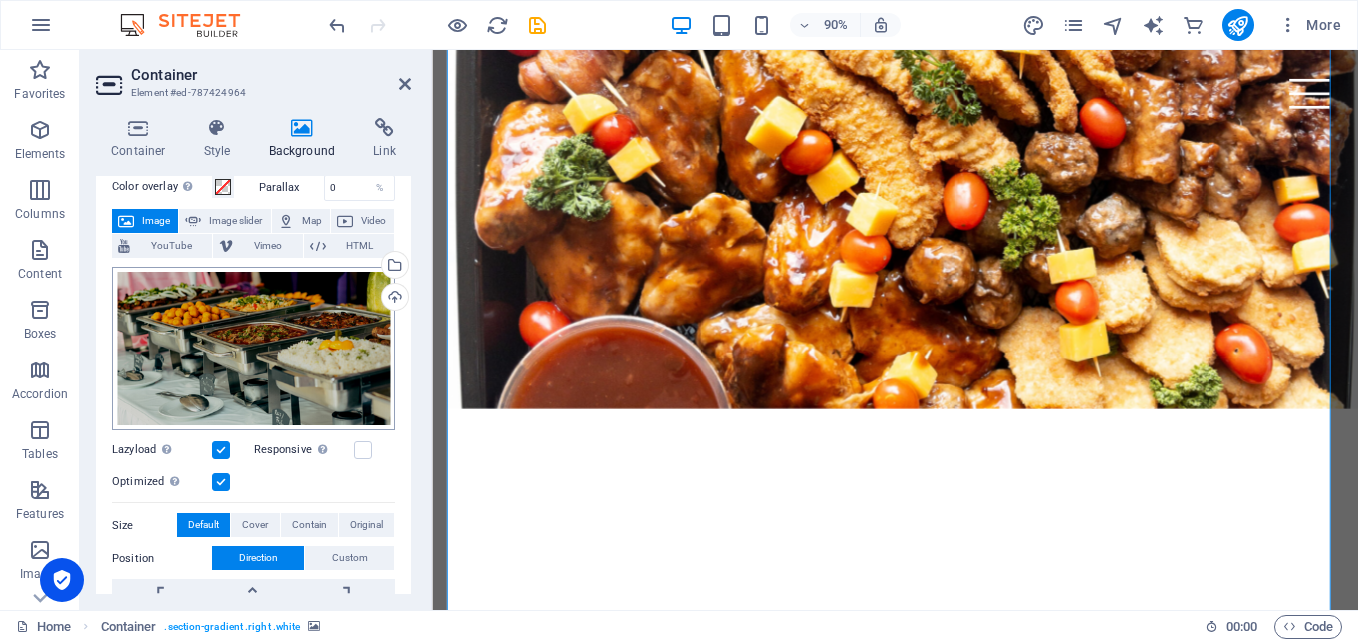 scroll, scrollTop: 100, scrollLeft: 0, axis: vertical 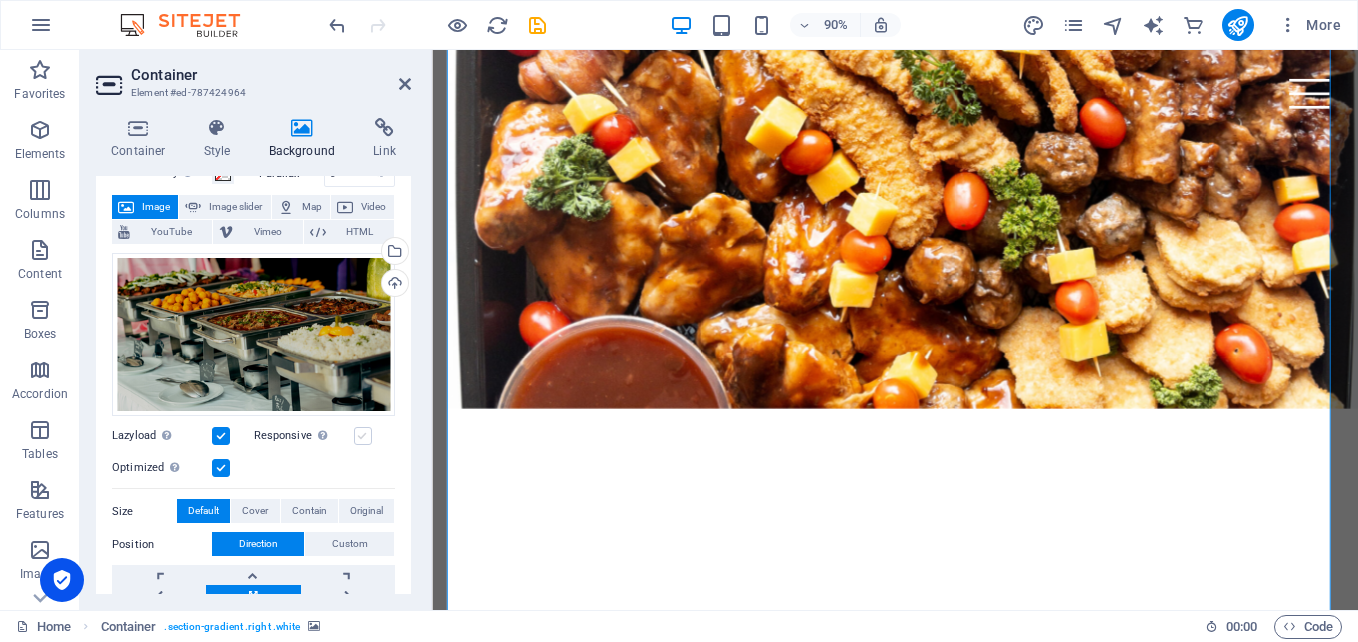 click at bounding box center (363, 436) 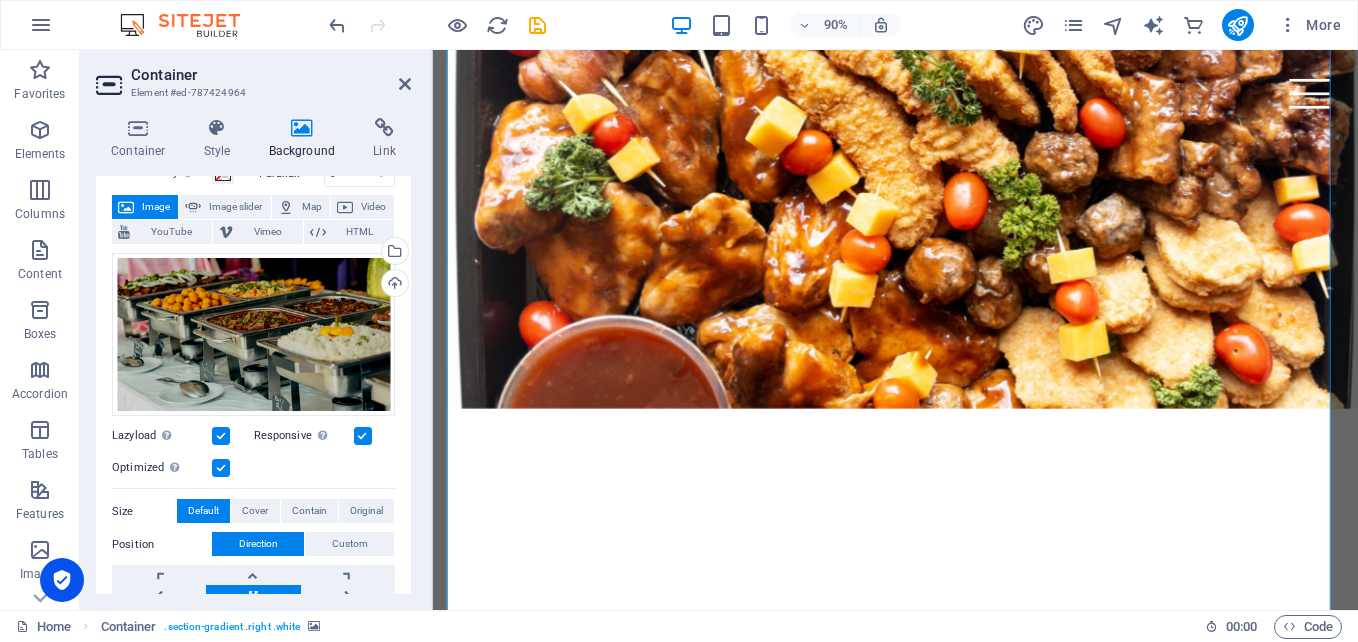 scroll, scrollTop: 300, scrollLeft: 0, axis: vertical 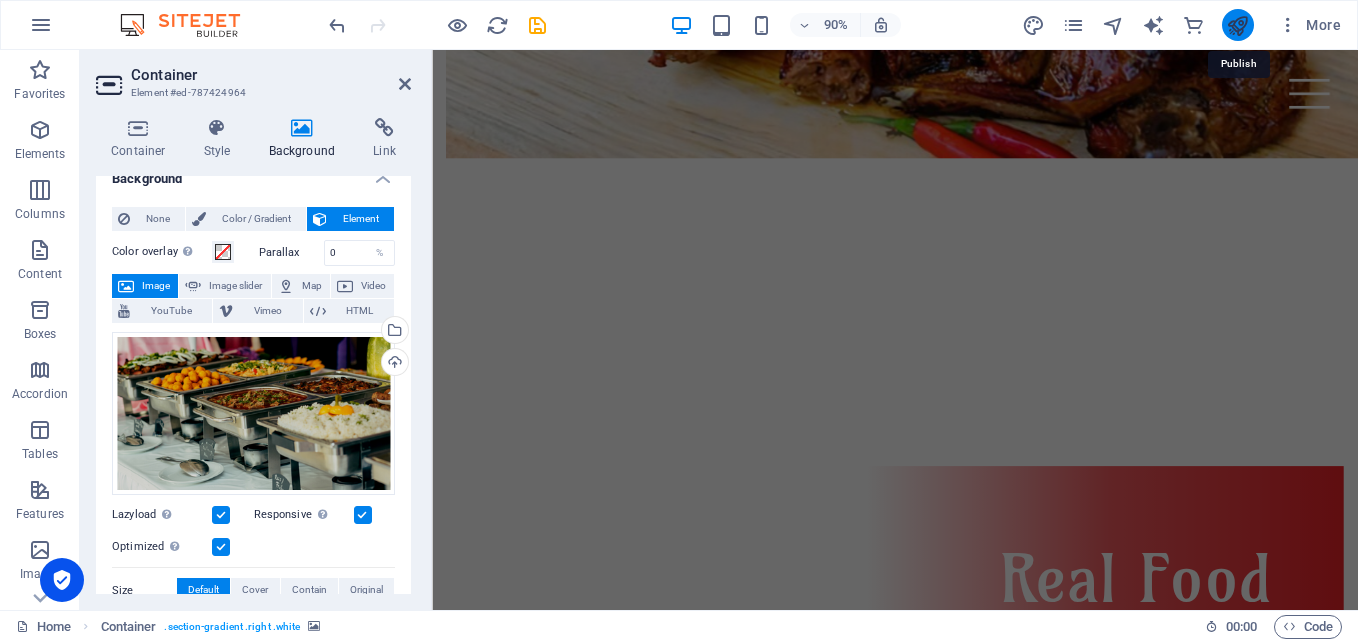 click at bounding box center [1237, 25] 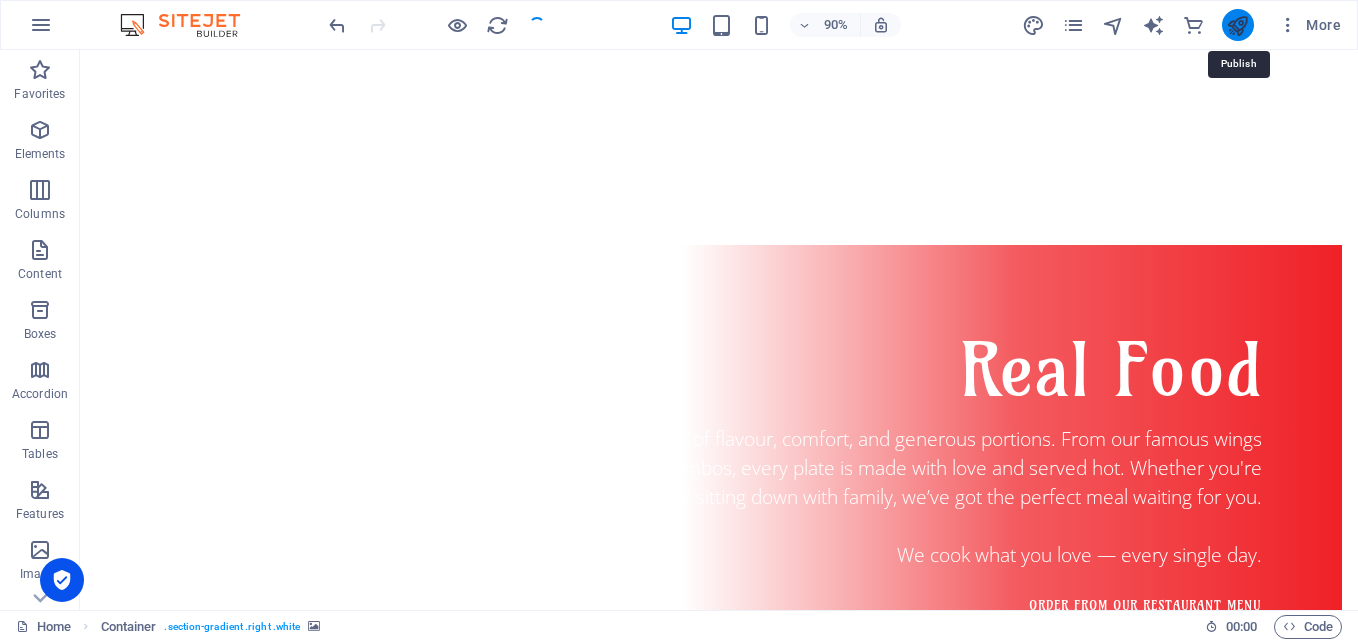 scroll, scrollTop: 2748, scrollLeft: 0, axis: vertical 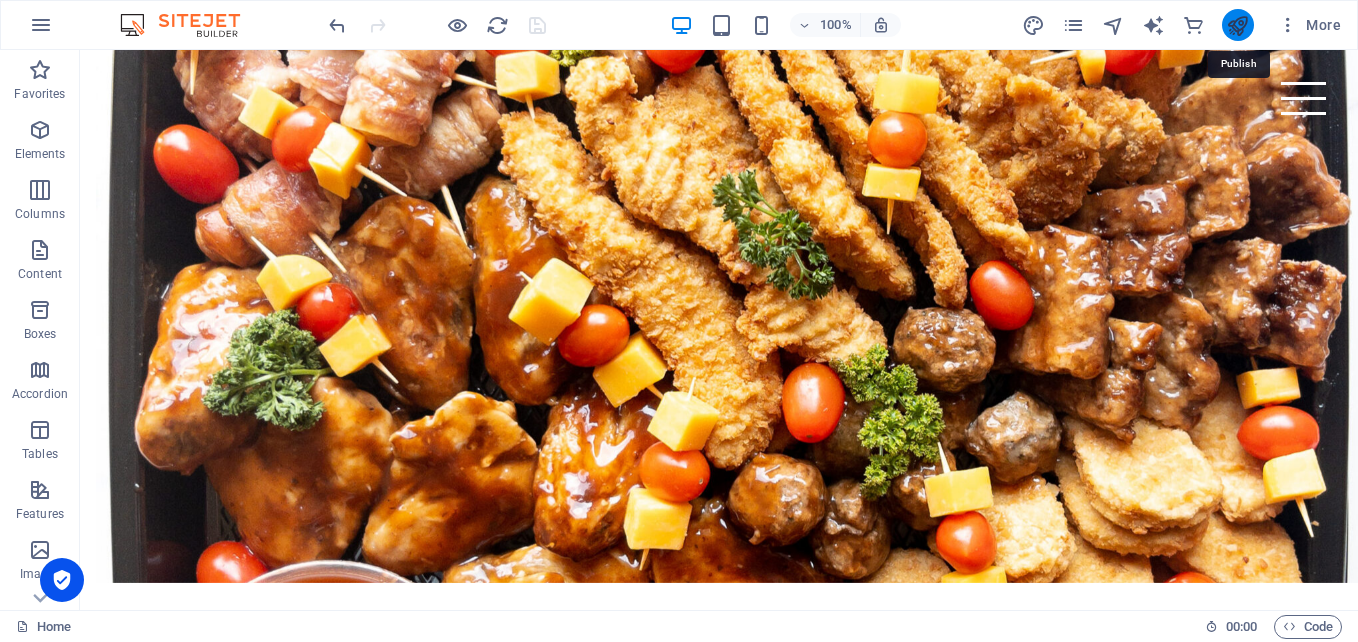 click at bounding box center (1237, 25) 